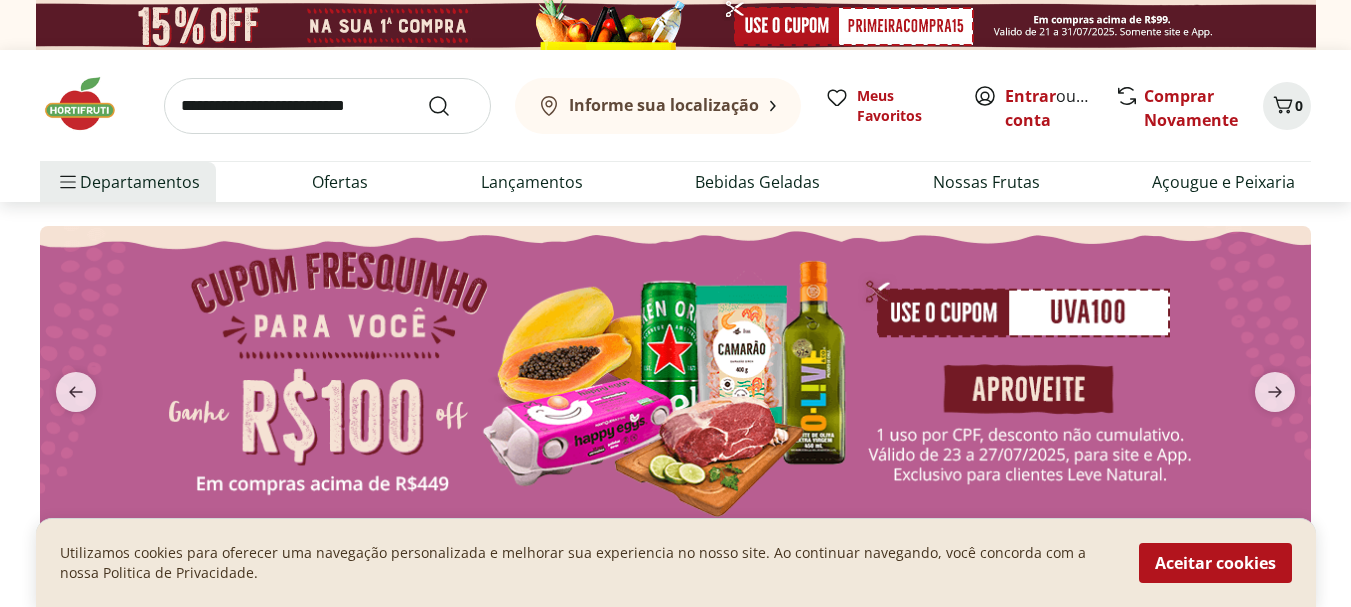 scroll, scrollTop: 0, scrollLeft: 0, axis: both 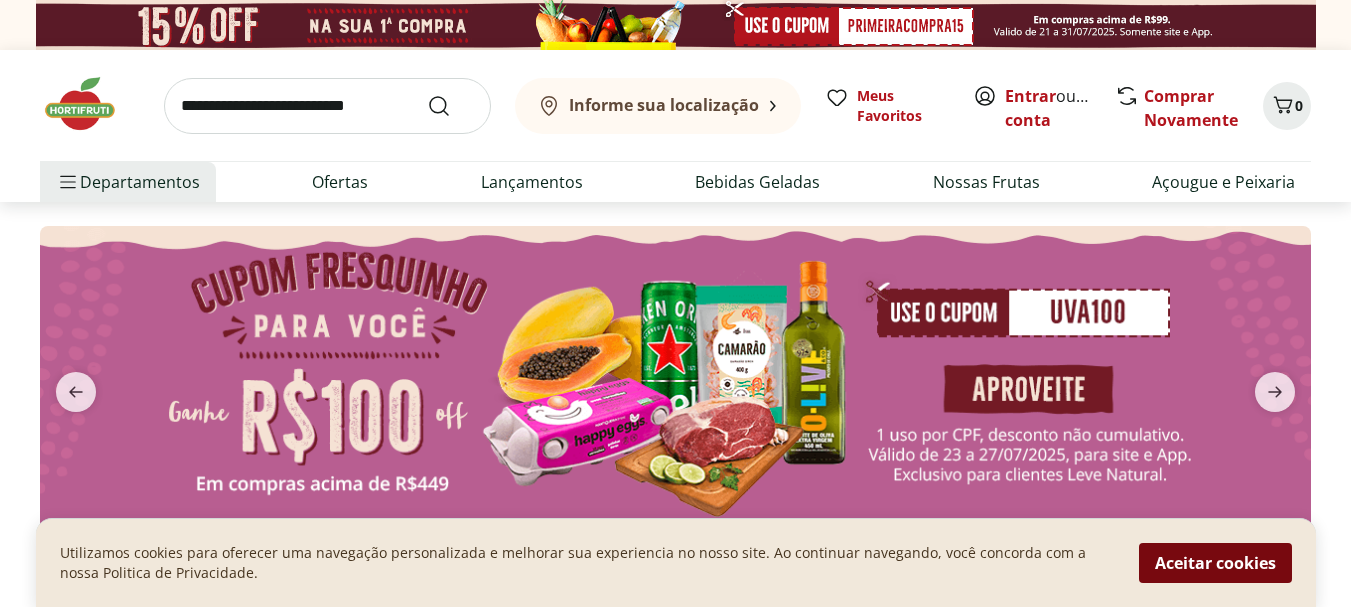 click on "Aceitar cookies" at bounding box center (1215, 563) 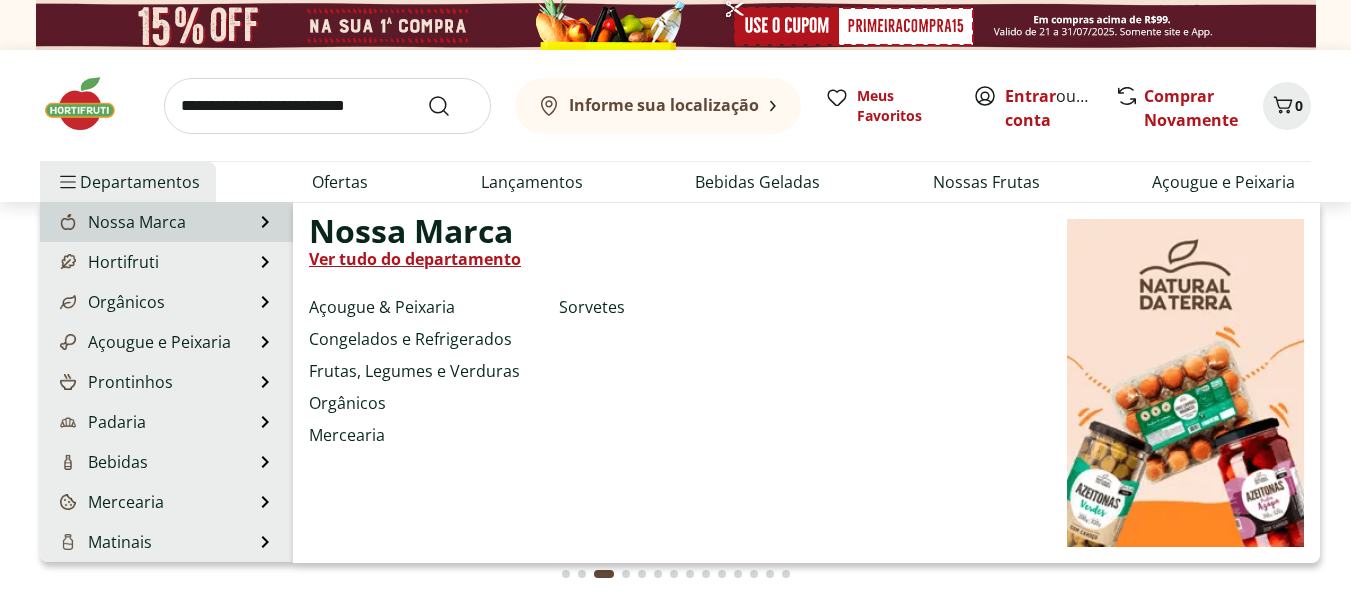 click on "Nossa Marca" at bounding box center [121, 222] 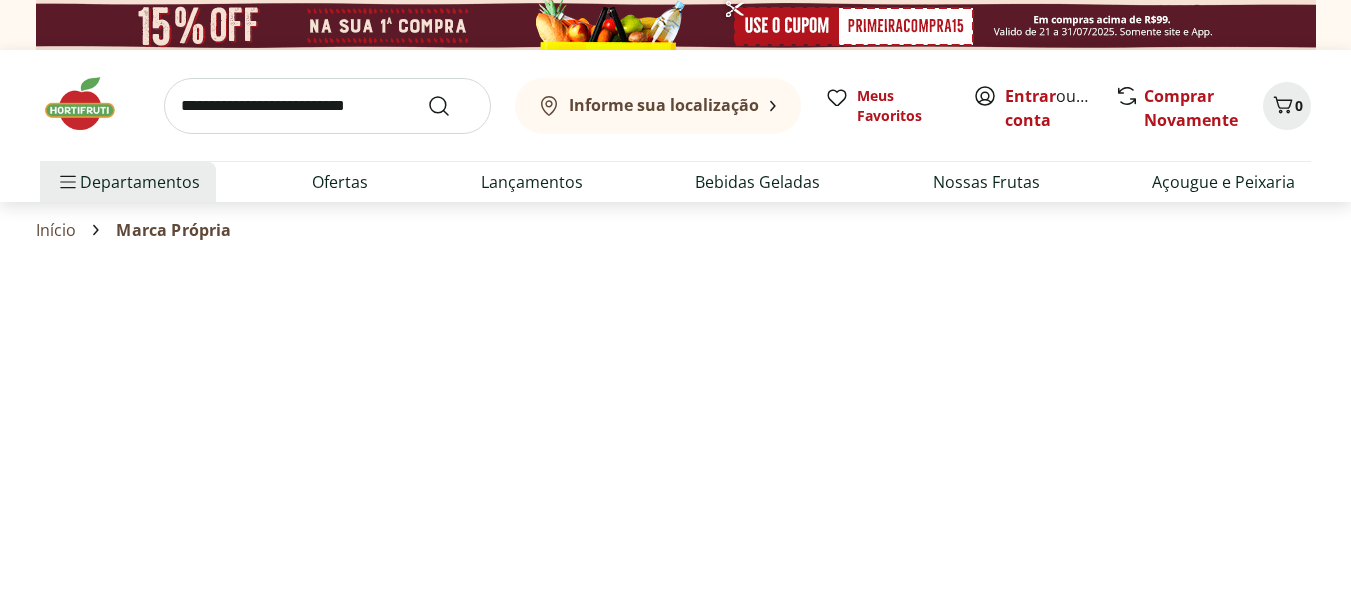 select on "**********" 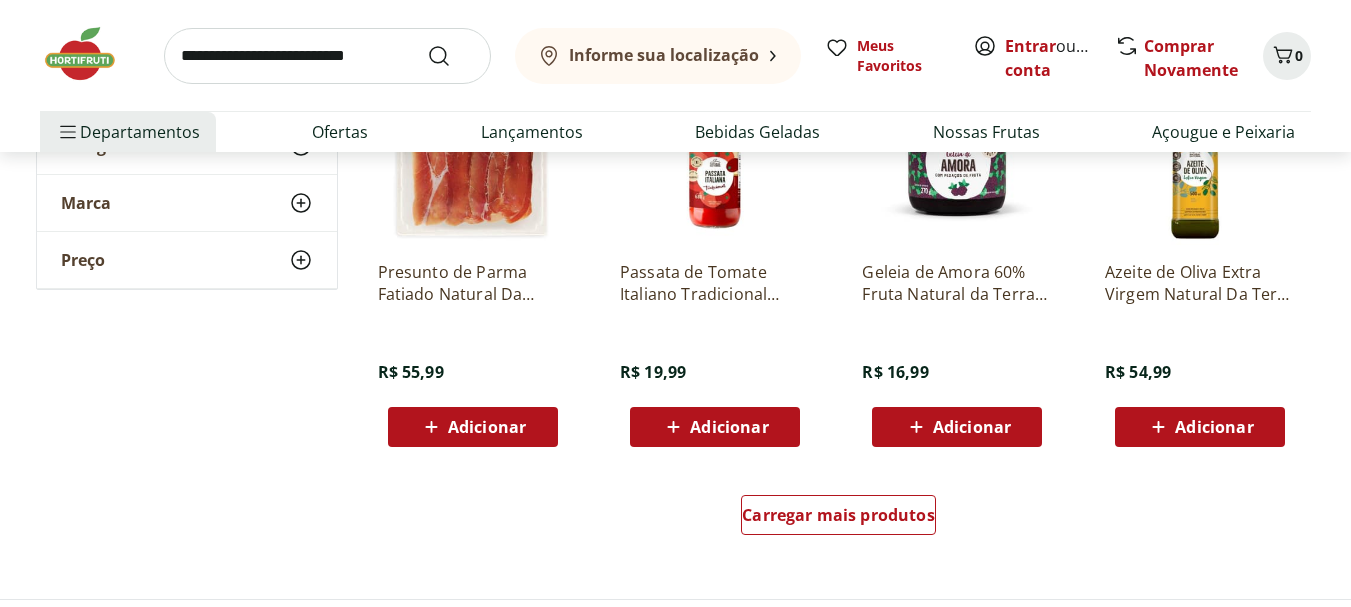 scroll, scrollTop: 1222, scrollLeft: 0, axis: vertical 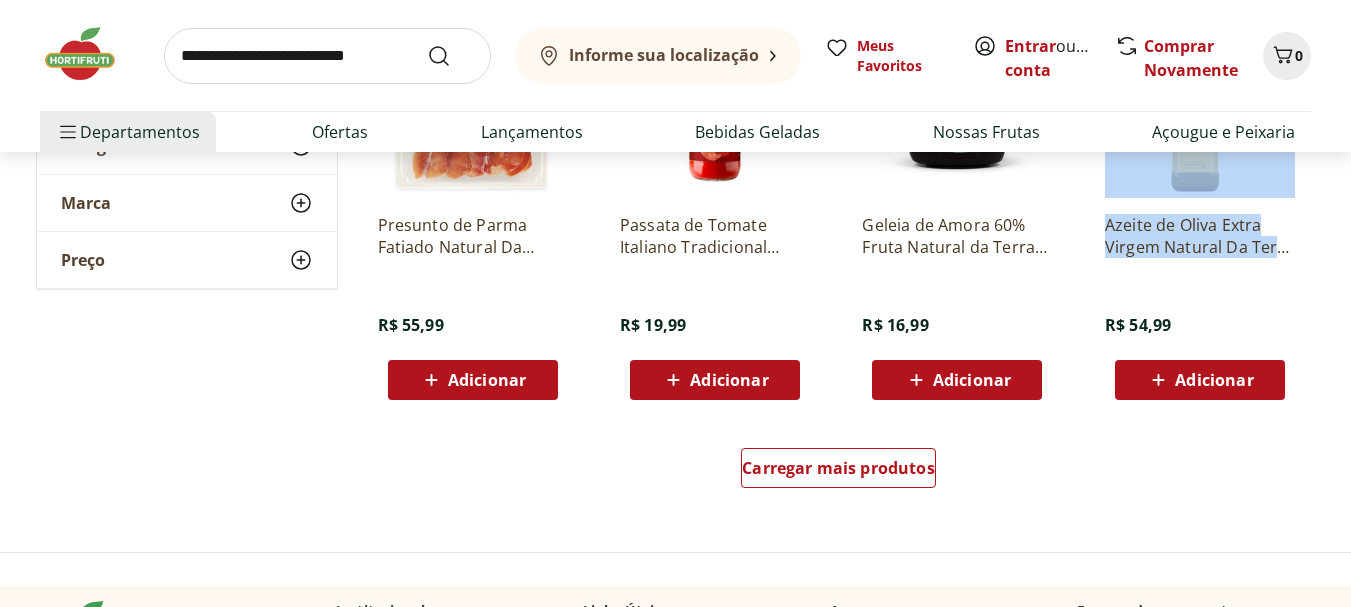 drag, startPoint x: 1350, startPoint y: 247, endPoint x: 1351, endPoint y: 161, distance: 86.00581 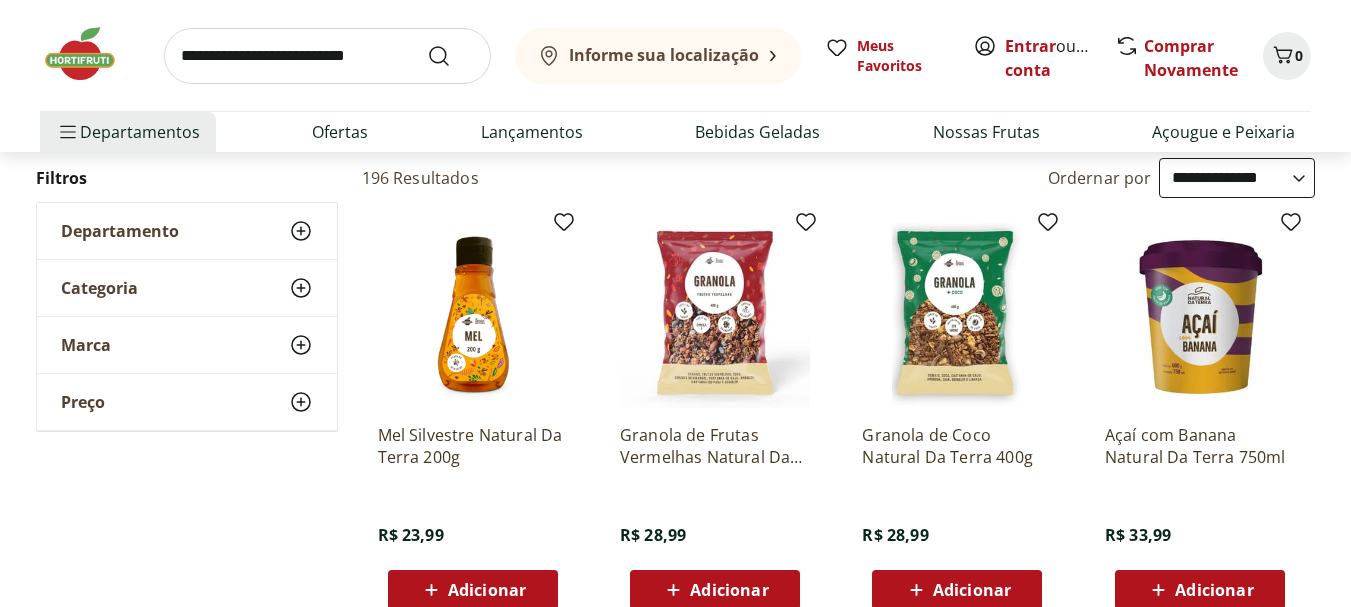 scroll, scrollTop: 0, scrollLeft: 0, axis: both 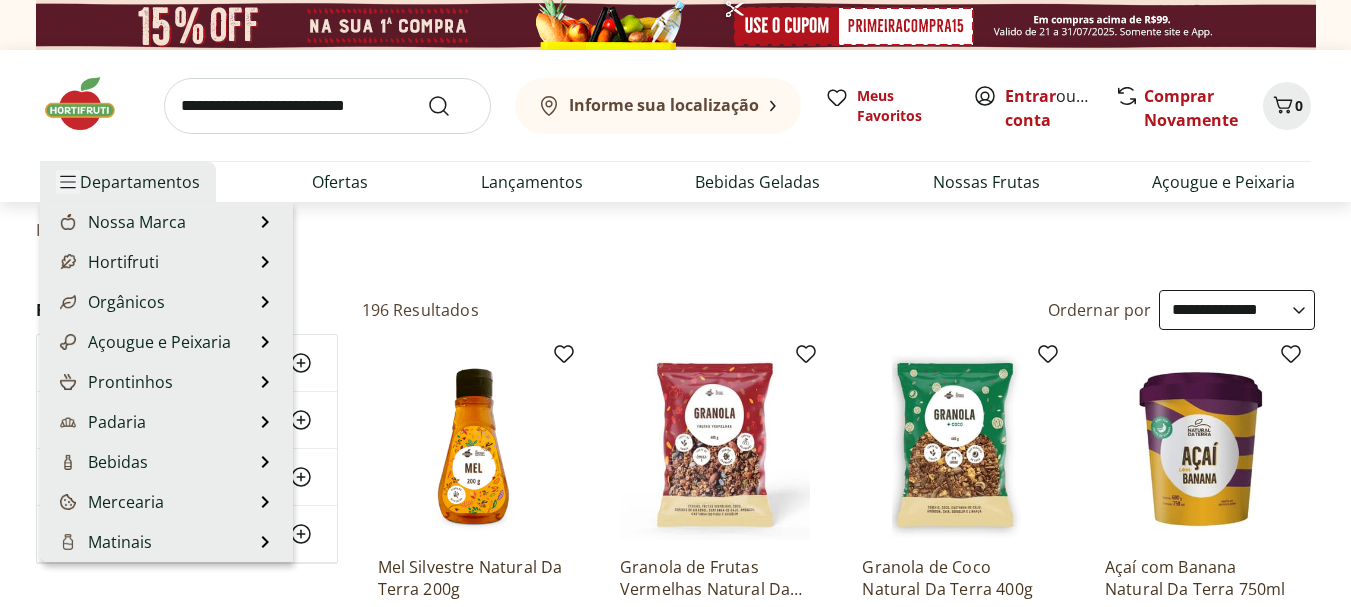 click 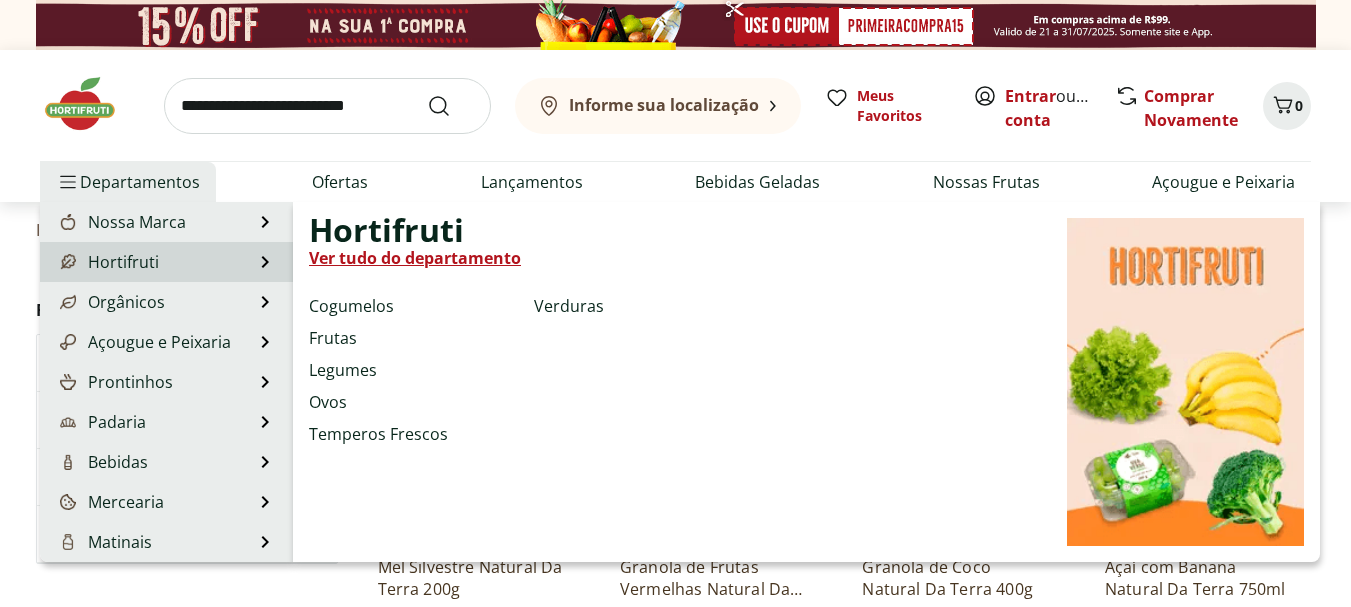 click on "Hortifruti" at bounding box center [107, 262] 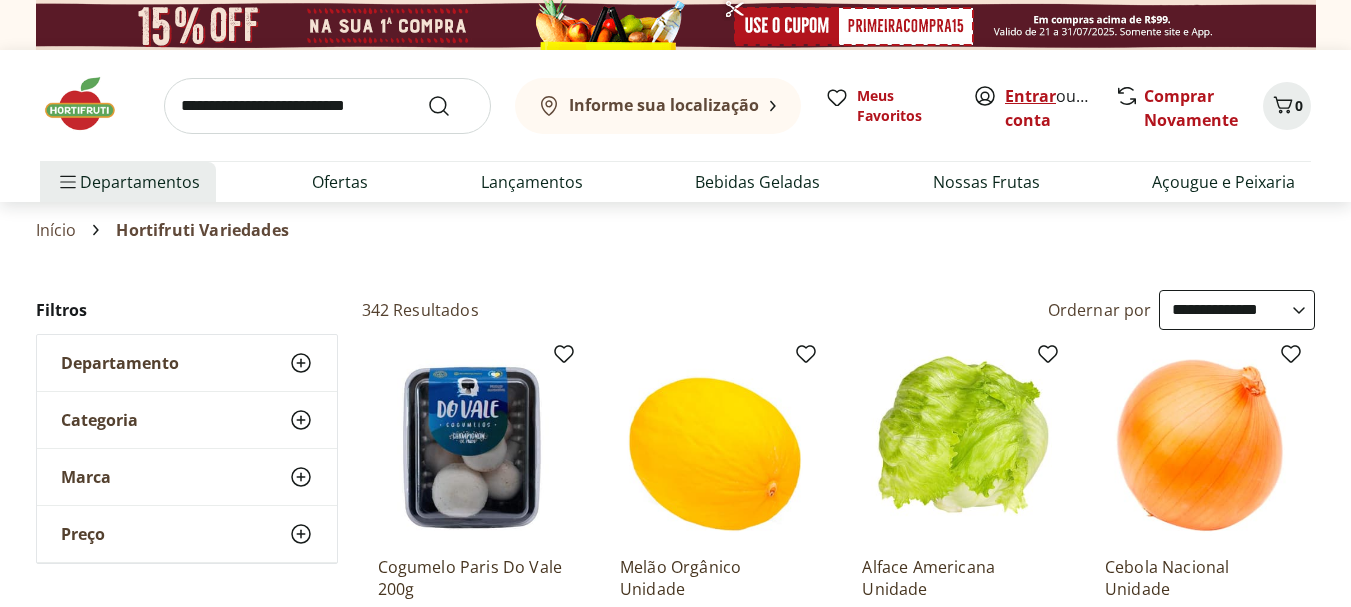 click on "Entrar" at bounding box center (1030, 96) 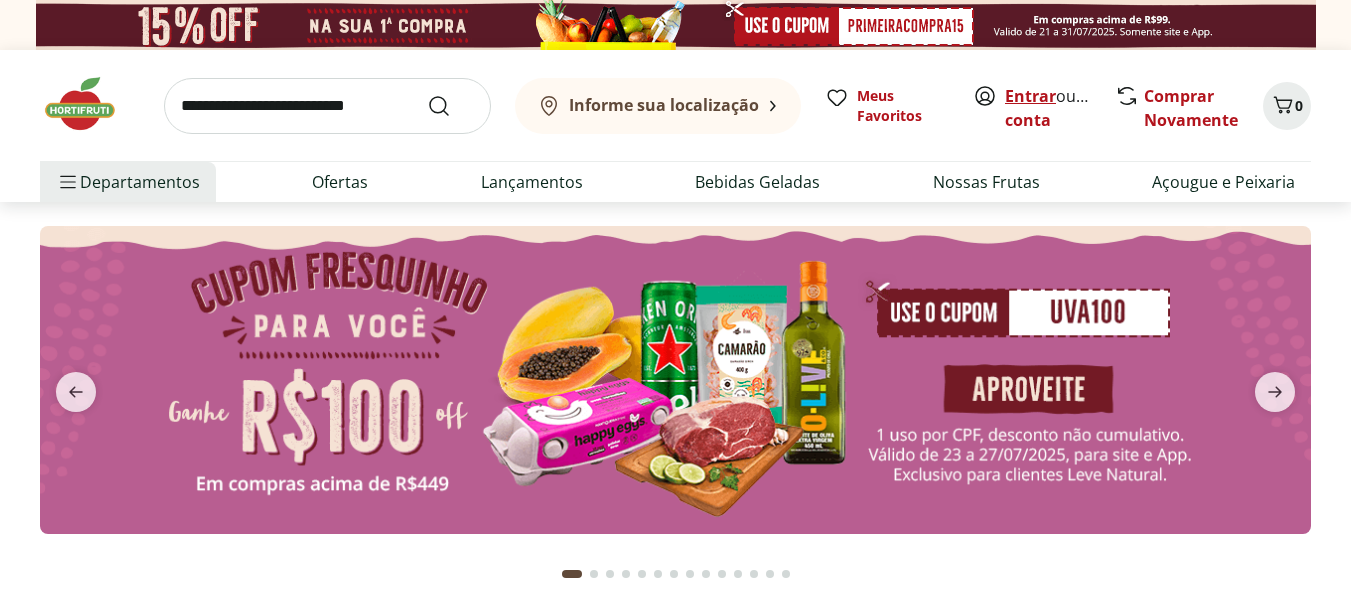 scroll, scrollTop: 0, scrollLeft: 0, axis: both 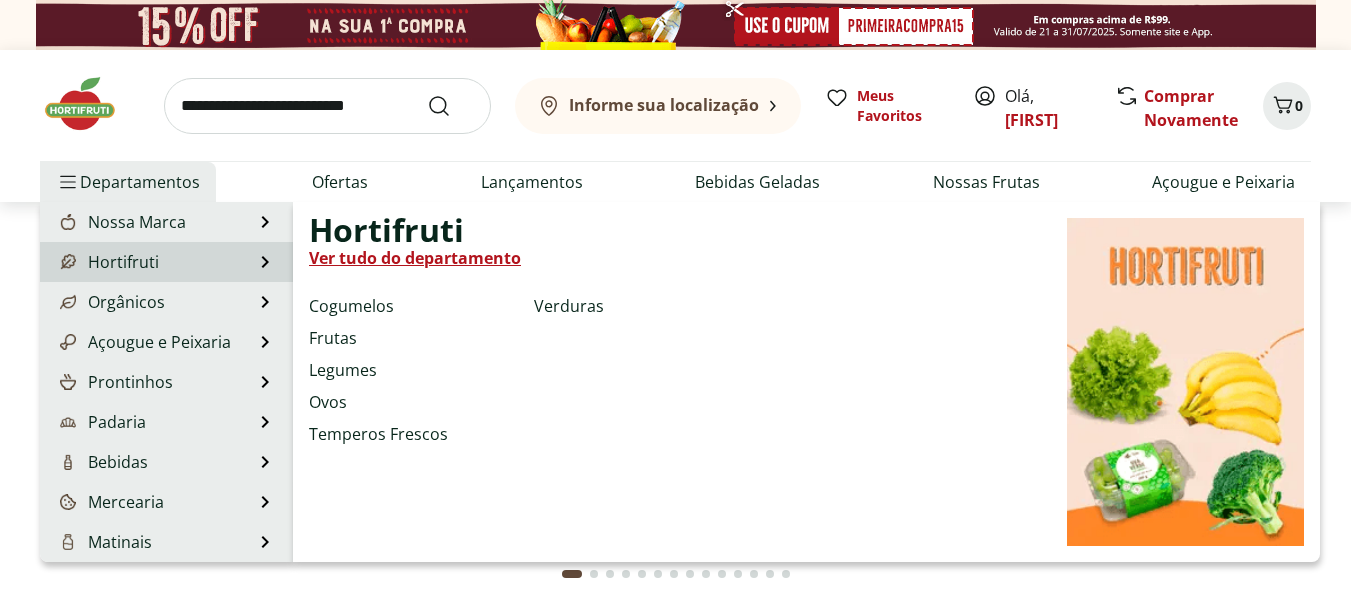 click on "Hortifruti" at bounding box center (107, 262) 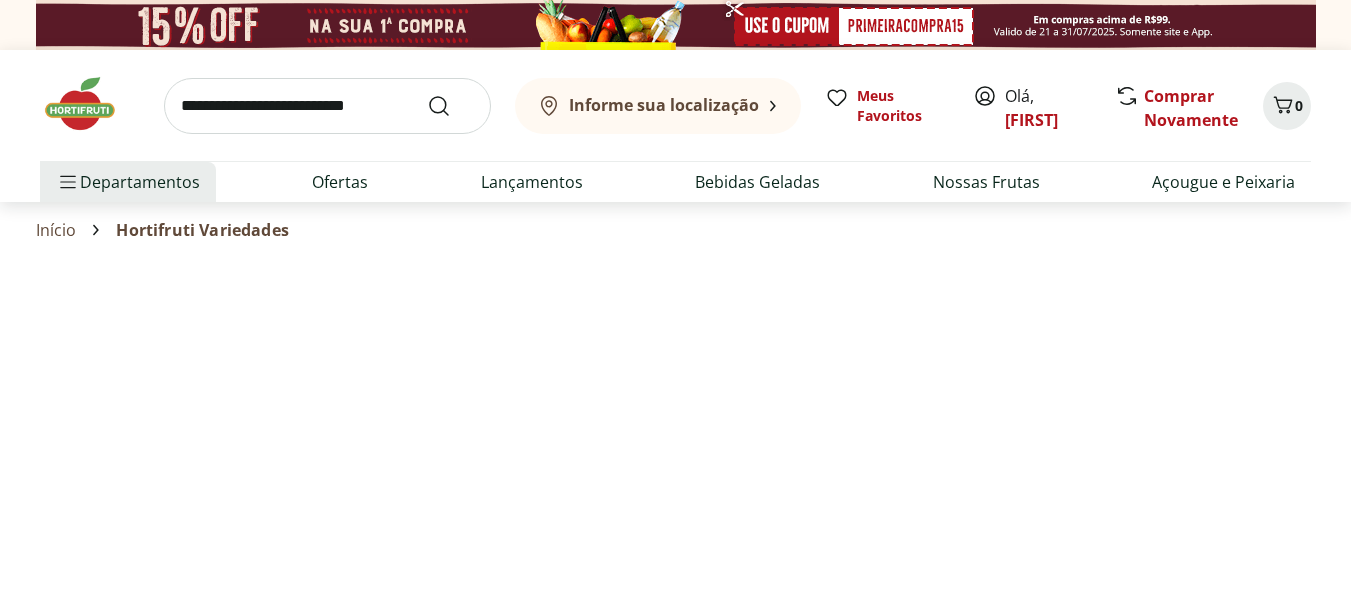 select on "**********" 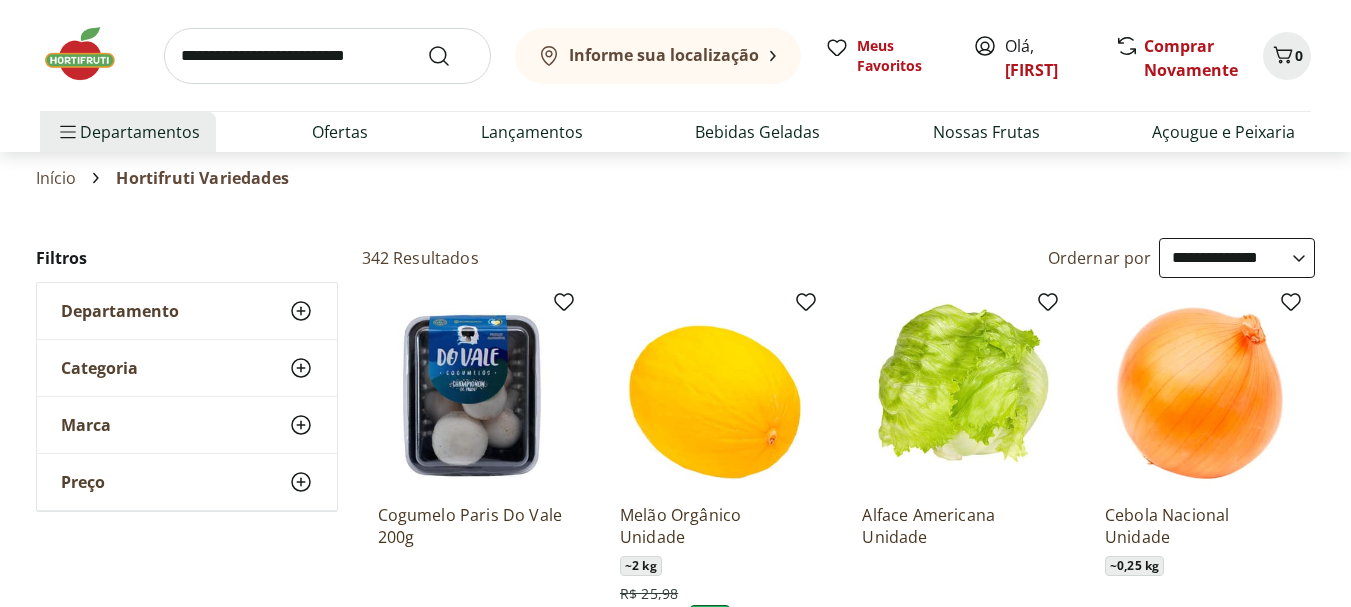 scroll, scrollTop: 31, scrollLeft: 0, axis: vertical 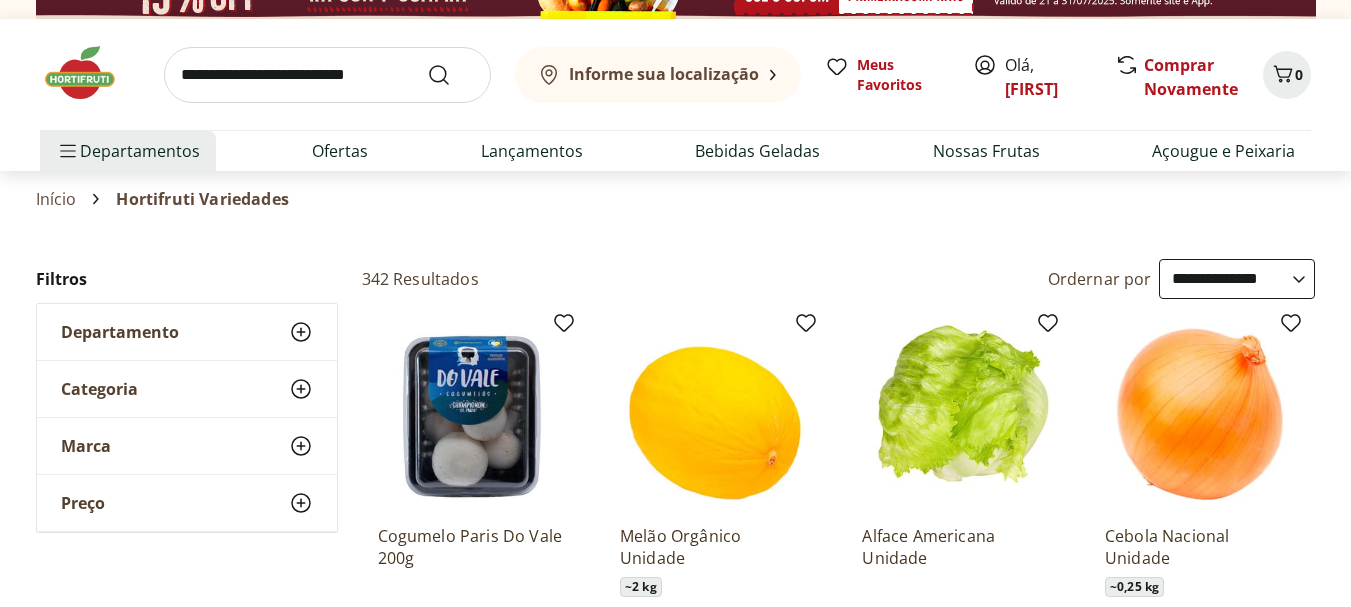 click 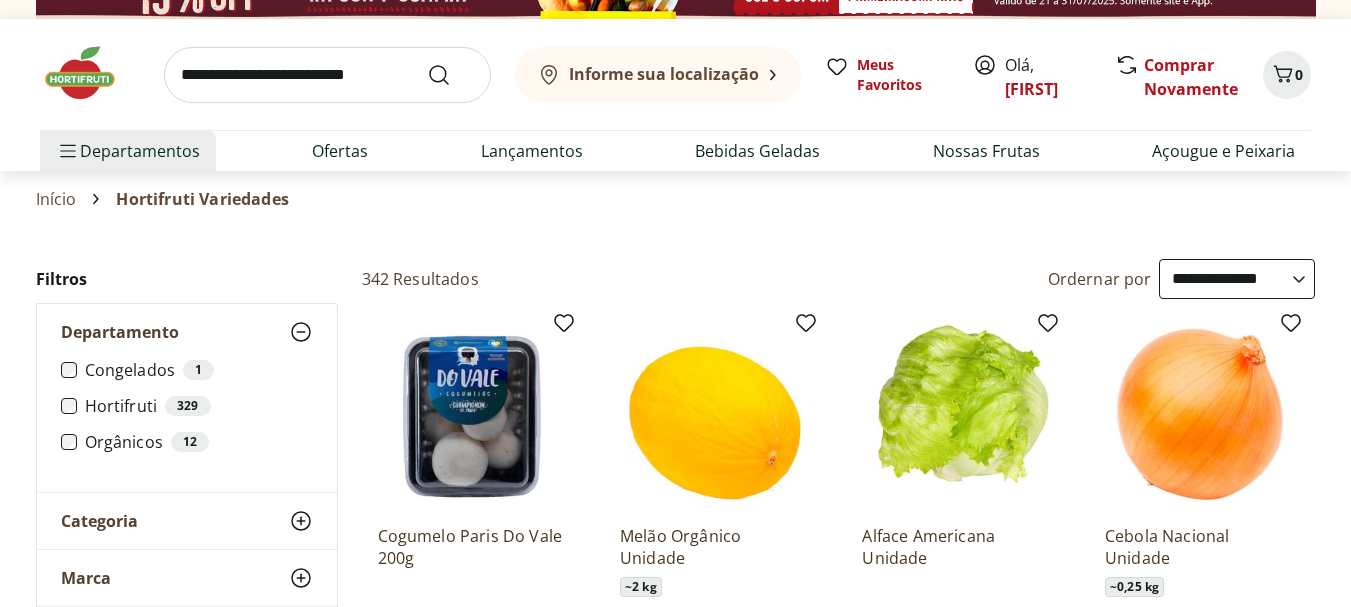 click on "Congelados   1" at bounding box center [199, 370] 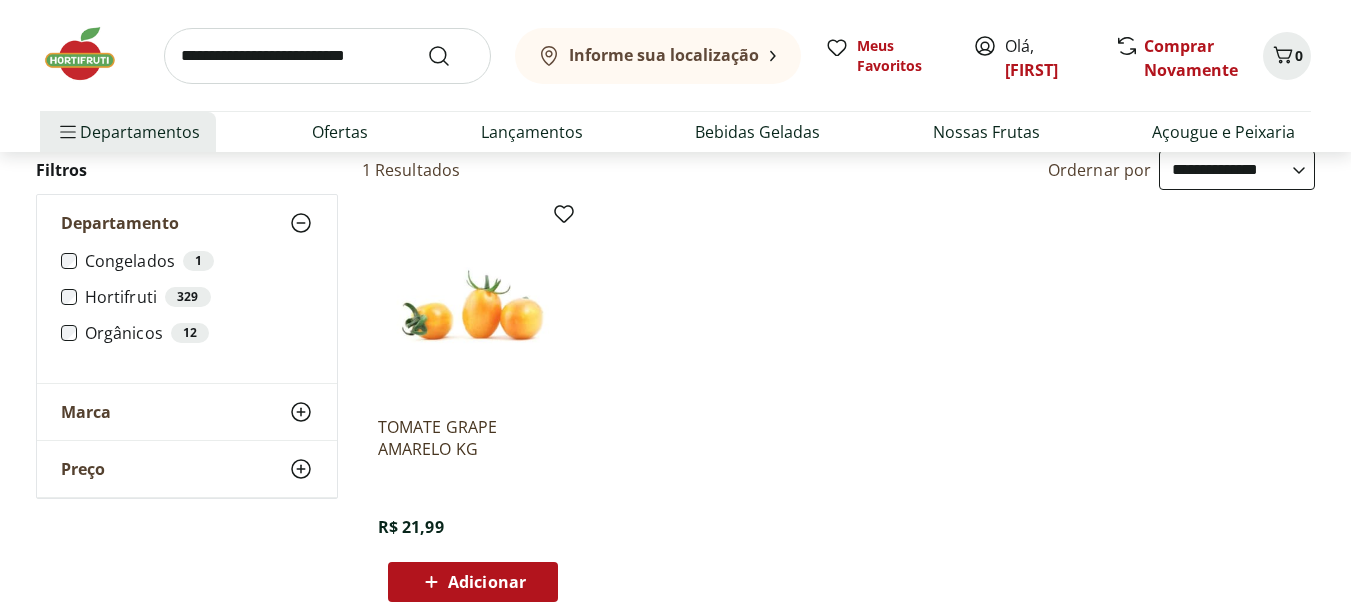 scroll, scrollTop: 190, scrollLeft: 0, axis: vertical 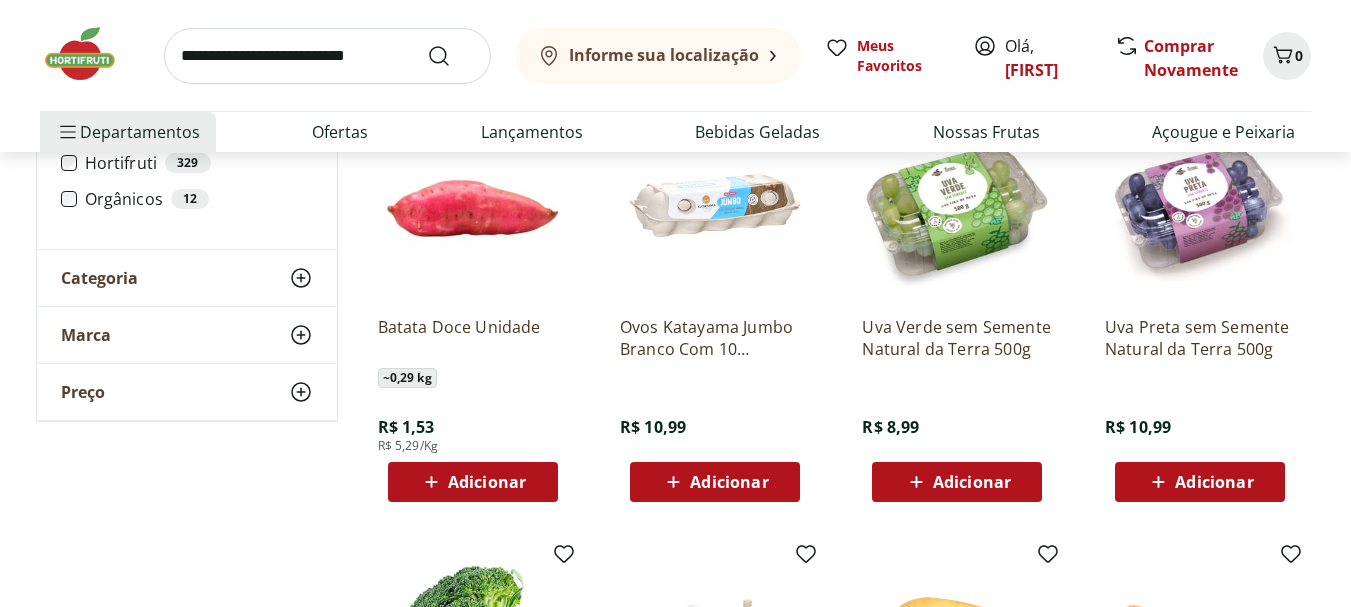 click on "Adicionar" at bounding box center [972, 482] 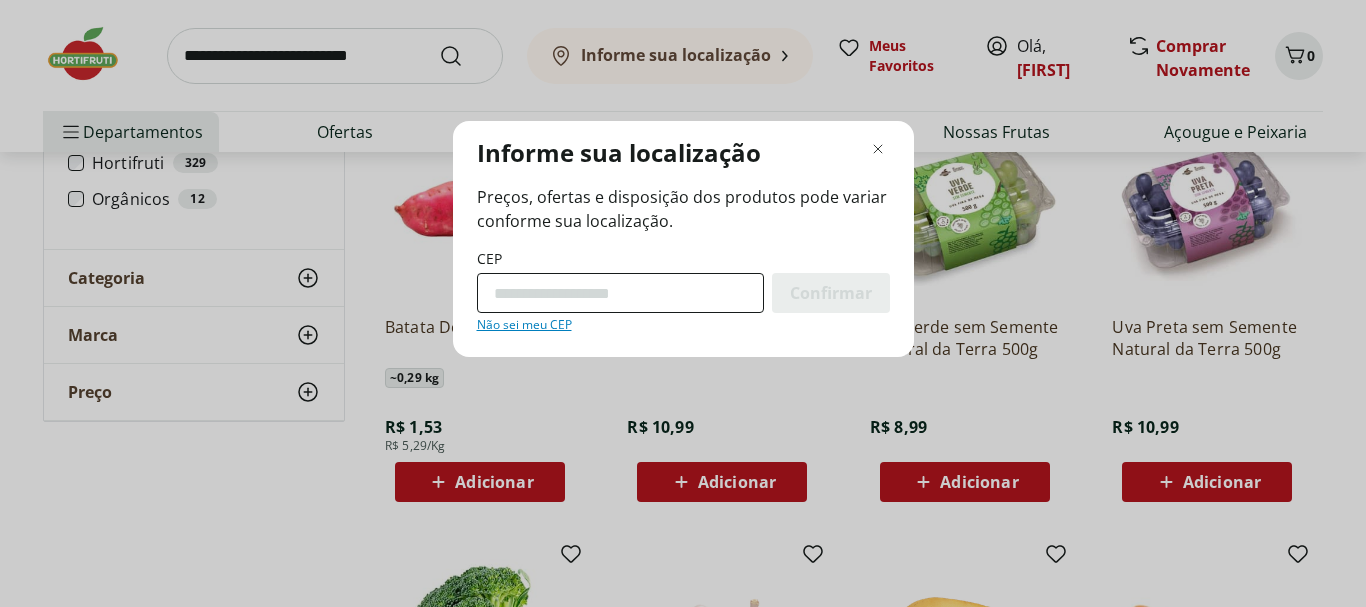 click on "CEP" at bounding box center [620, 293] 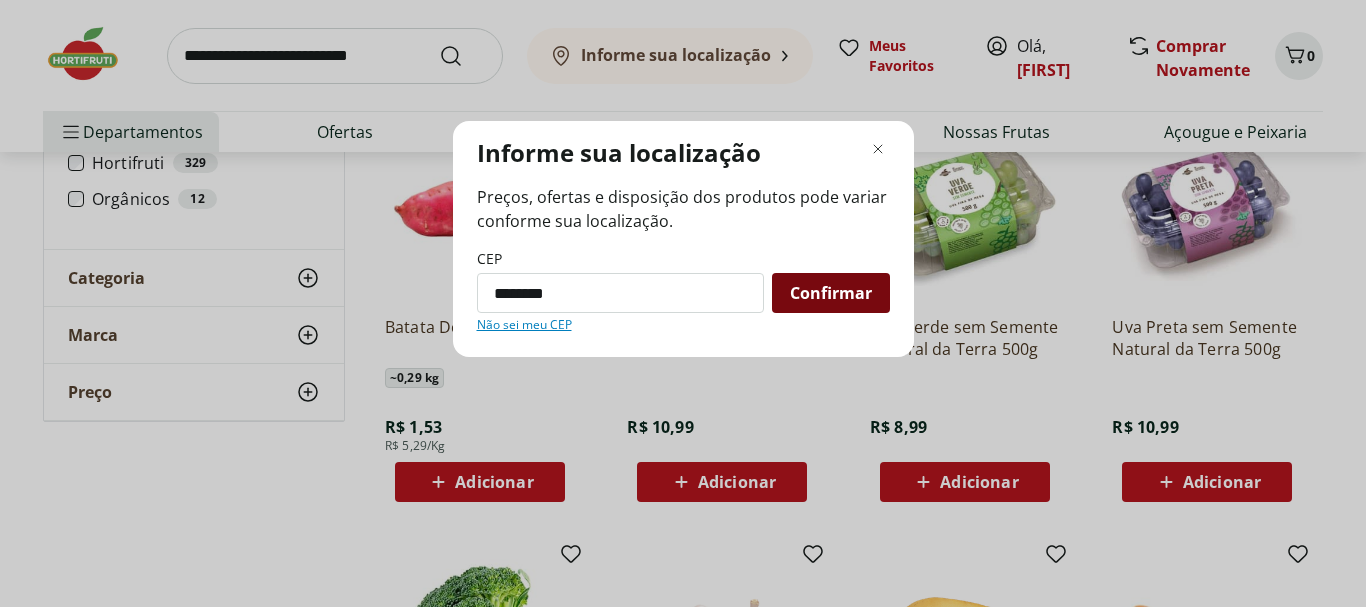type on "*********" 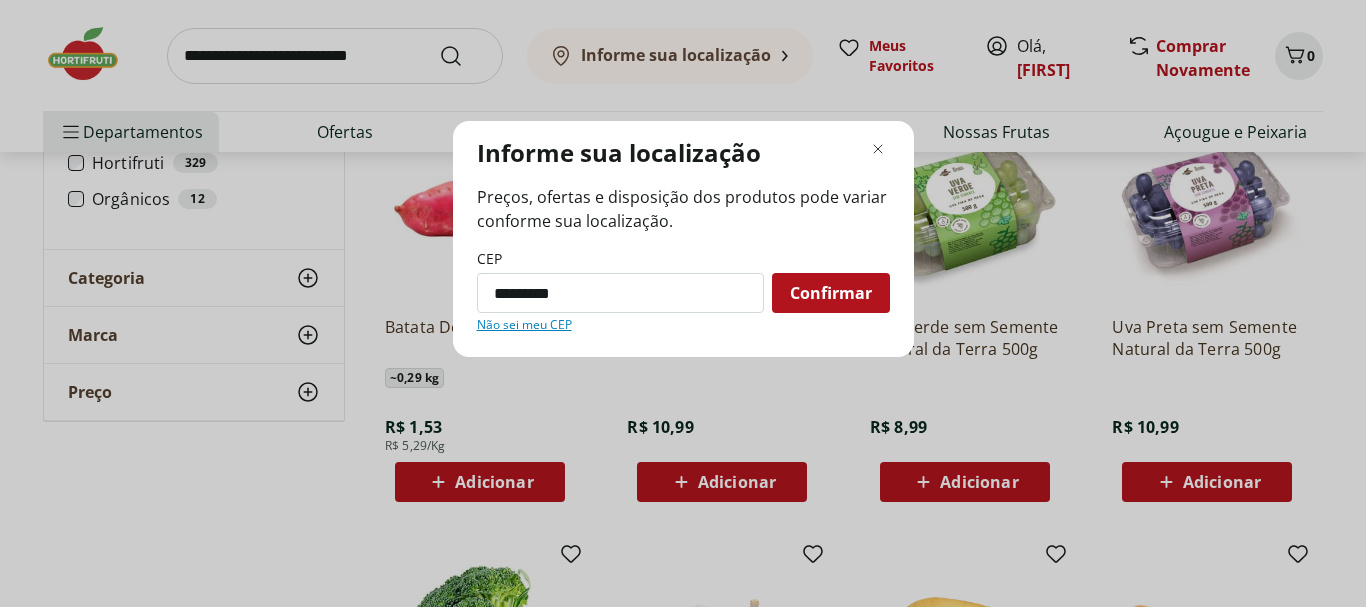 click on "Confirmar" at bounding box center (831, 293) 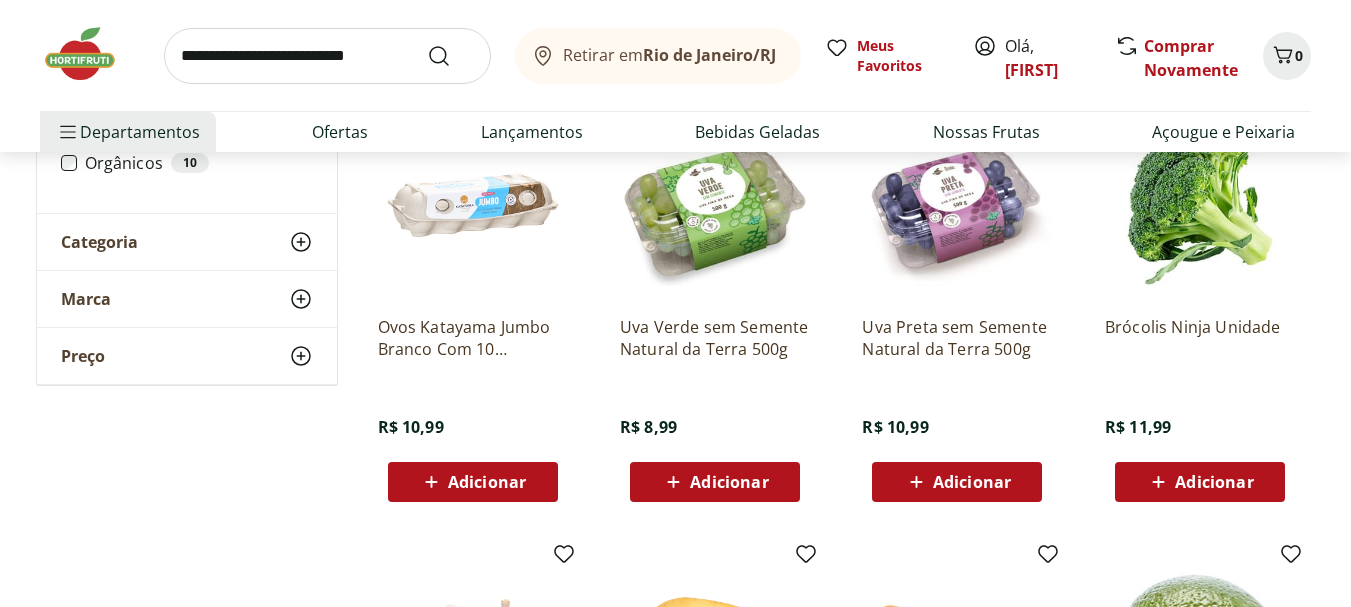 click on "Adicionar" at bounding box center [729, 482] 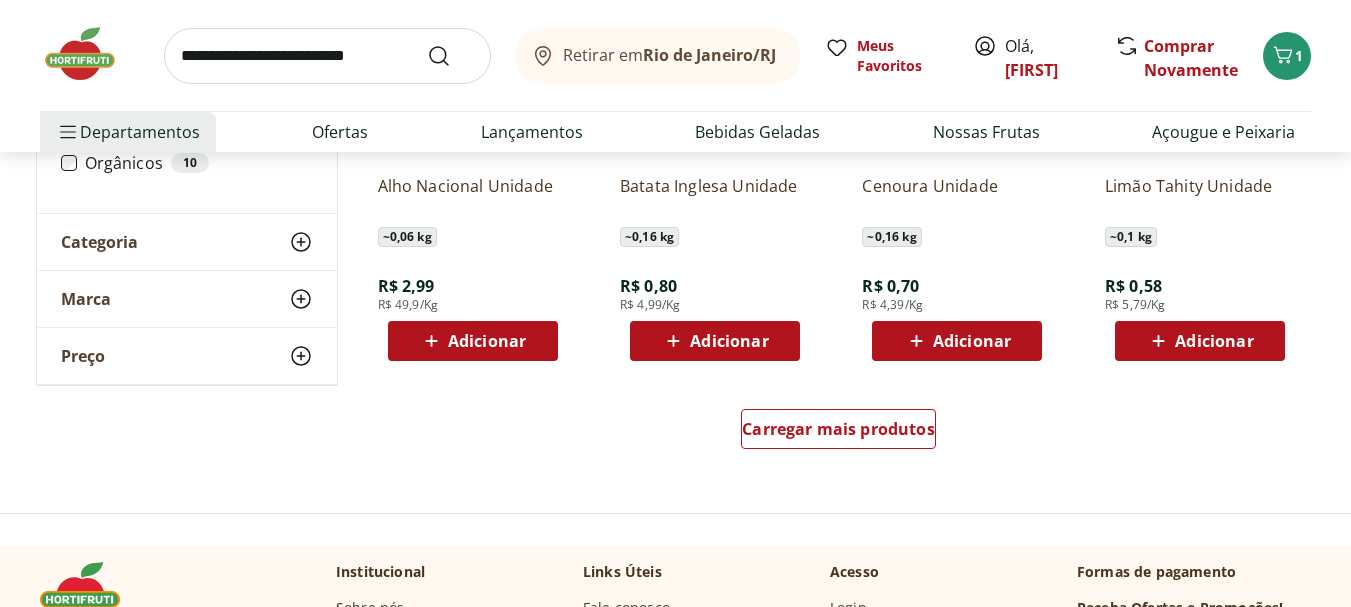 scroll, scrollTop: 1303, scrollLeft: 0, axis: vertical 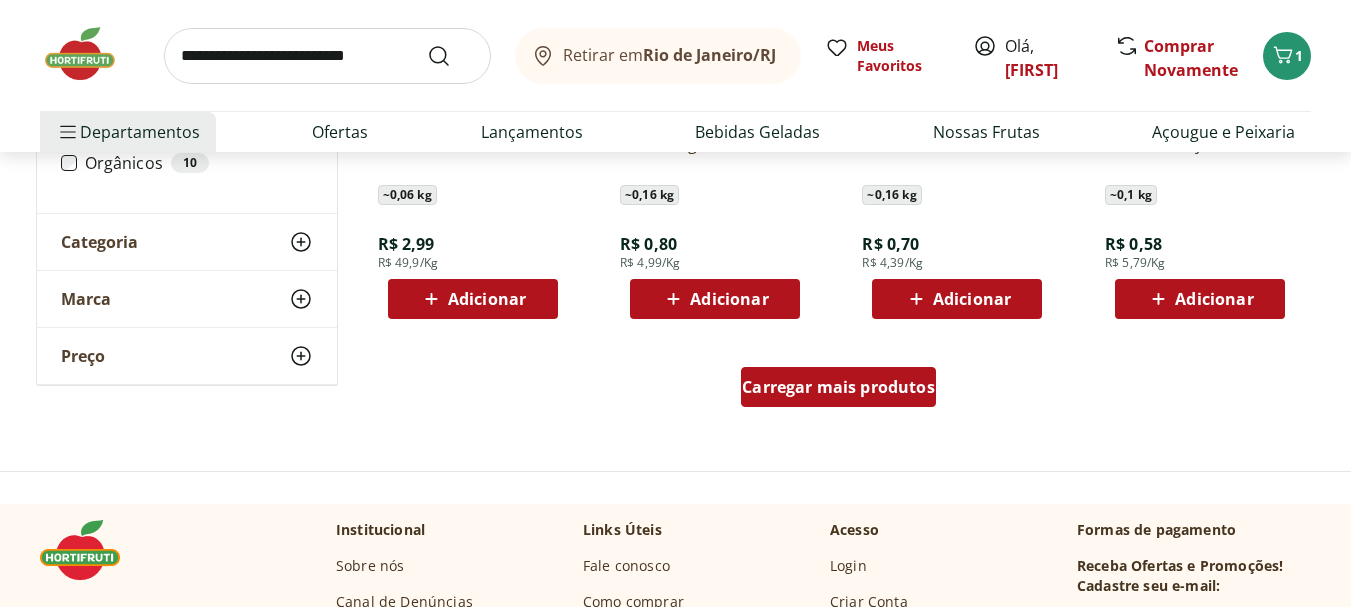 click on "Carregar mais produtos" at bounding box center (838, 387) 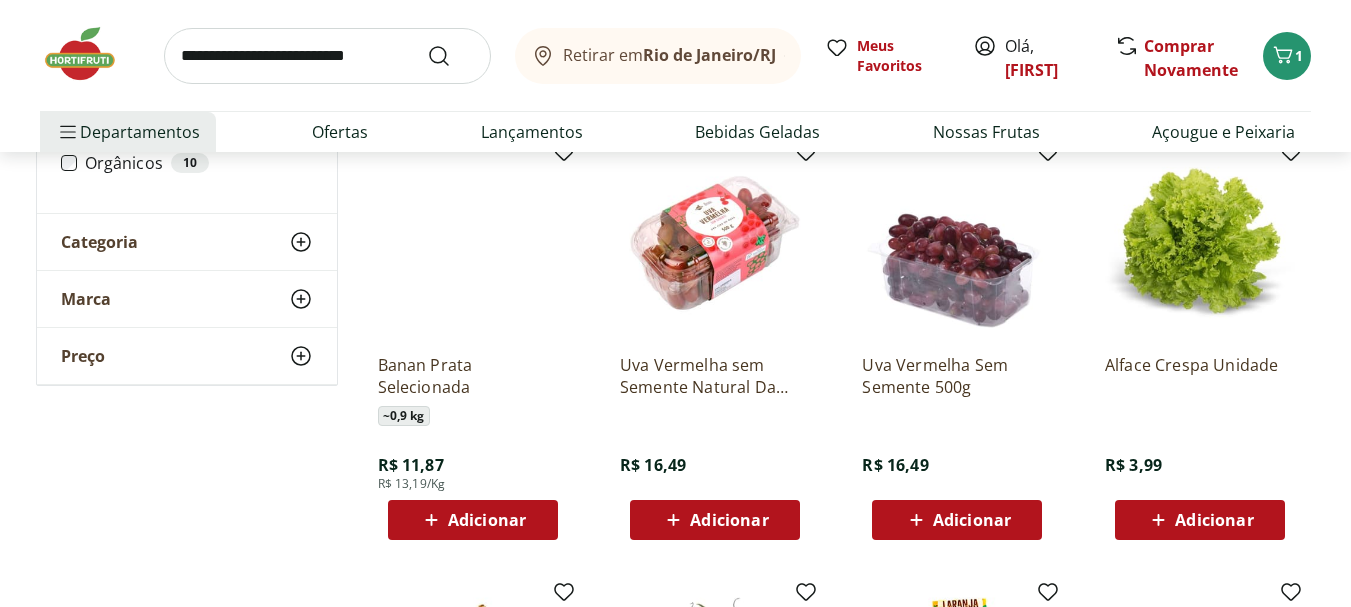 scroll, scrollTop: 1971, scrollLeft: 0, axis: vertical 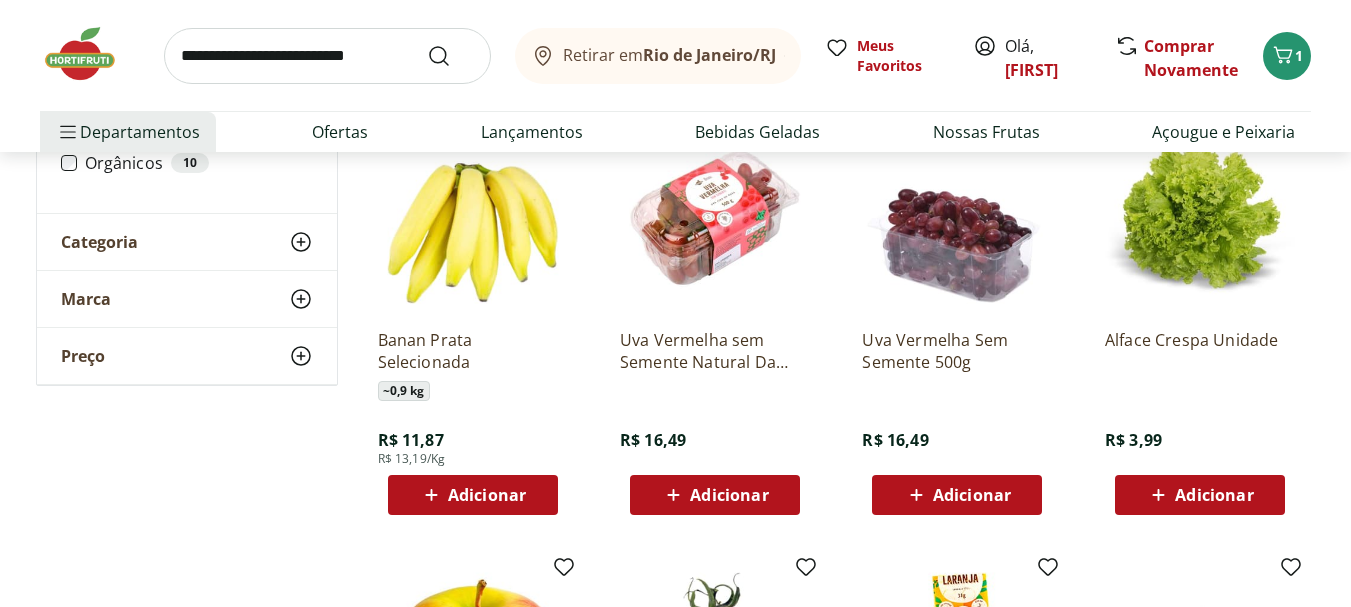 click on "Adicionar" at bounding box center [487, 495] 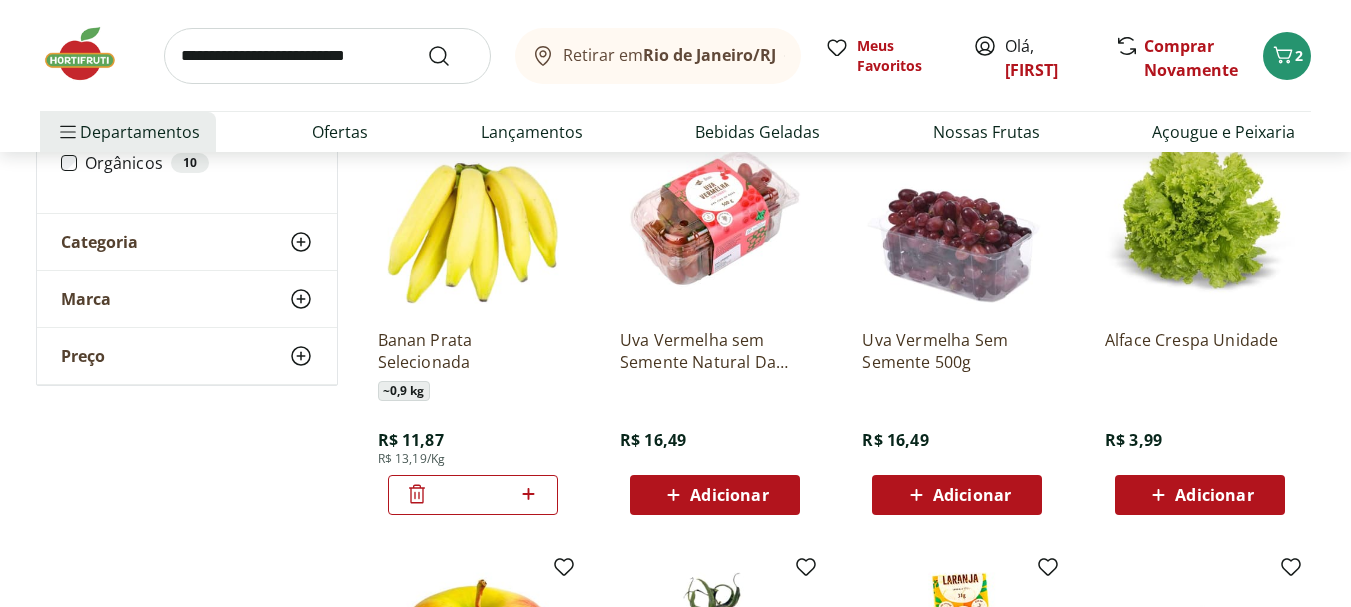 click on "Adicionar" at bounding box center (729, 495) 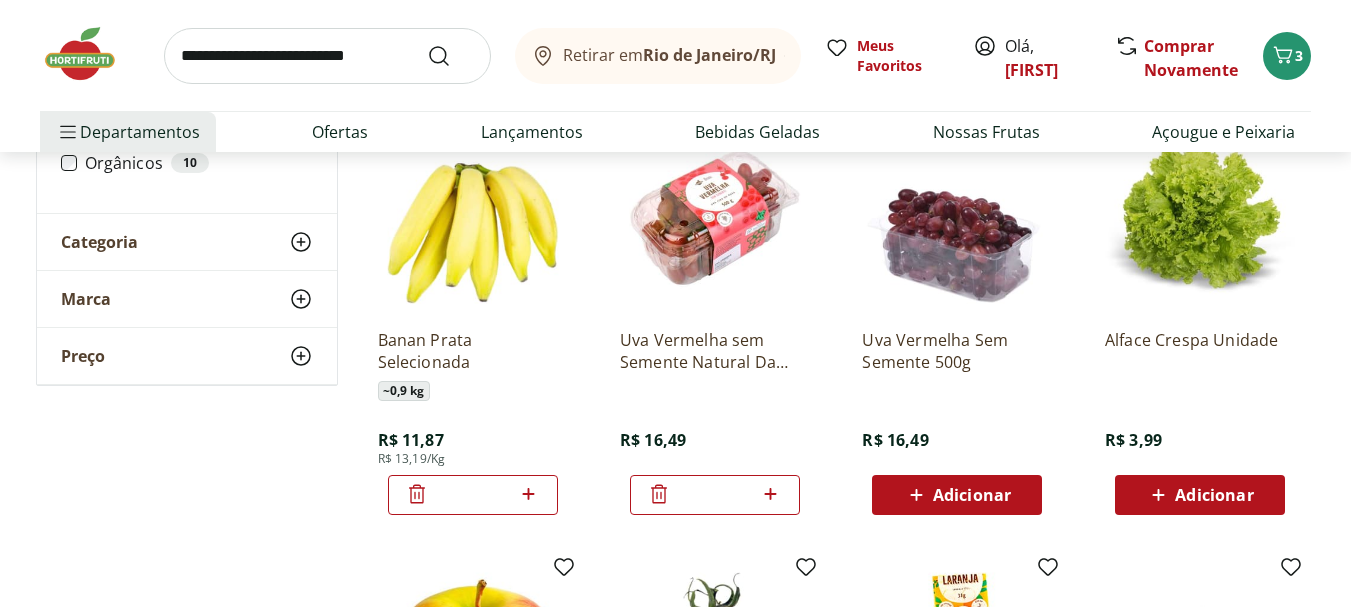 click on "Adicionar" at bounding box center (1214, 495) 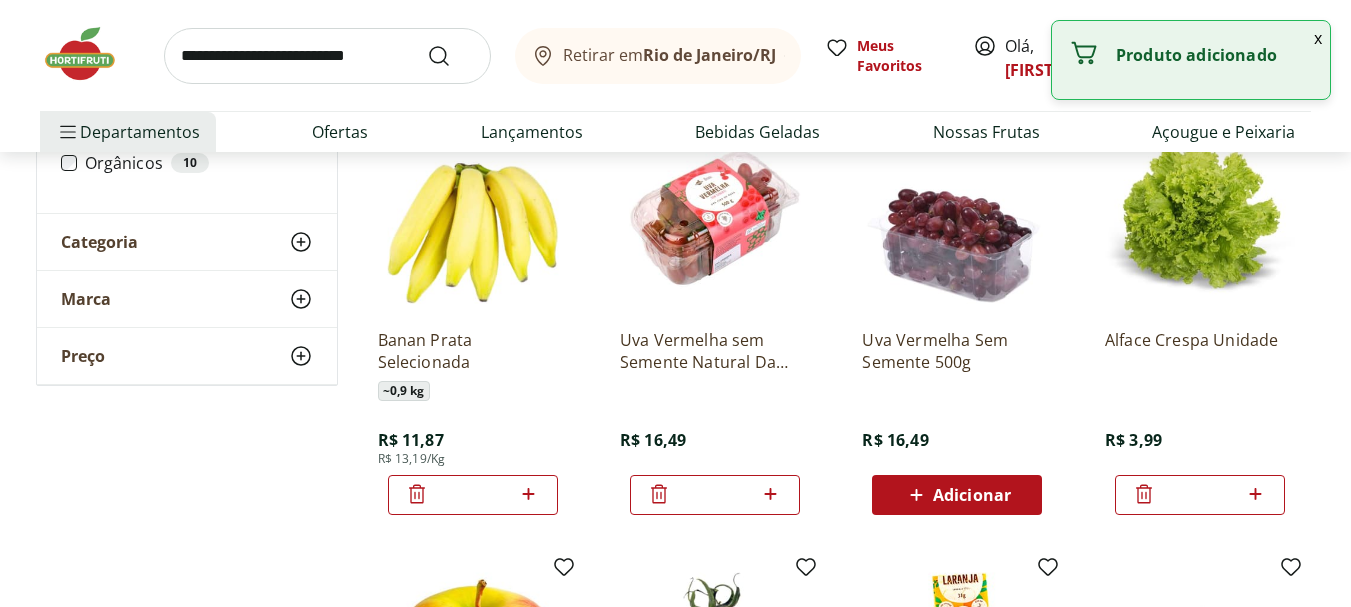 click on "Produto adicionado" at bounding box center (1215, 55) 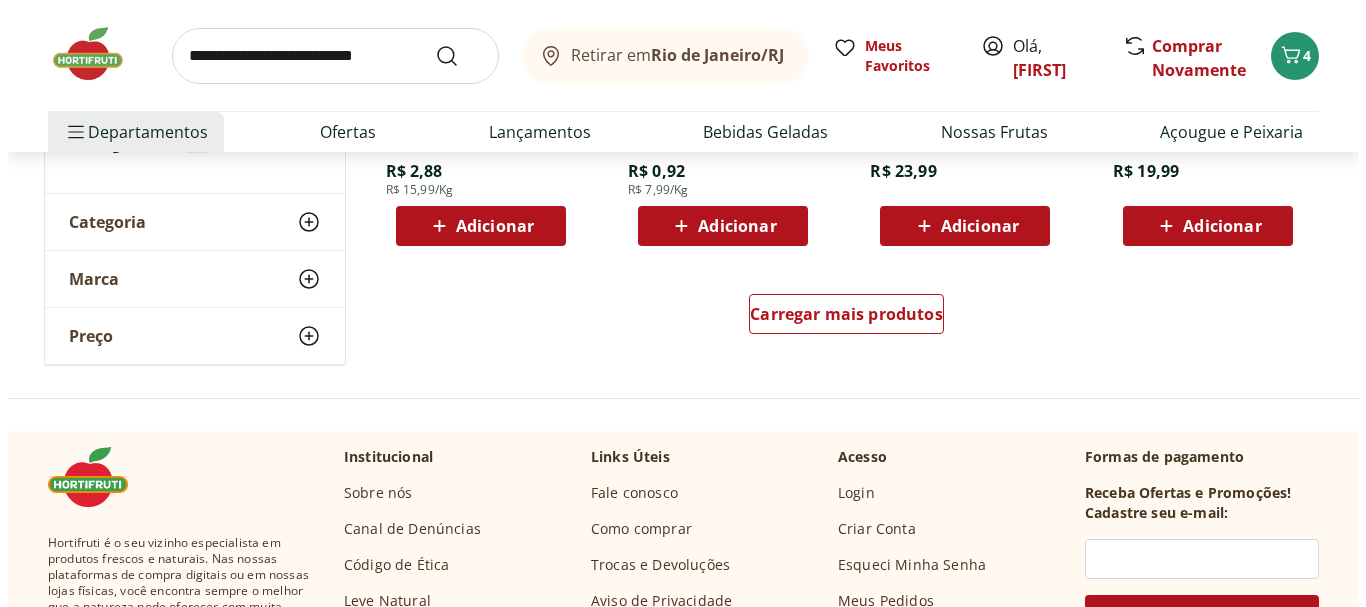 scroll, scrollTop: 2688, scrollLeft: 0, axis: vertical 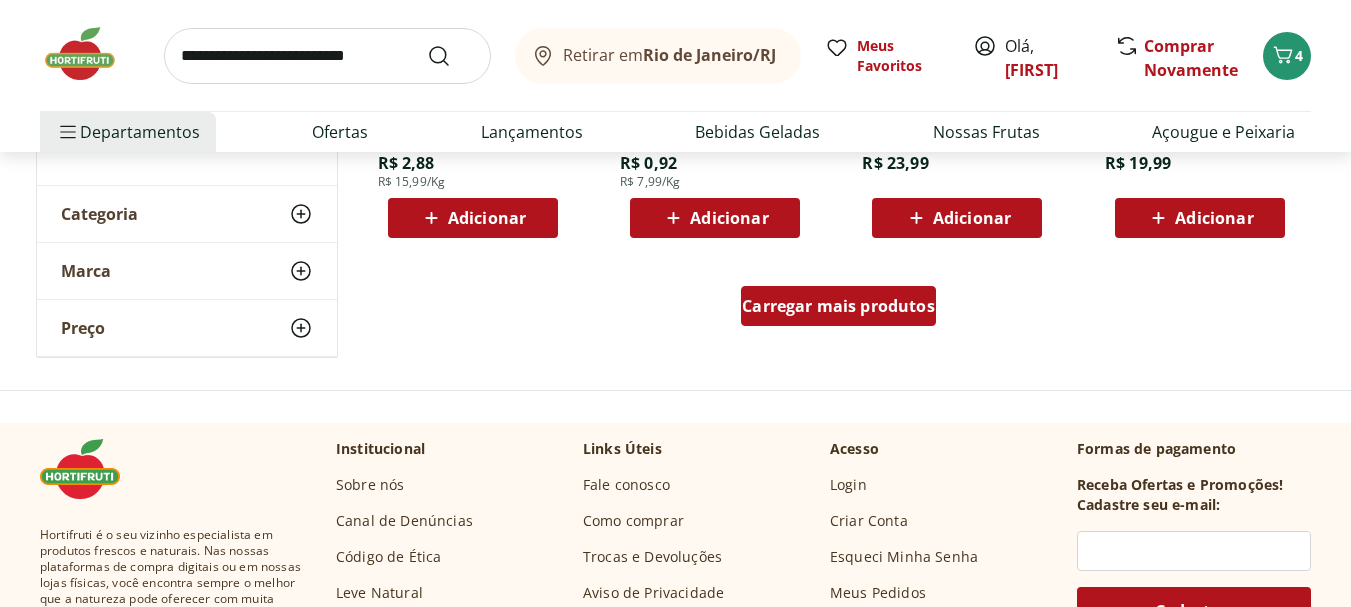 click on "Carregar mais produtos" at bounding box center [838, 306] 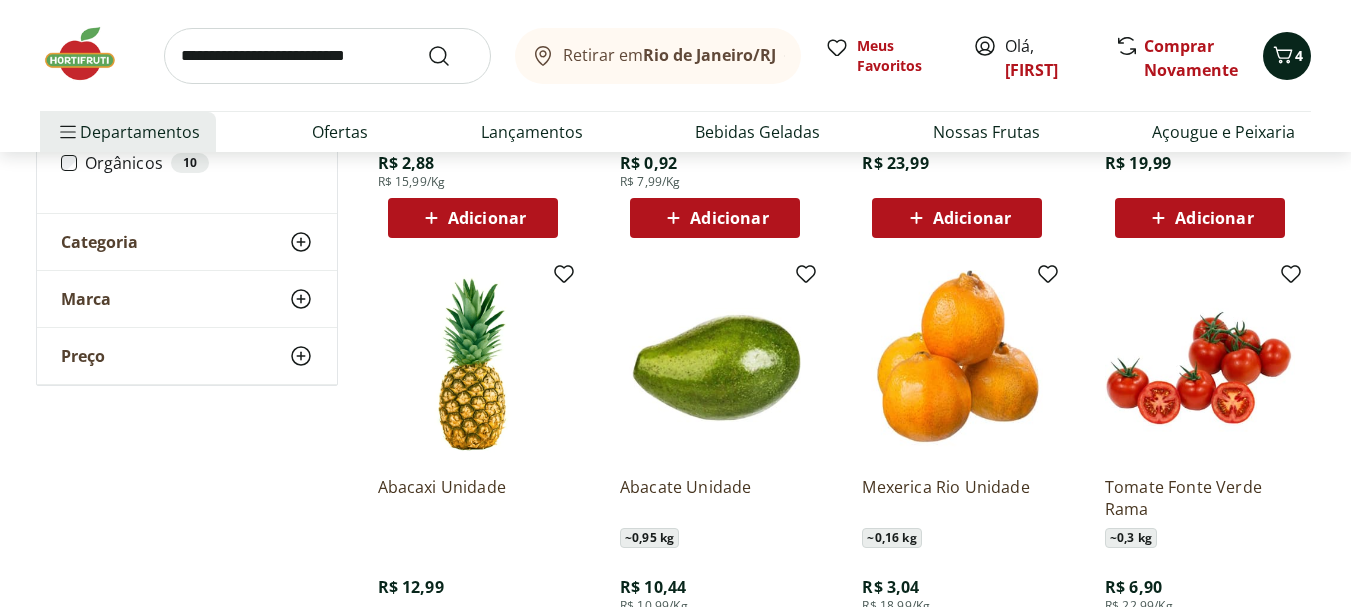click 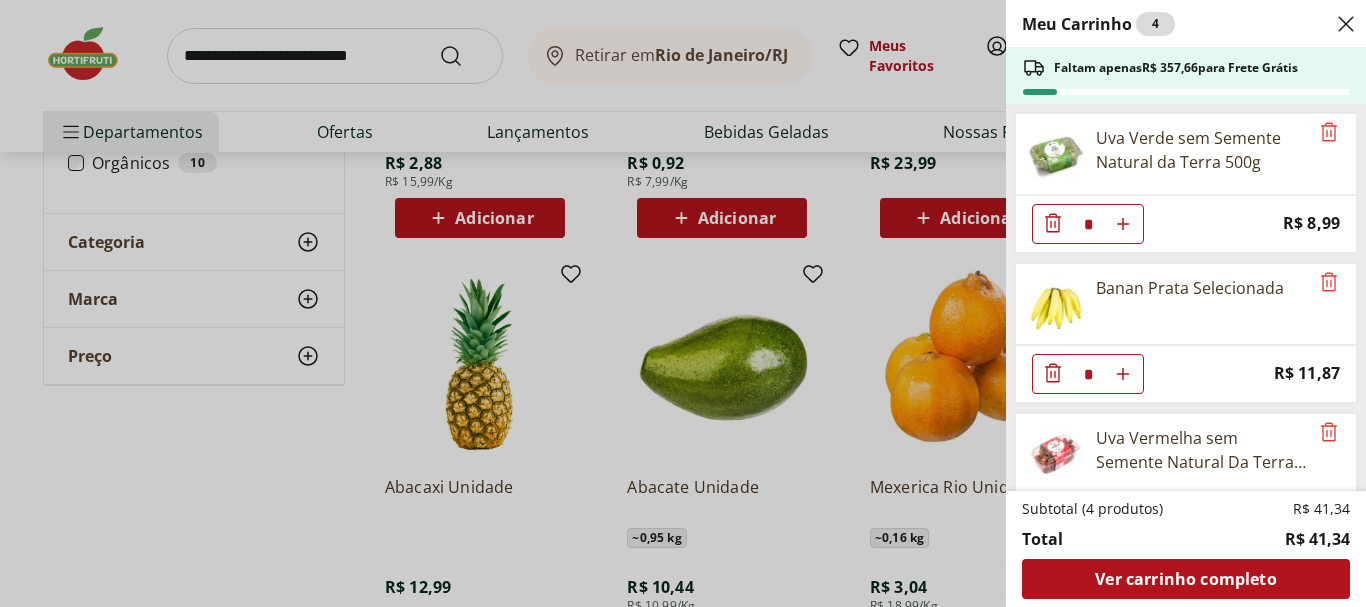 click 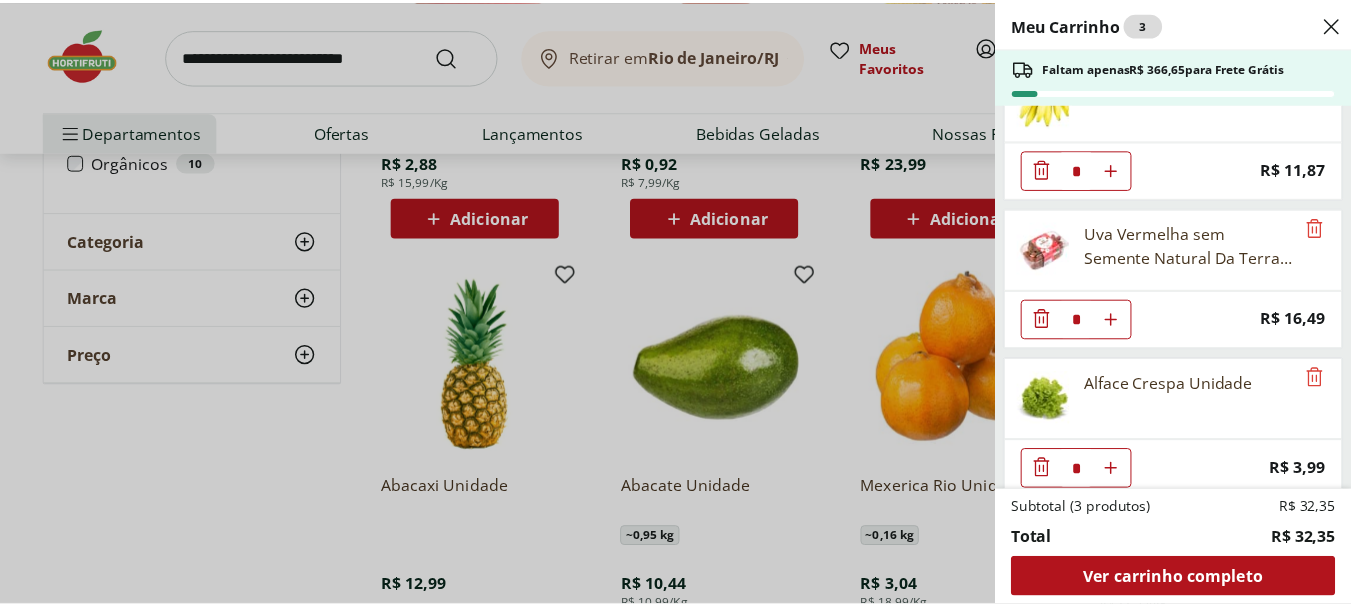 scroll, scrollTop: 71, scrollLeft: 0, axis: vertical 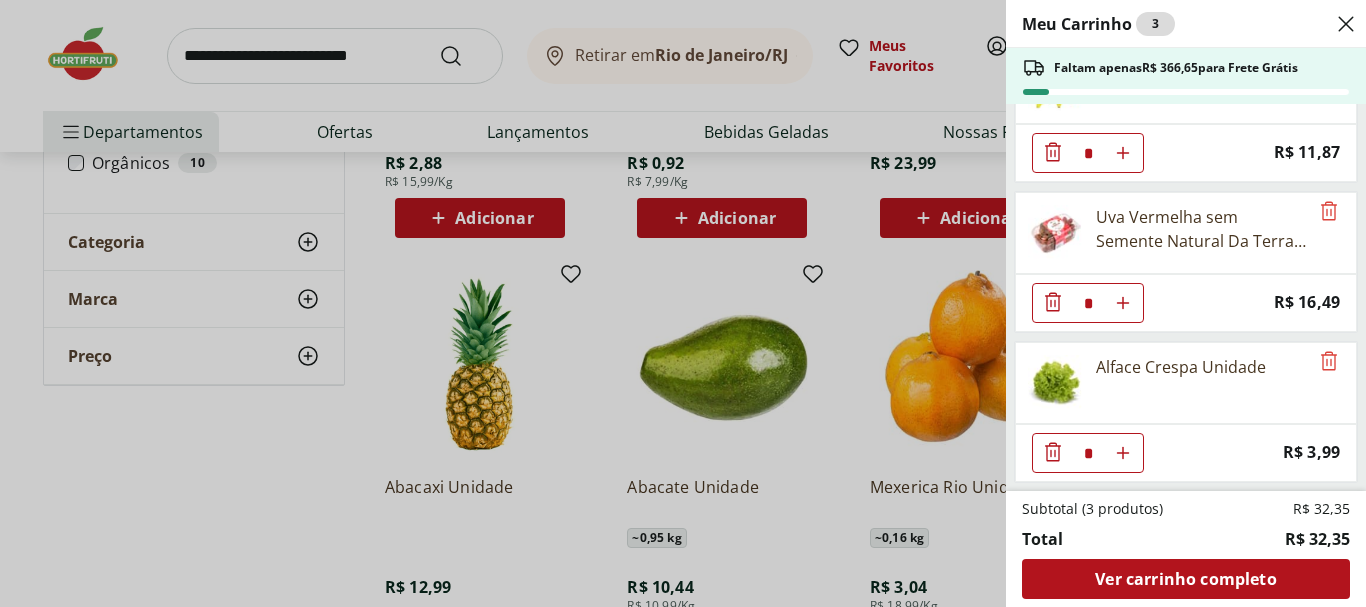 click on "Meu Carrinho 3 Faltam apenas  R$ 366,65  para Frete Grátis Banan Prata Selecionada * Price: R$ 11,87 Uva Vermelha sem Semente Natural Da Terra 500g * Price: R$ 16,49 Alface Crespa Unidade * Price: R$ 3,99 Subtotal (3 produtos) R$ 32,35 Total R$ 32,35 Ver carrinho completo" at bounding box center [683, 303] 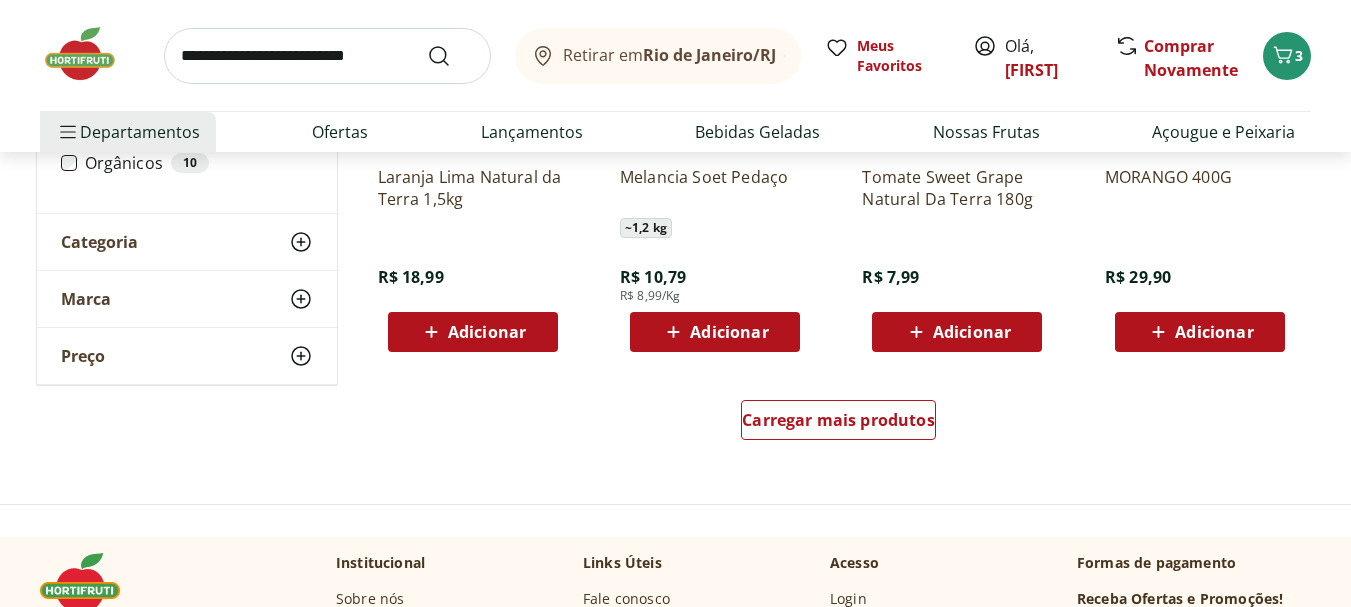 scroll, scrollTop: 3910, scrollLeft: 0, axis: vertical 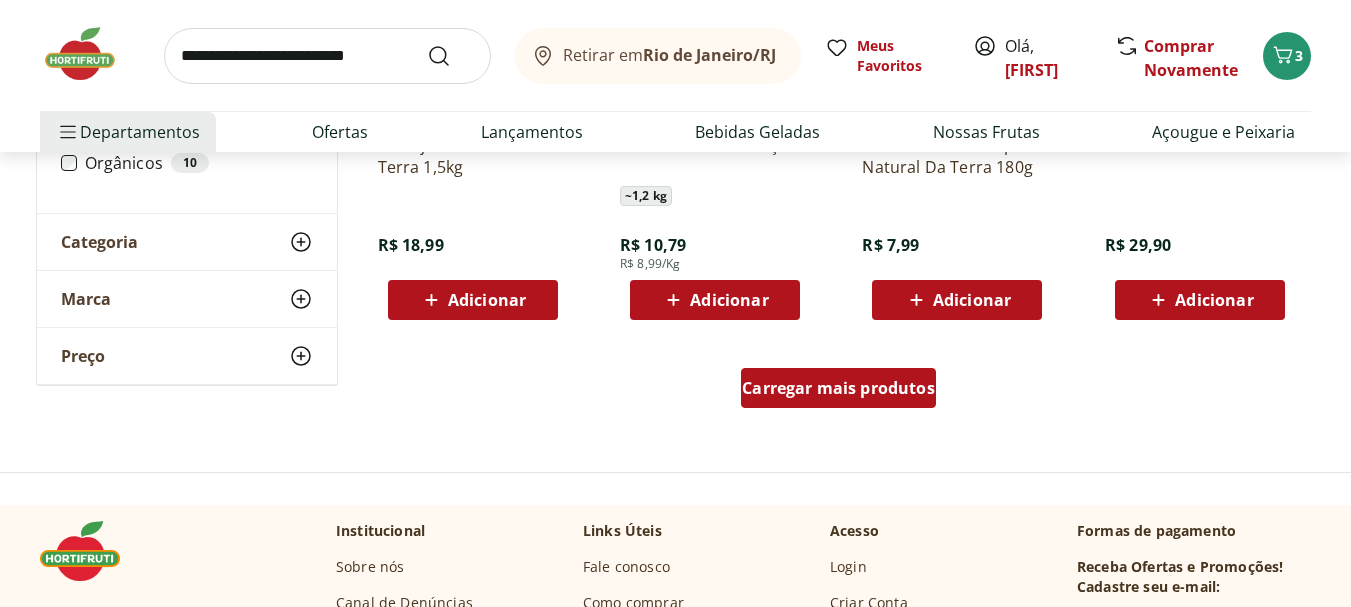 click on "Carregar mais produtos" at bounding box center [838, 388] 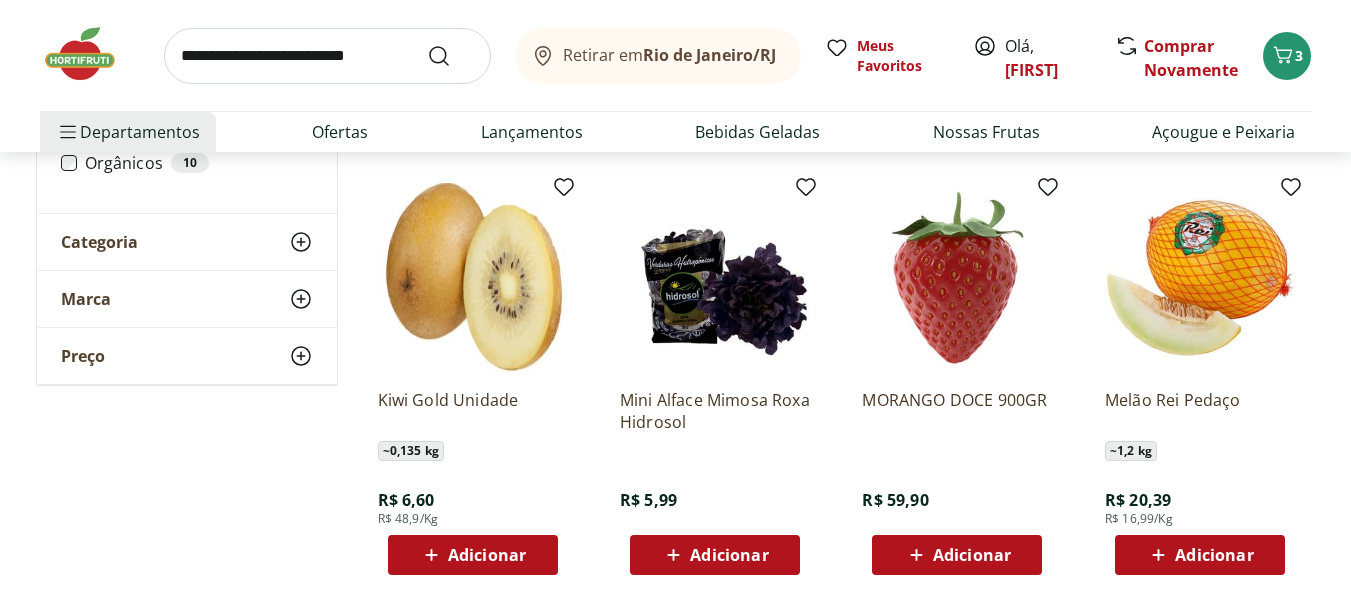 scroll, scrollTop: 4998, scrollLeft: 0, axis: vertical 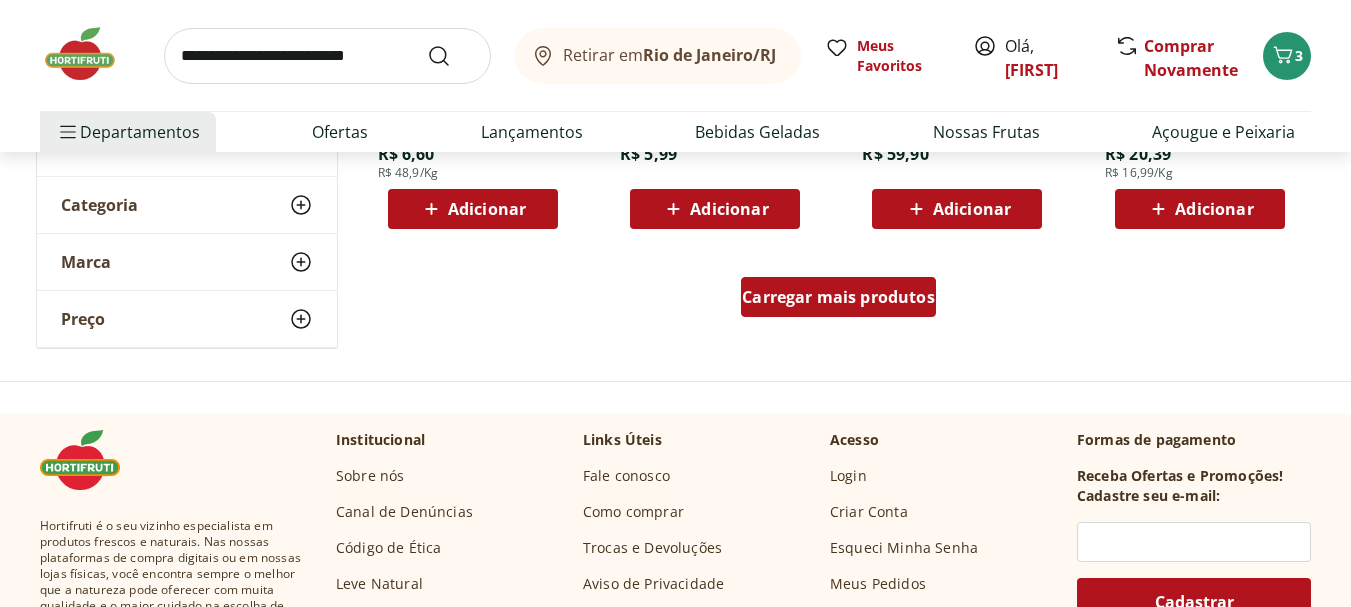 click on "Carregar mais produtos" at bounding box center (838, 297) 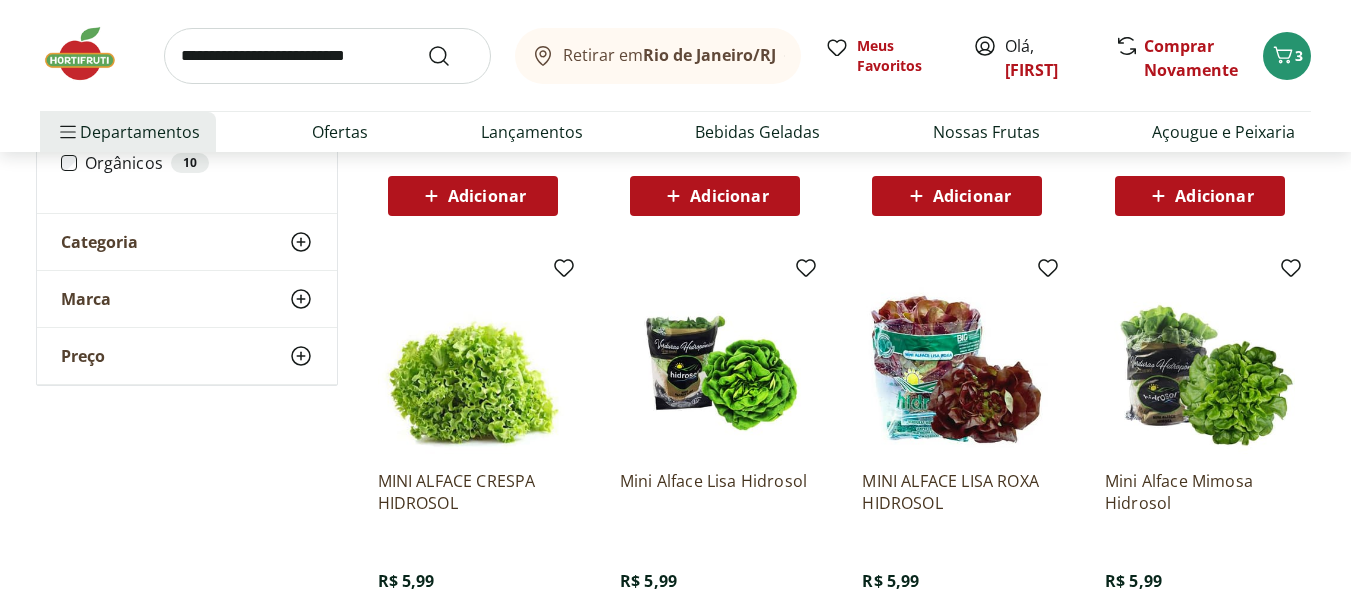 scroll, scrollTop: 5757, scrollLeft: 0, axis: vertical 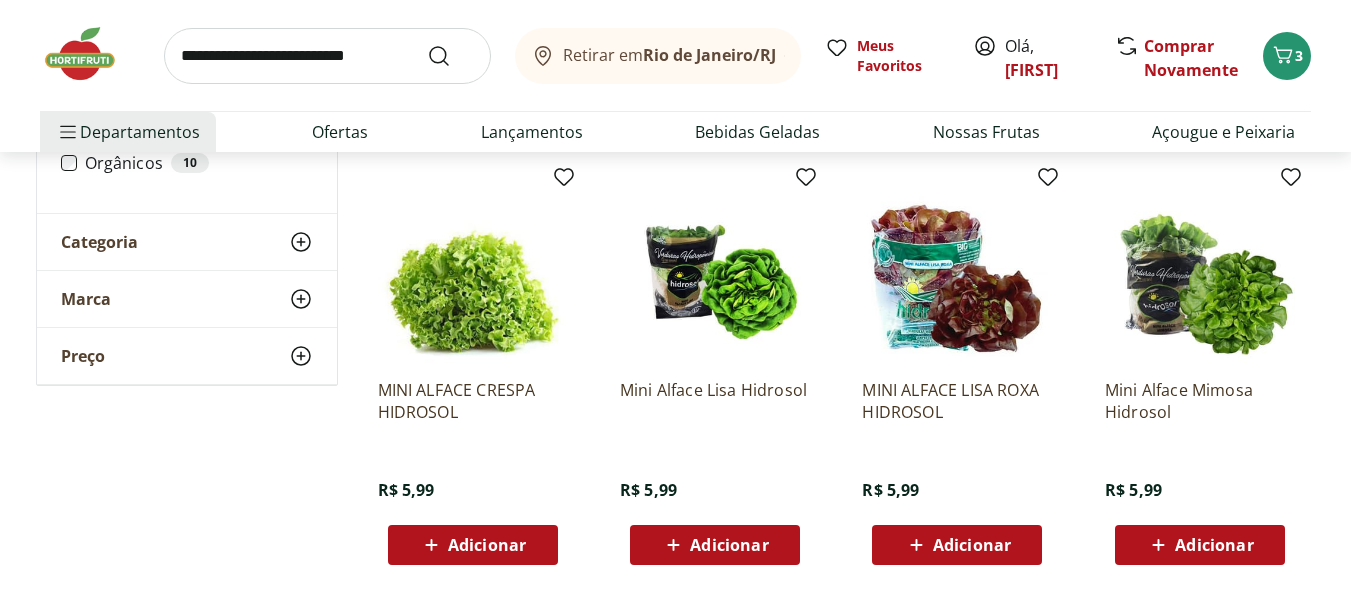 click on "Adicionar" at bounding box center (487, 545) 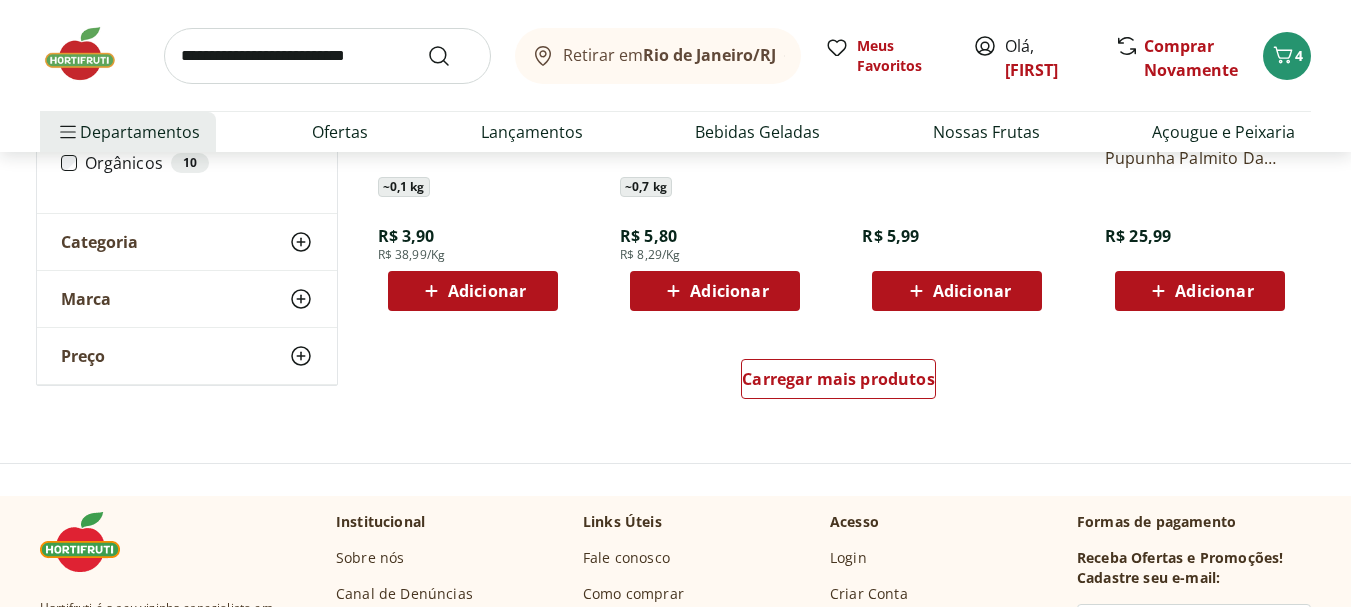 scroll, scrollTop: 6587, scrollLeft: 0, axis: vertical 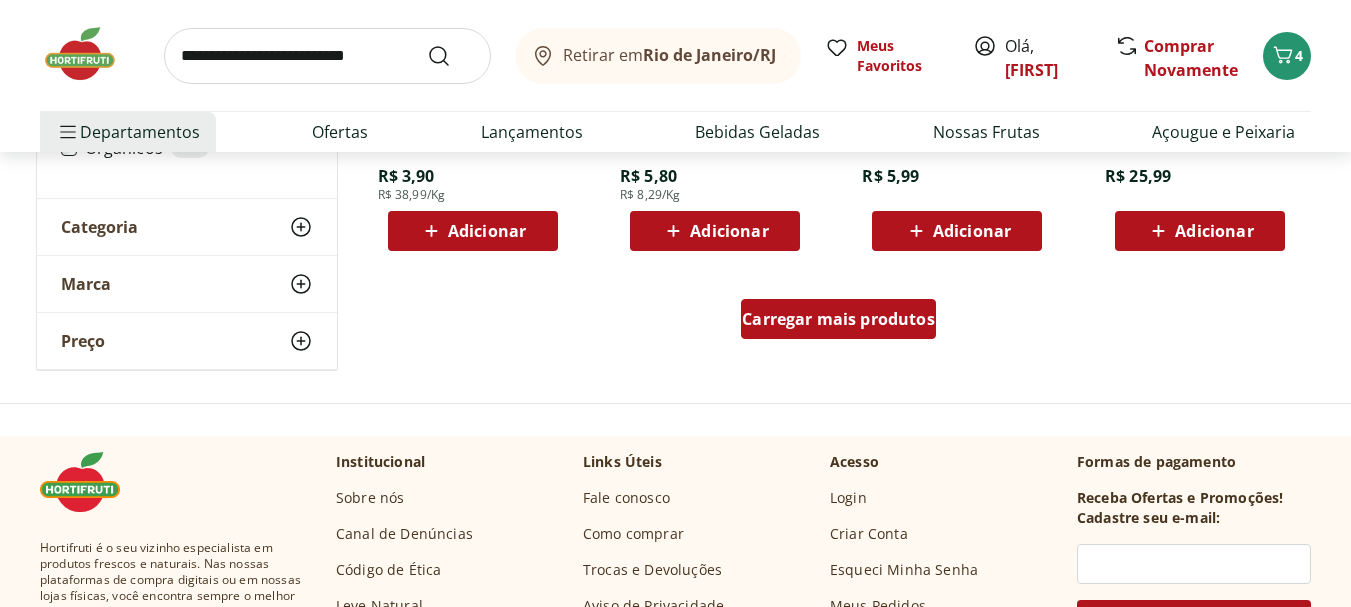 click on "Carregar mais produtos" at bounding box center (838, 319) 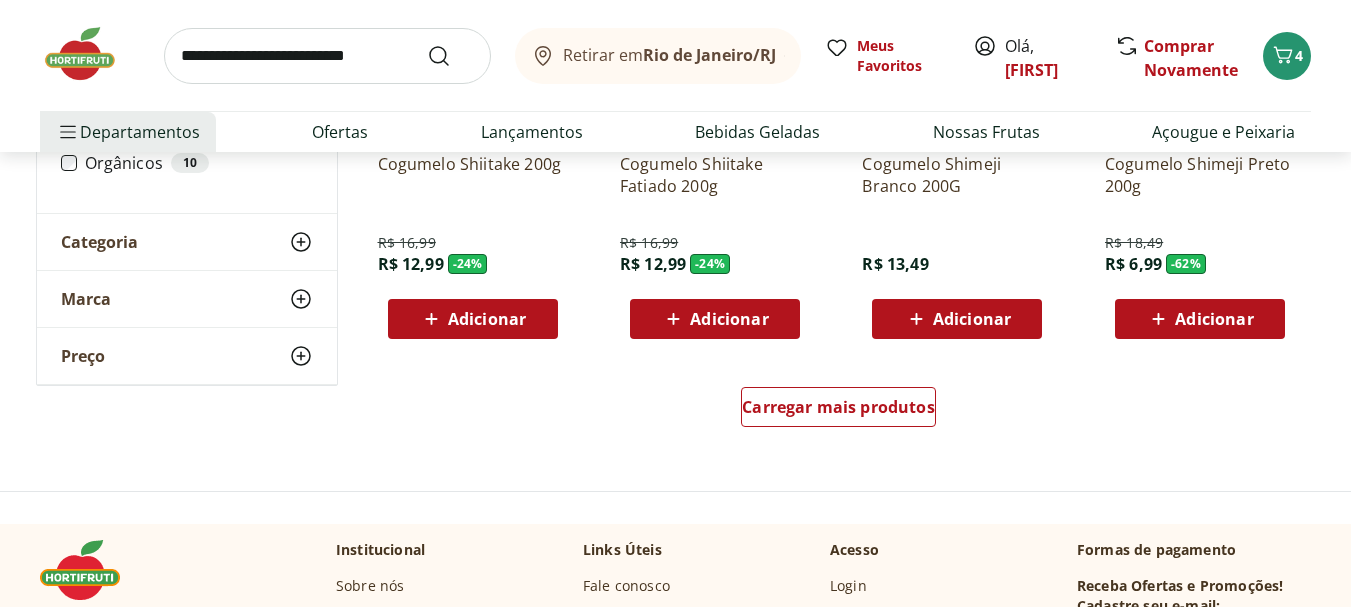 scroll, scrollTop: 7856, scrollLeft: 0, axis: vertical 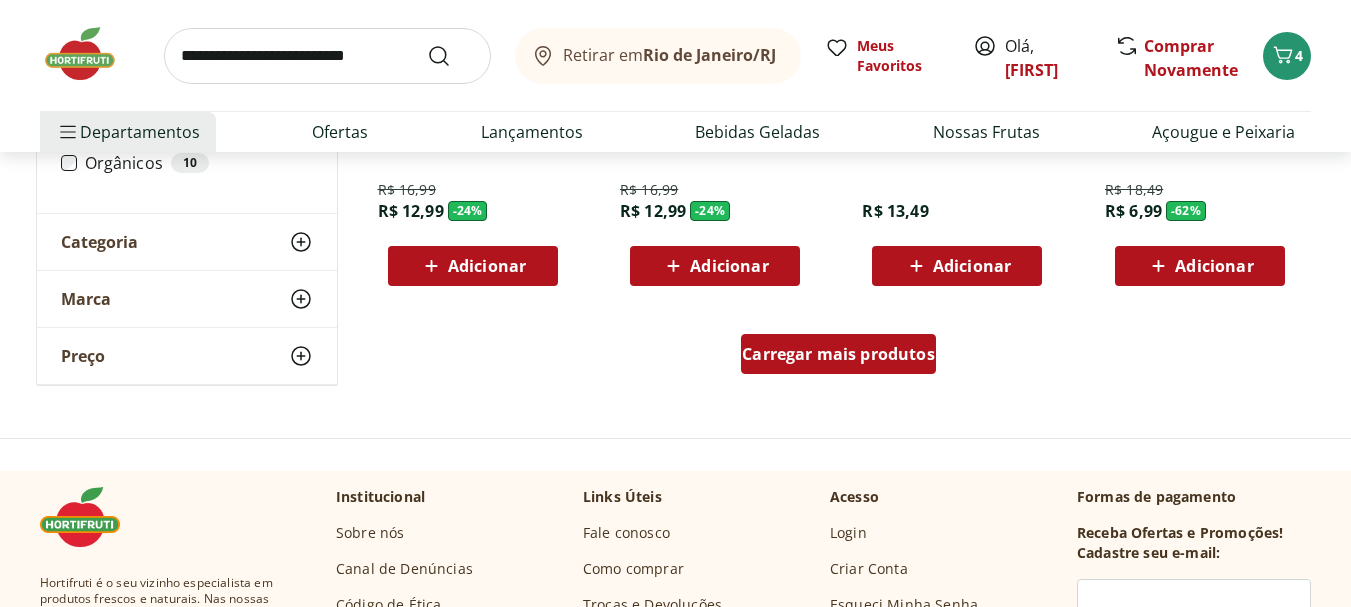 click on "Carregar mais produtos" at bounding box center (838, 354) 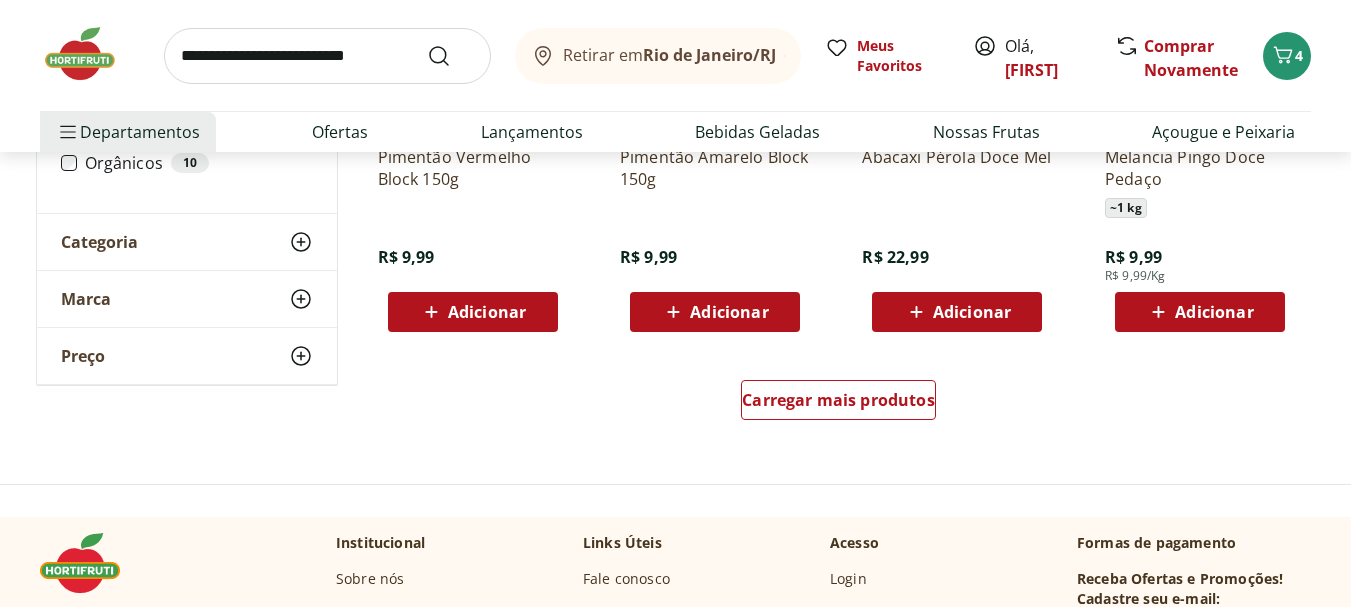 scroll, scrollTop: 9173, scrollLeft: 0, axis: vertical 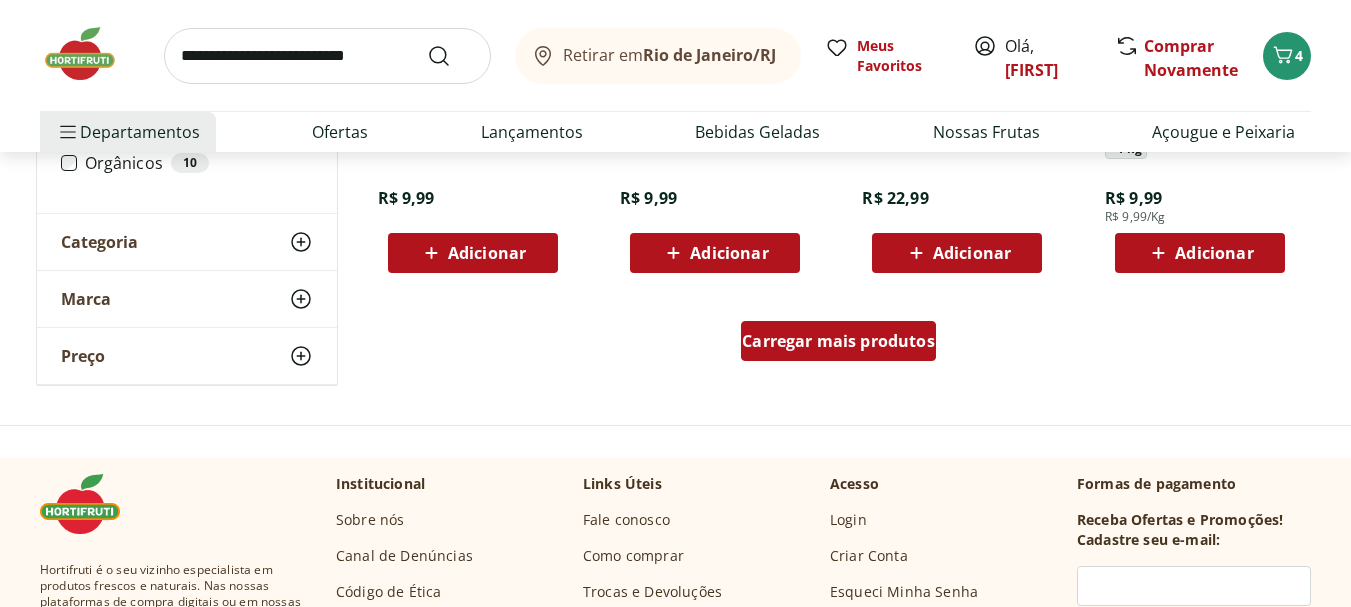 click on "Carregar mais produtos" at bounding box center [838, 341] 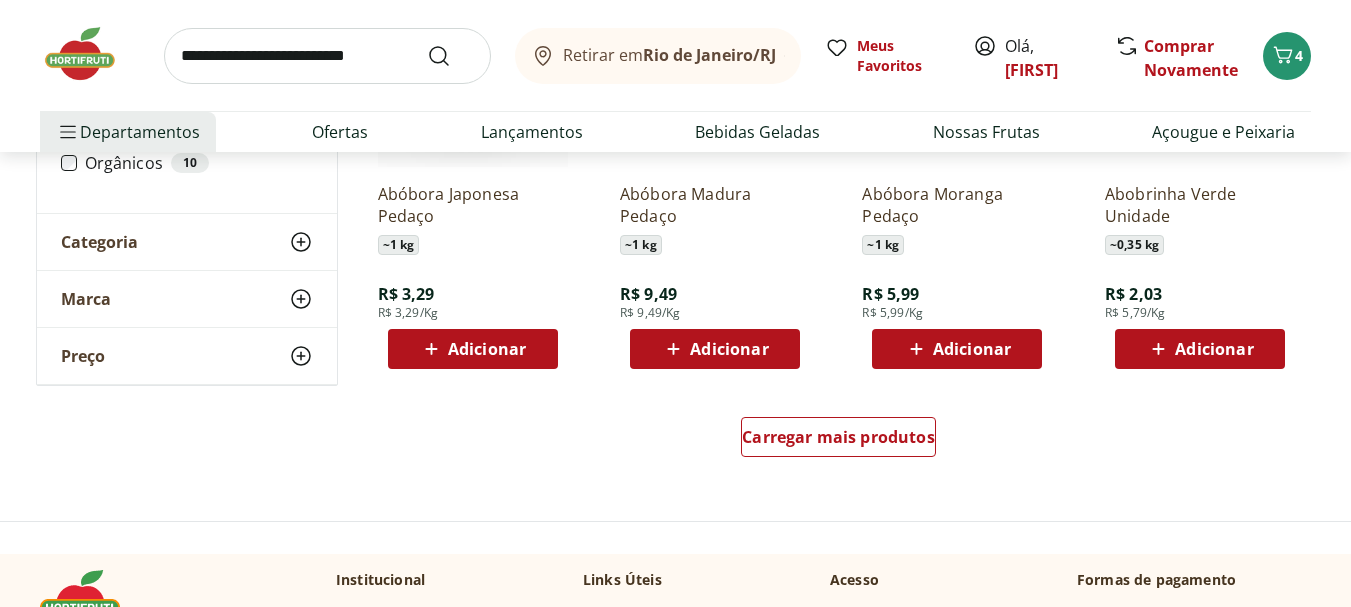 scroll, scrollTop: 10468, scrollLeft: 0, axis: vertical 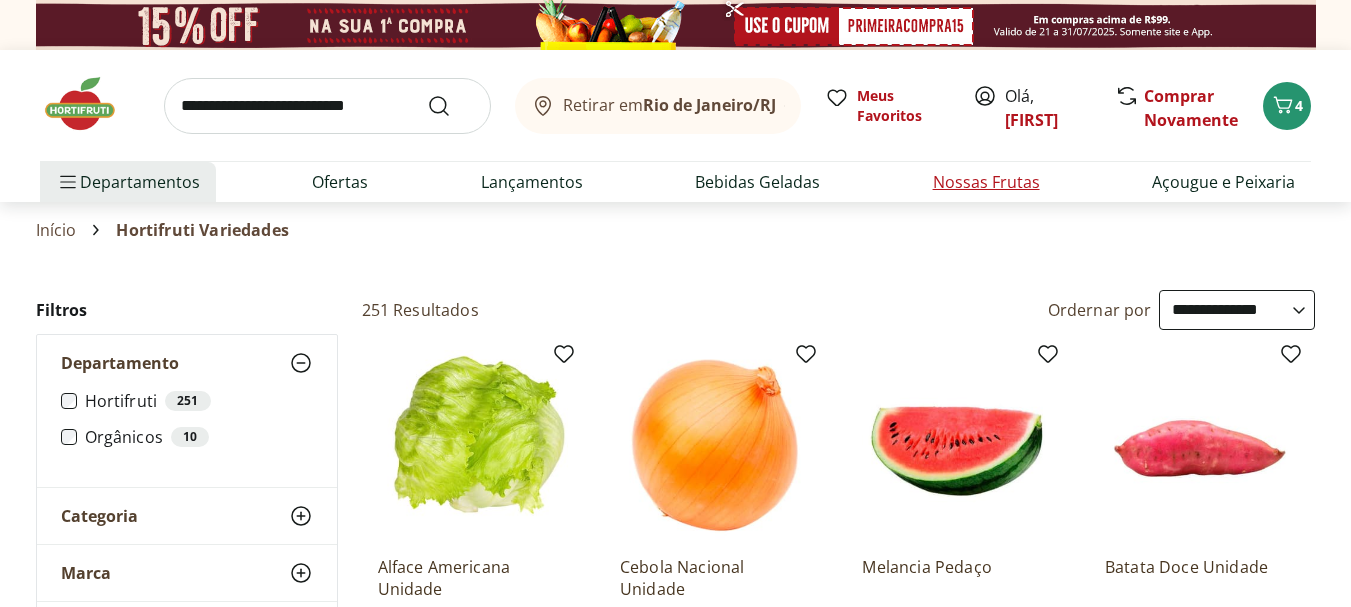 click on "Nossas Frutas" at bounding box center [986, 182] 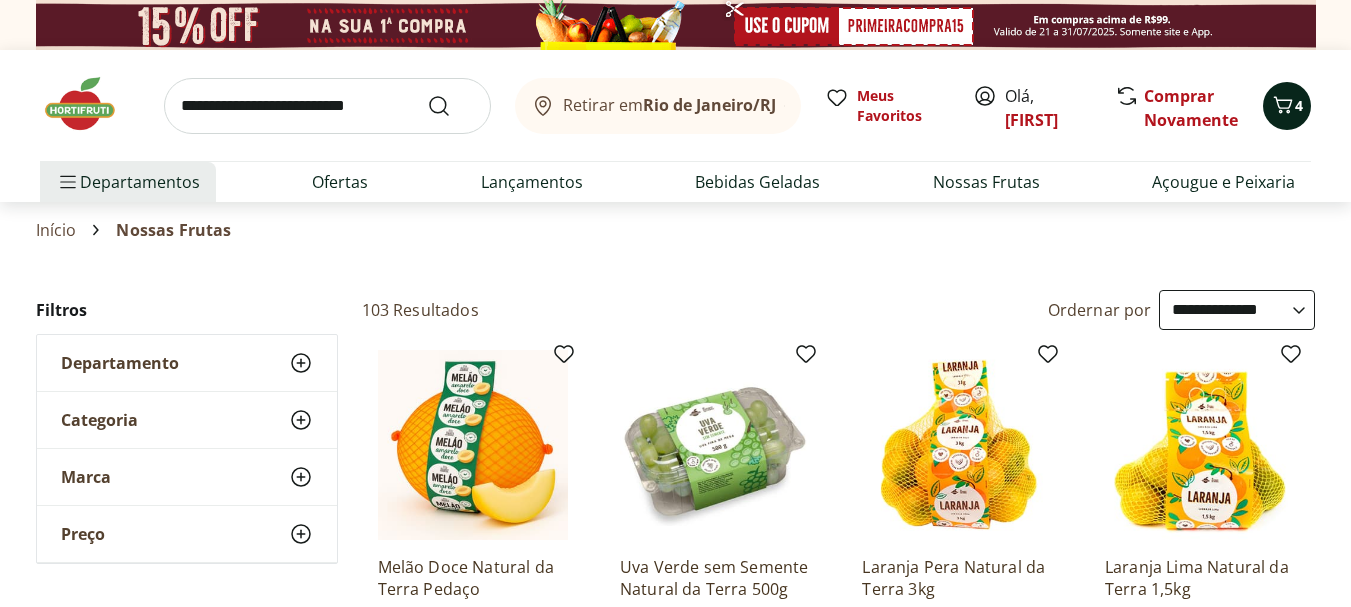 click on "4" at bounding box center (1299, 105) 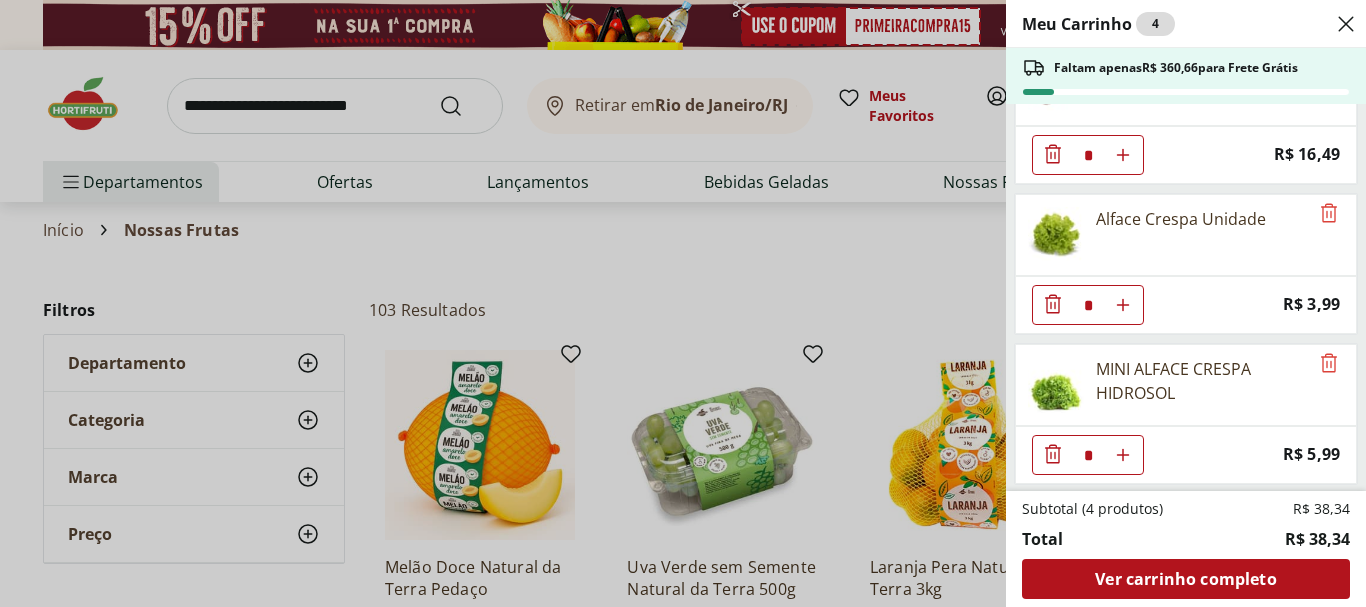 scroll, scrollTop: 221, scrollLeft: 0, axis: vertical 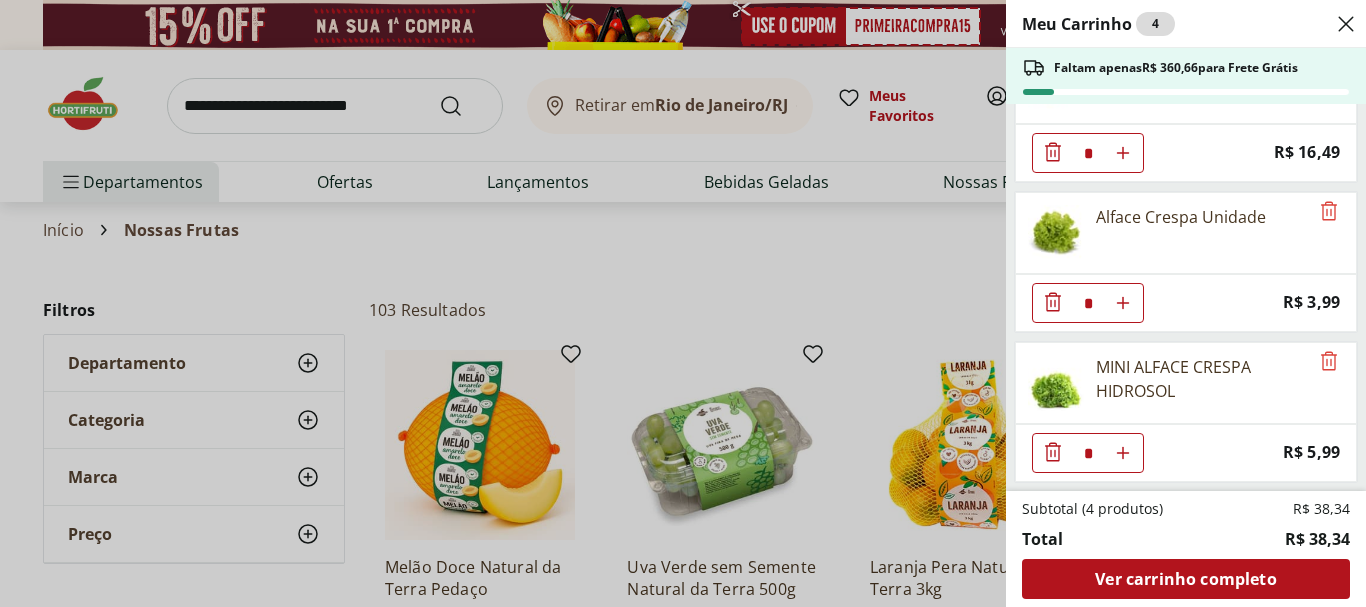 click 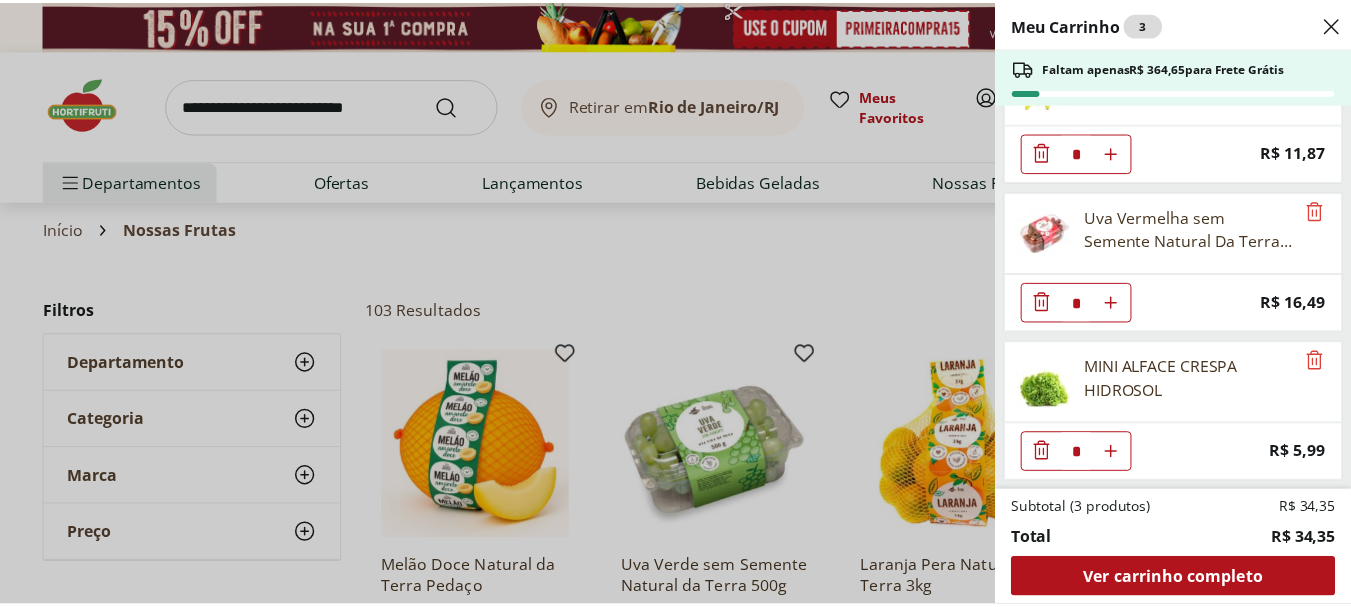 scroll, scrollTop: 71, scrollLeft: 0, axis: vertical 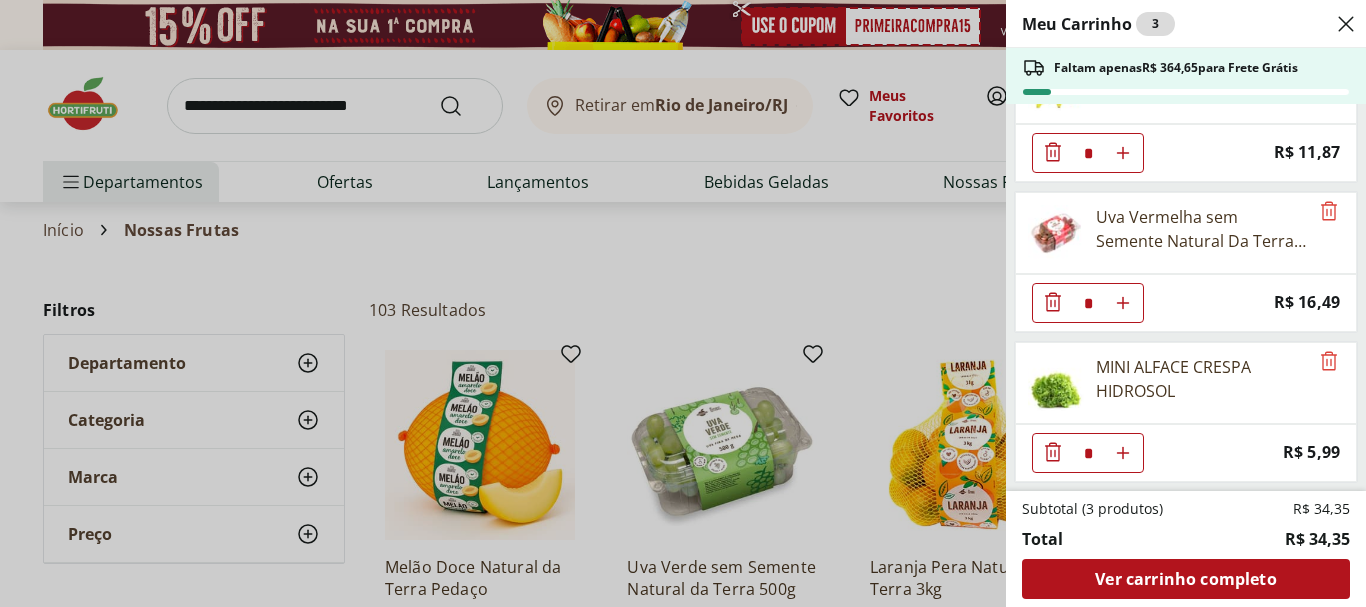 click on "Meu Carrinho 3 Faltam apenas  R$ 364,65  para Frete Grátis Banan Prata Selecionada * Price: R$ 11,87 Uva Vermelha sem Semente Natural Da Terra 500g * Price: R$ 16,49 MINI ALFACE CRESPA HIDROSOL * Price: R$ 5,99 Subtotal (3 produtos) R$ 34,35 Total R$ 34,35 Ver carrinho completo" at bounding box center [683, 303] 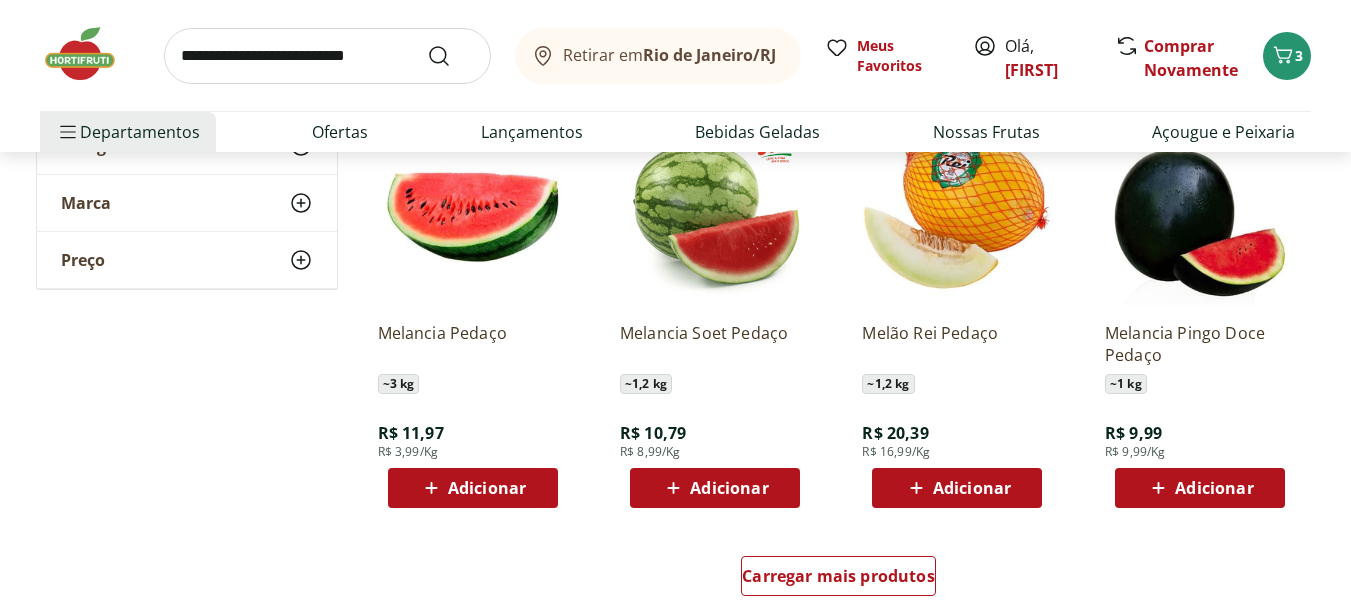 scroll, scrollTop: 1242, scrollLeft: 0, axis: vertical 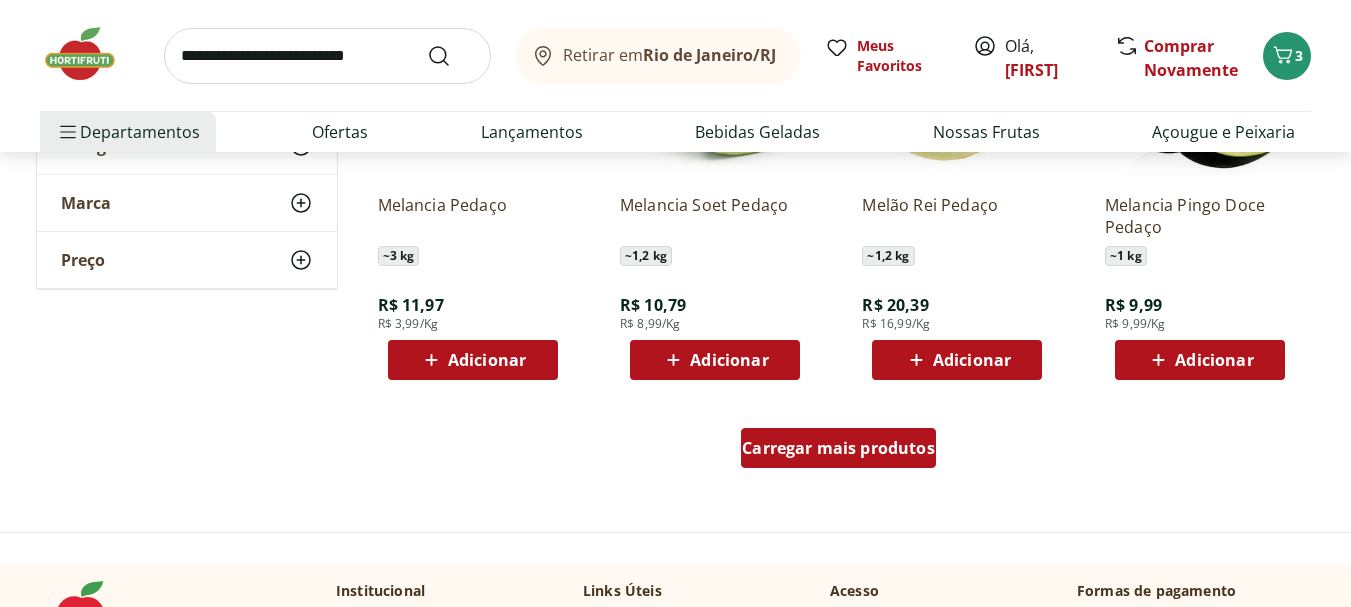 click on "Carregar mais produtos" at bounding box center [838, 448] 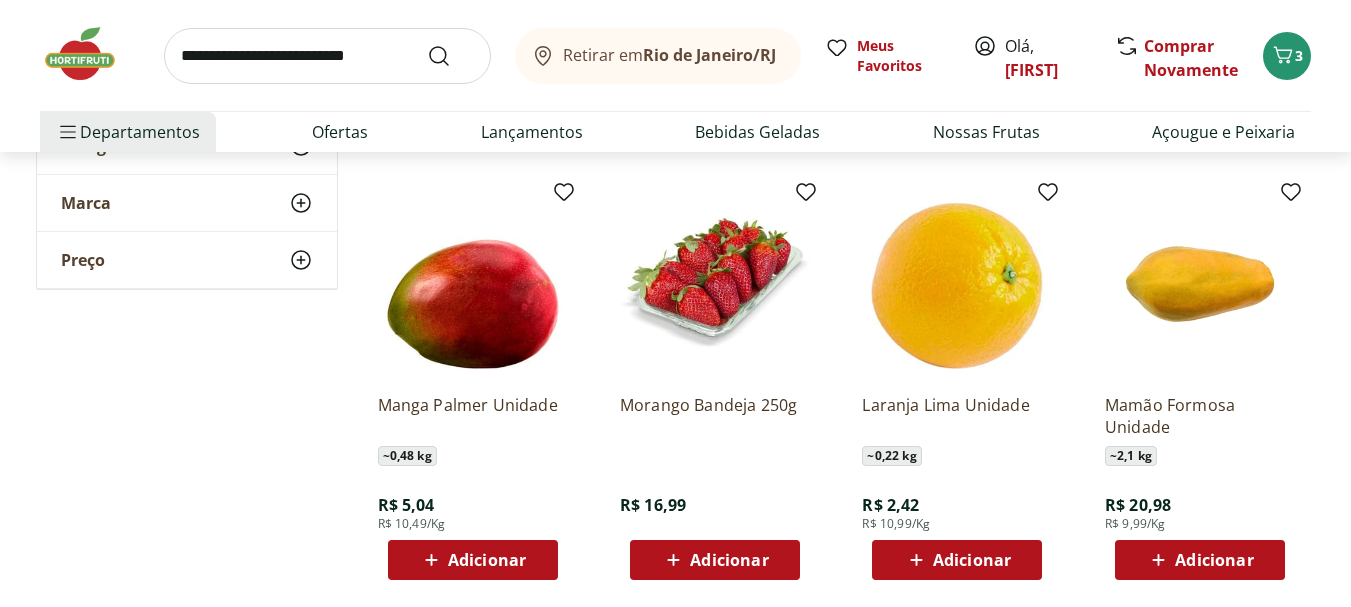 scroll, scrollTop: 2371, scrollLeft: 0, axis: vertical 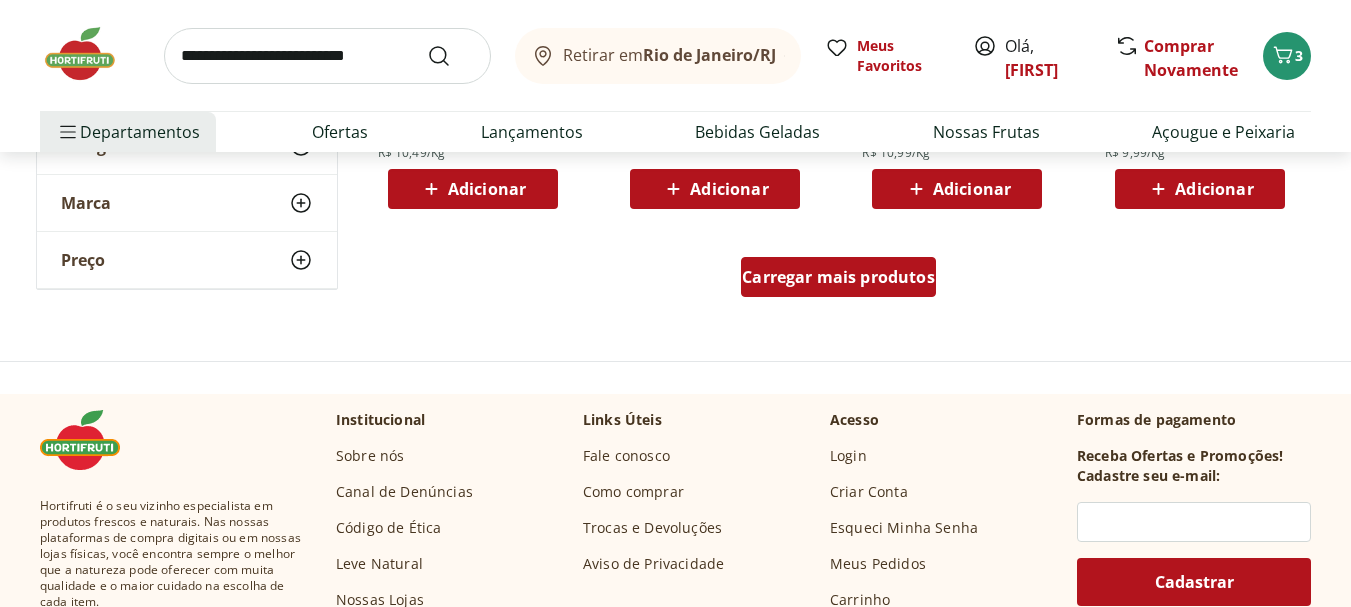 click on "Carregar mais produtos" at bounding box center (838, 277) 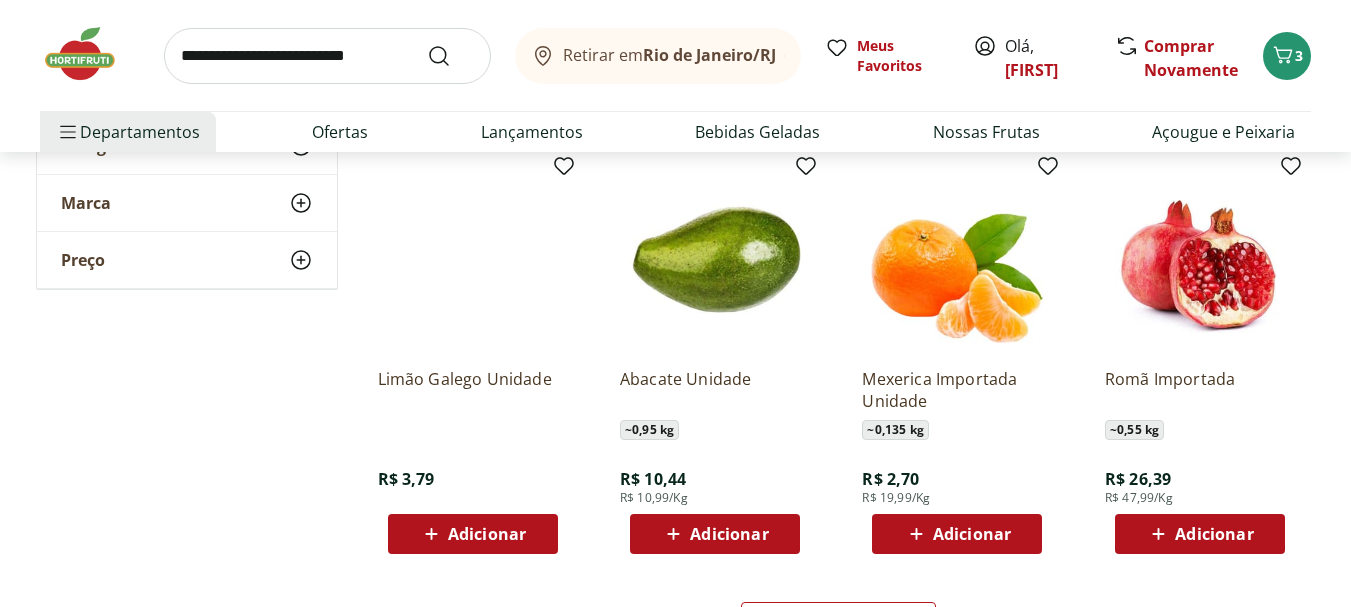 scroll, scrollTop: 3686, scrollLeft: 0, axis: vertical 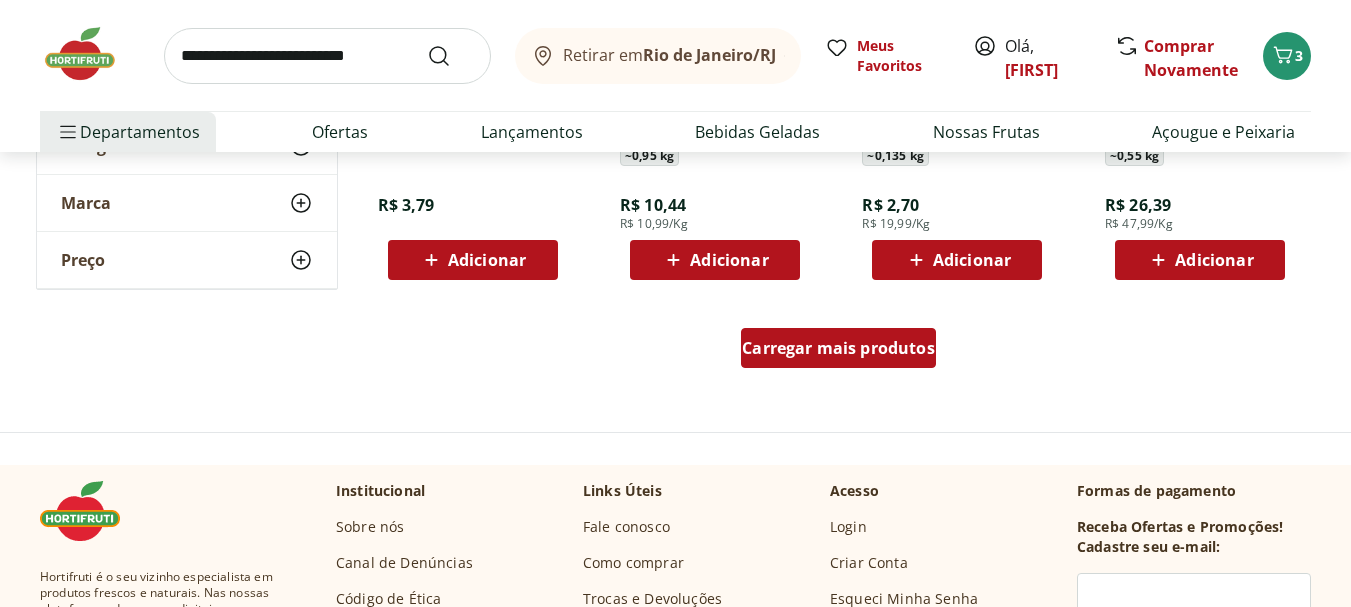 click on "Carregar mais produtos" at bounding box center (838, 348) 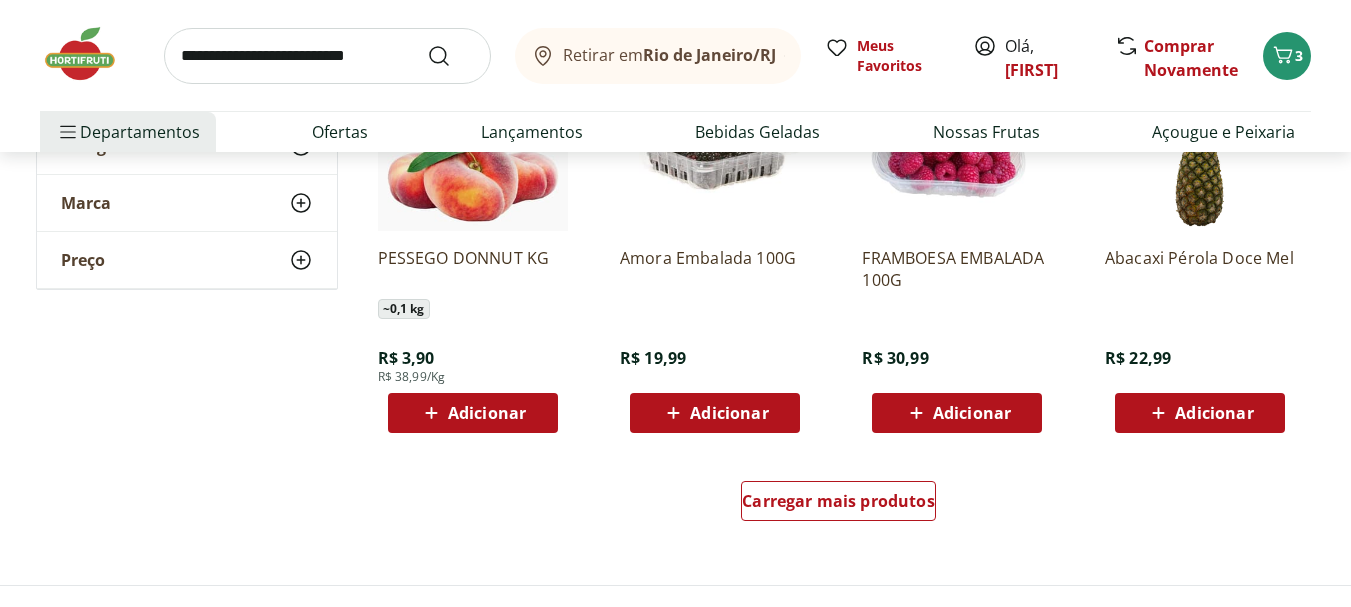 scroll, scrollTop: 5204, scrollLeft: 0, axis: vertical 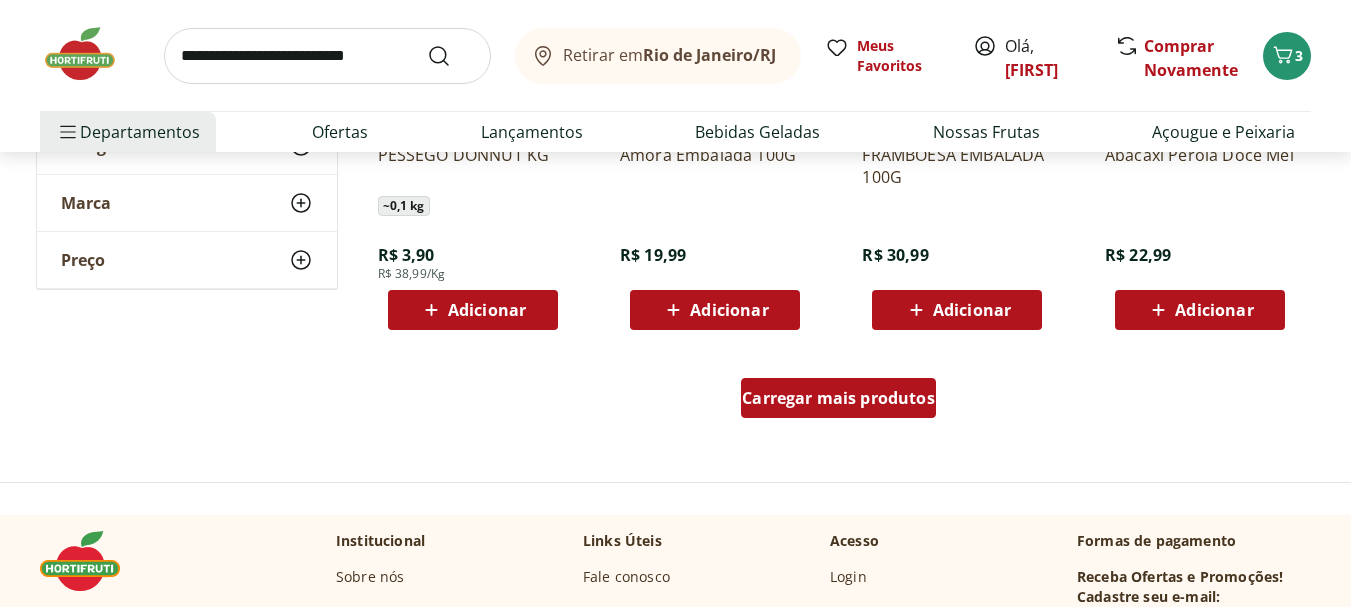 click on "Carregar mais produtos" at bounding box center [838, 398] 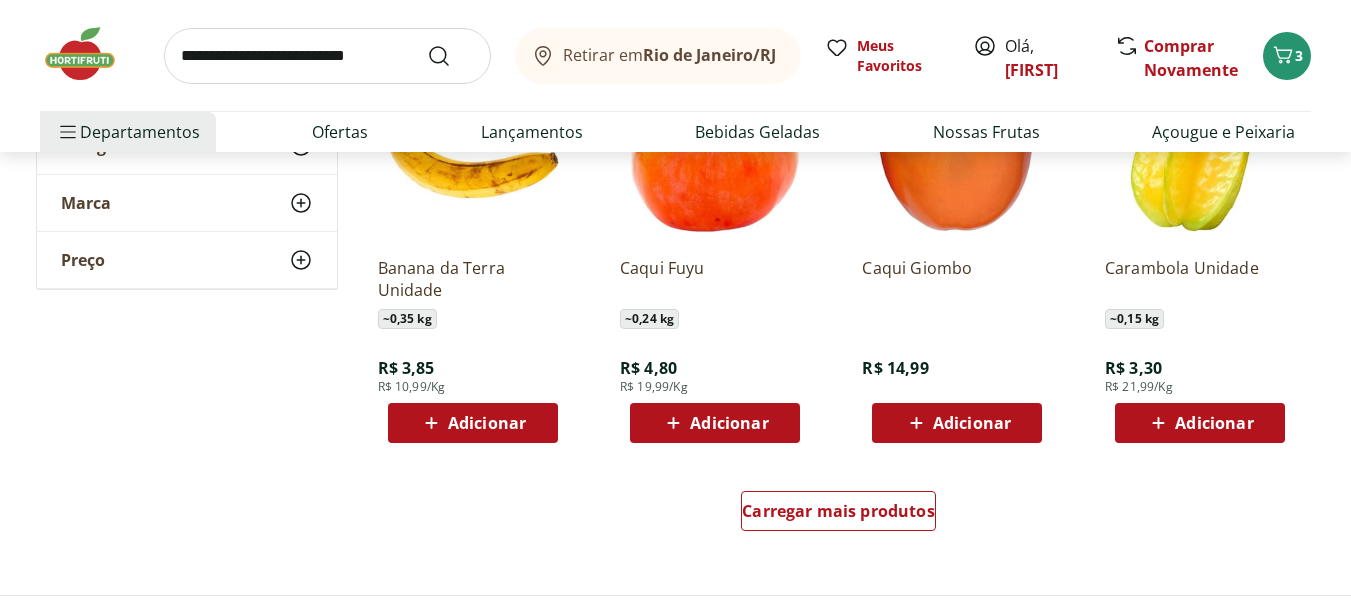 scroll, scrollTop: 6410, scrollLeft: 0, axis: vertical 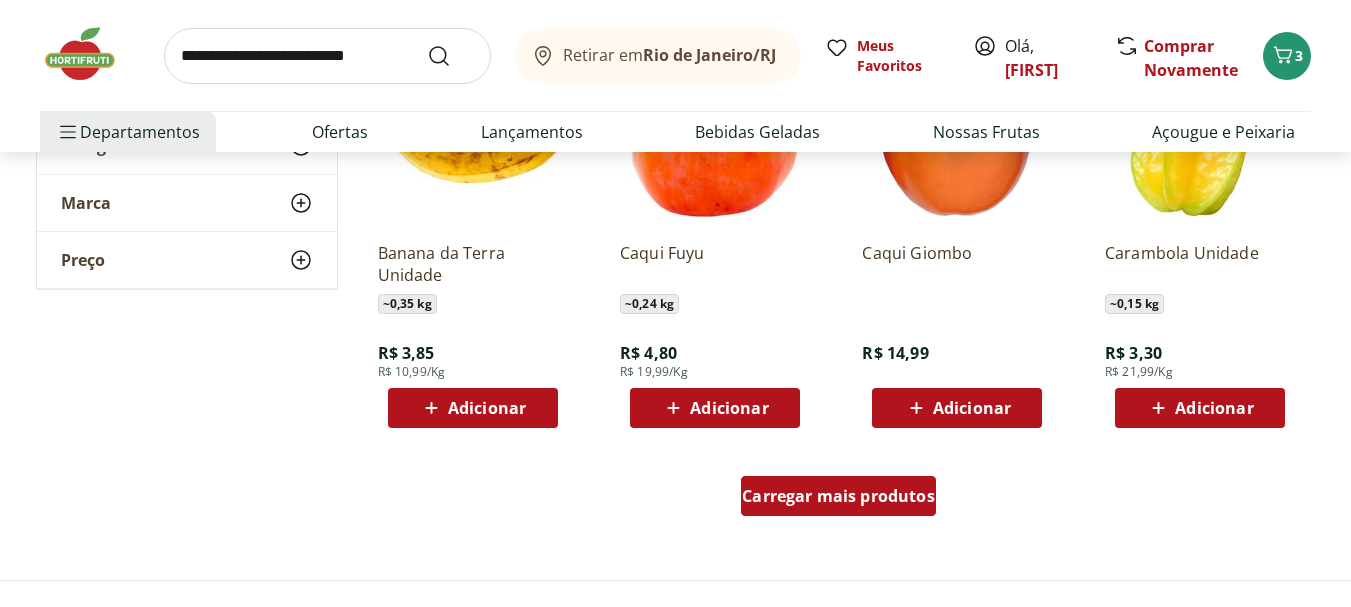click on "Carregar mais produtos" at bounding box center (838, 496) 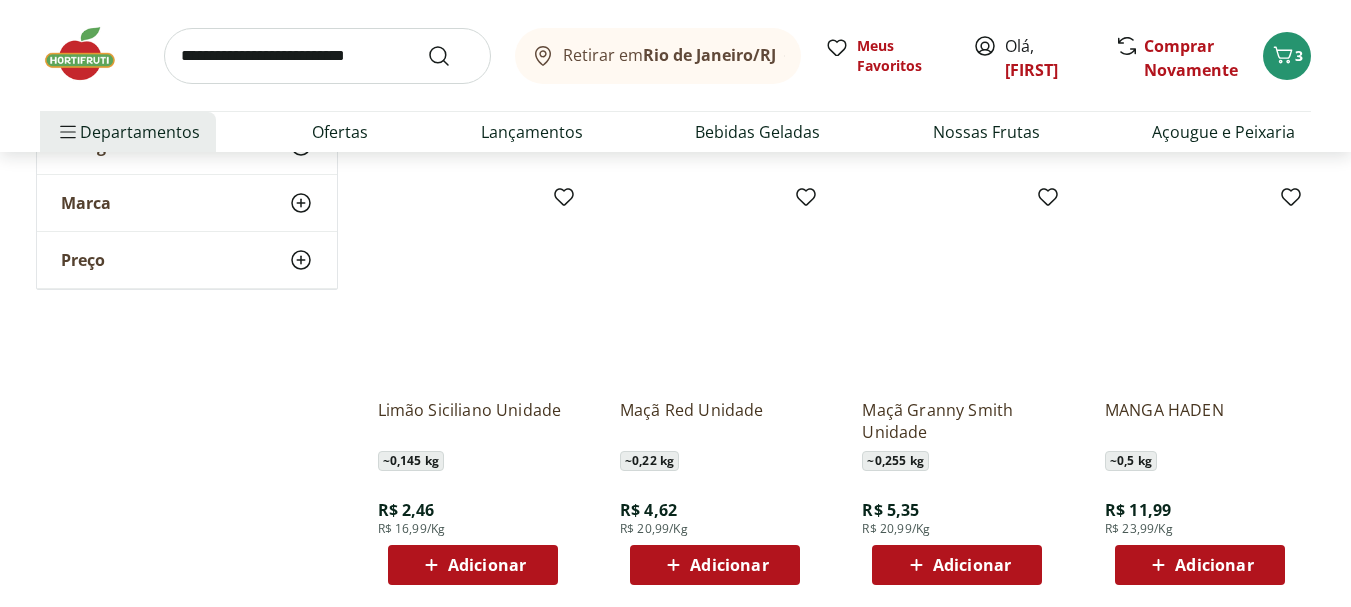 scroll, scrollTop: 7575, scrollLeft: 0, axis: vertical 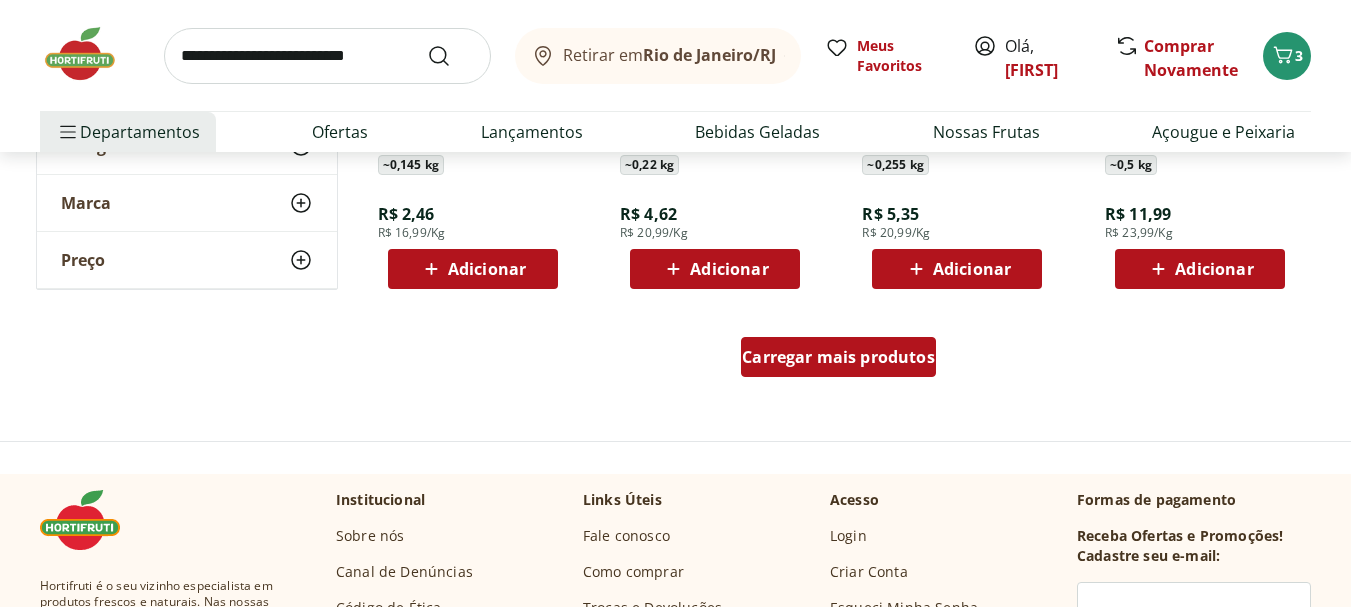 click on "Carregar mais produtos" at bounding box center [838, 357] 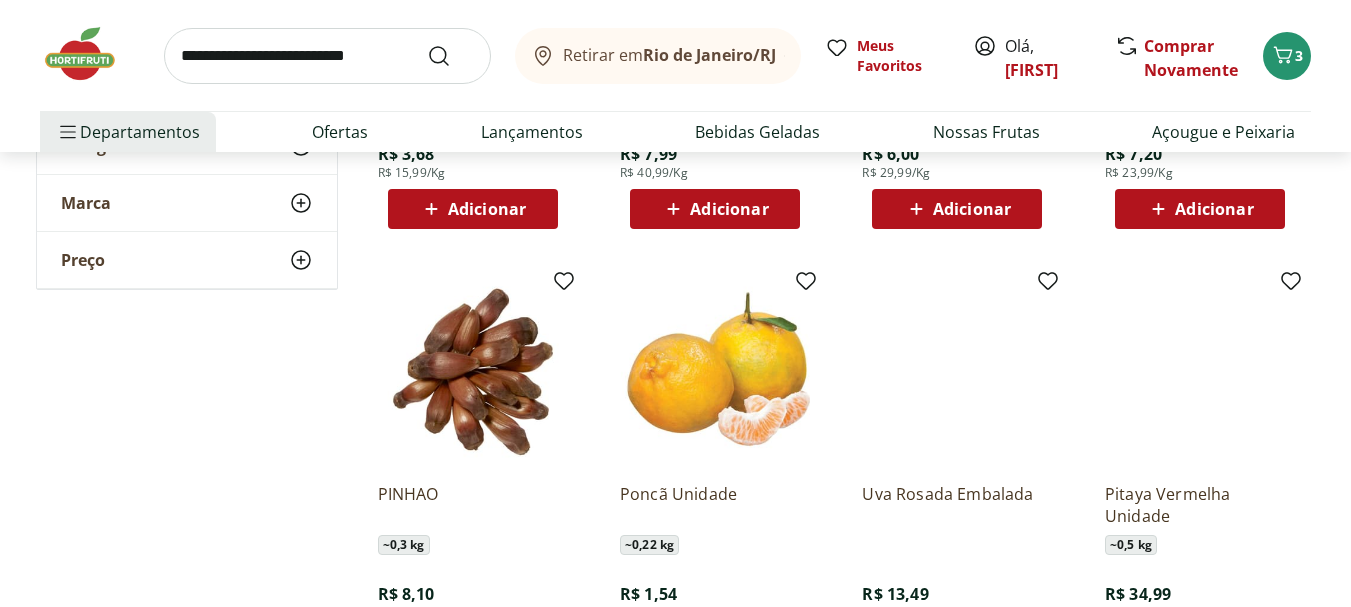 scroll, scrollTop: 8934, scrollLeft: 0, axis: vertical 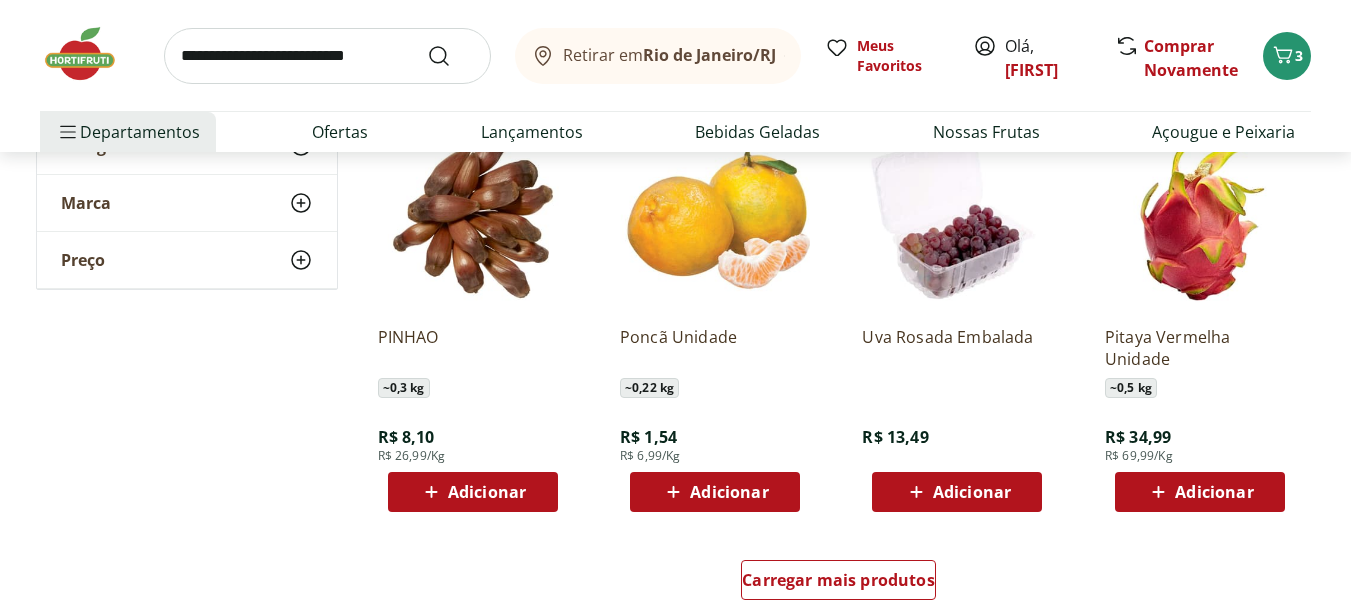 click on "Adicionar" at bounding box center [729, 492] 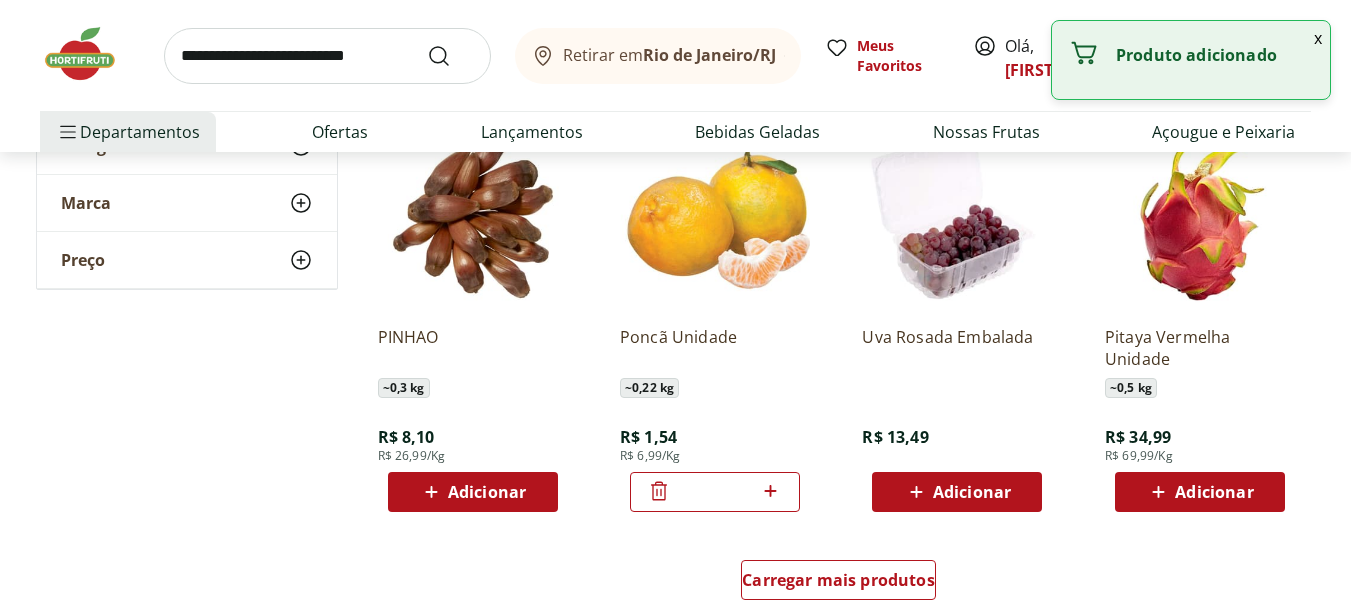 click 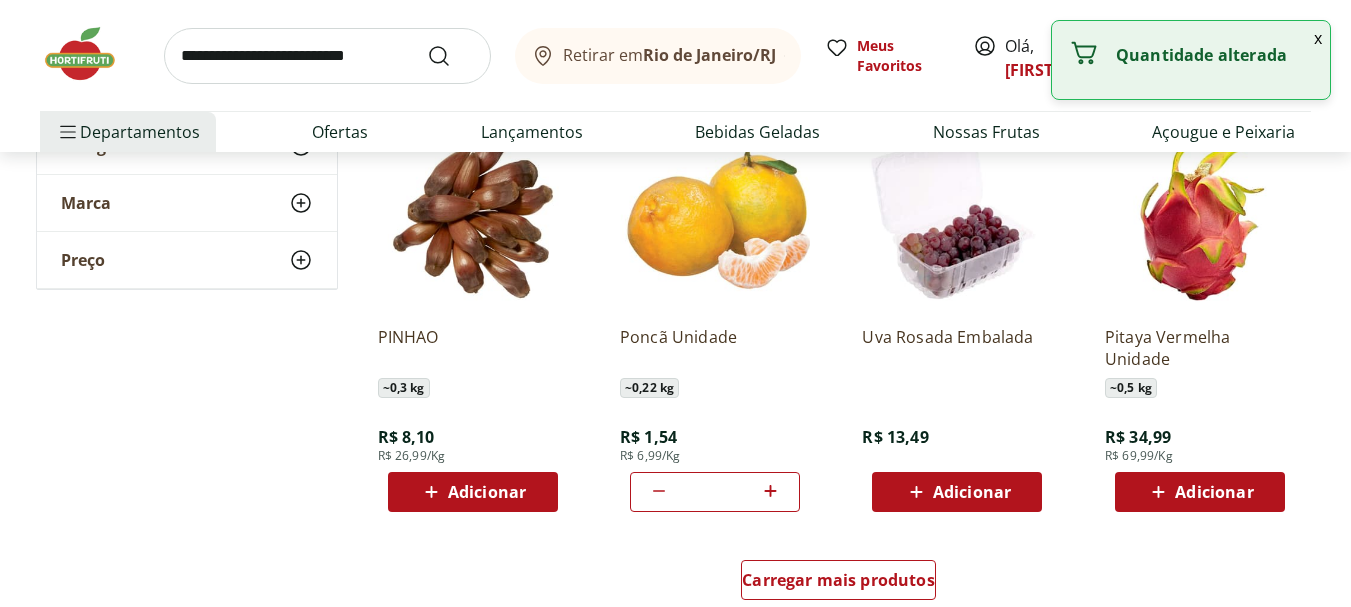 click 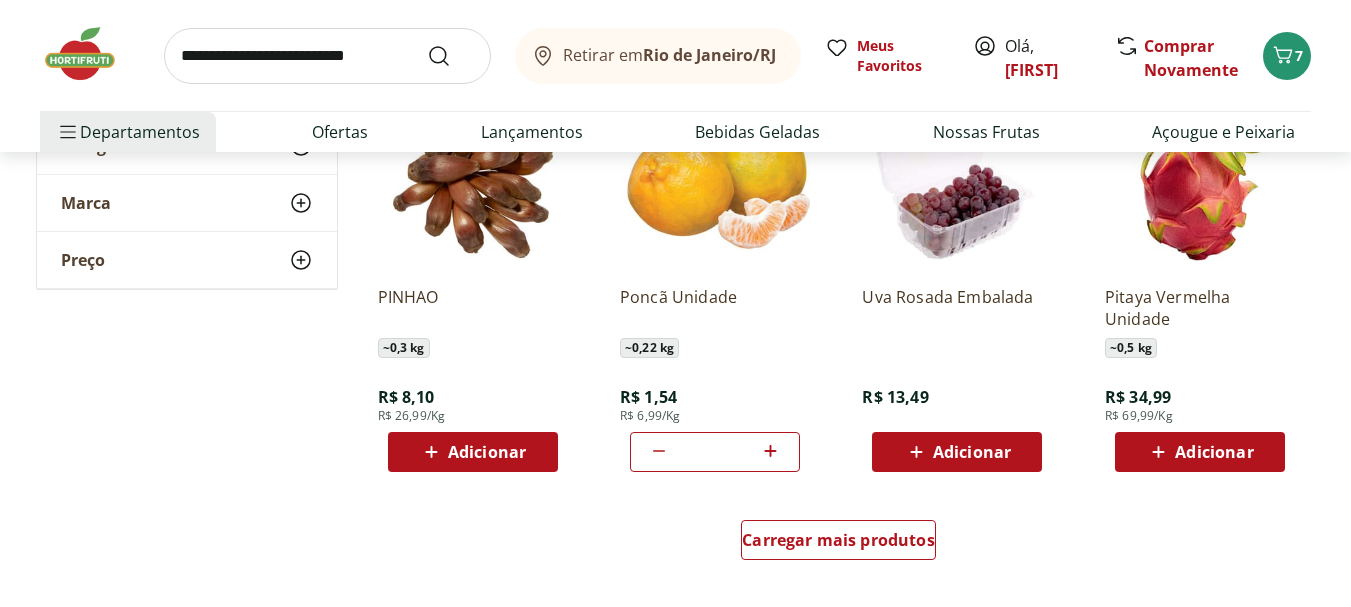 scroll, scrollTop: 9131, scrollLeft: 0, axis: vertical 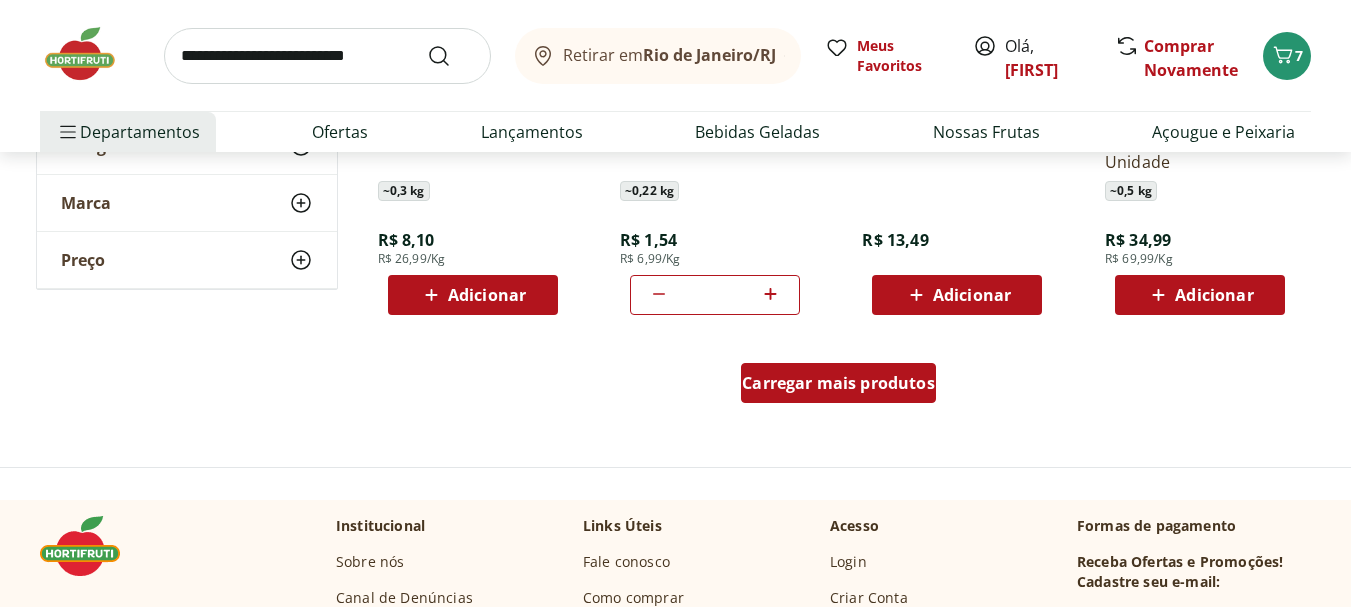 click on "Carregar mais produtos" at bounding box center (838, 383) 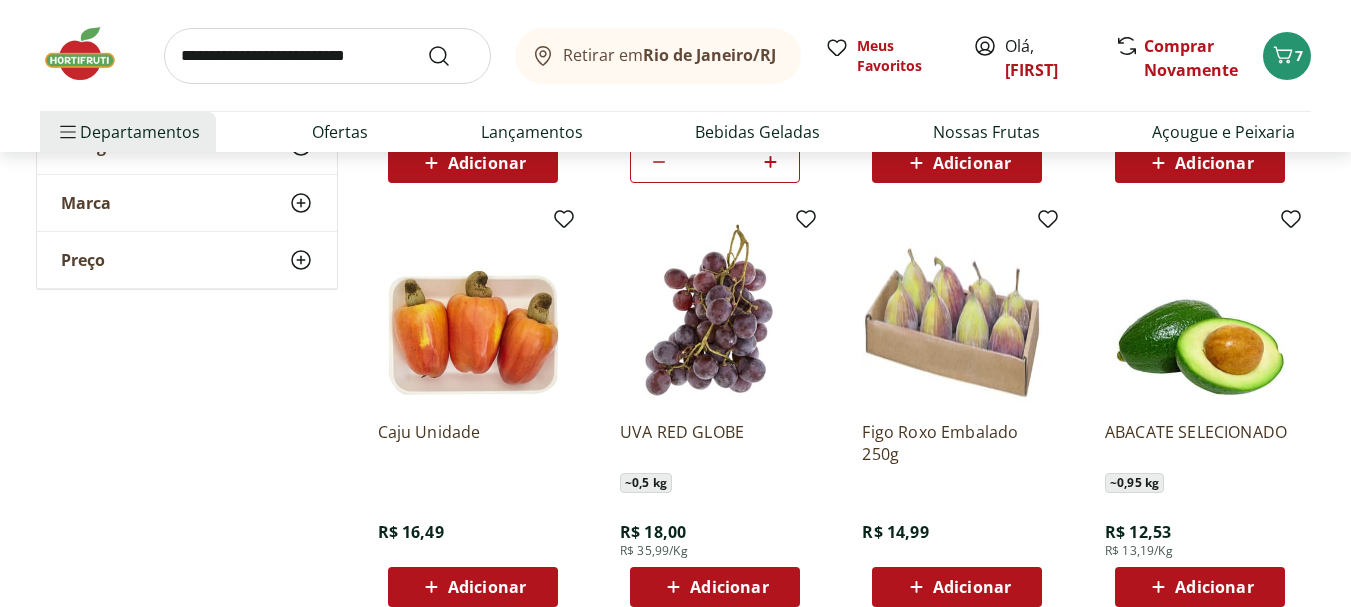 scroll, scrollTop: 9285, scrollLeft: 0, axis: vertical 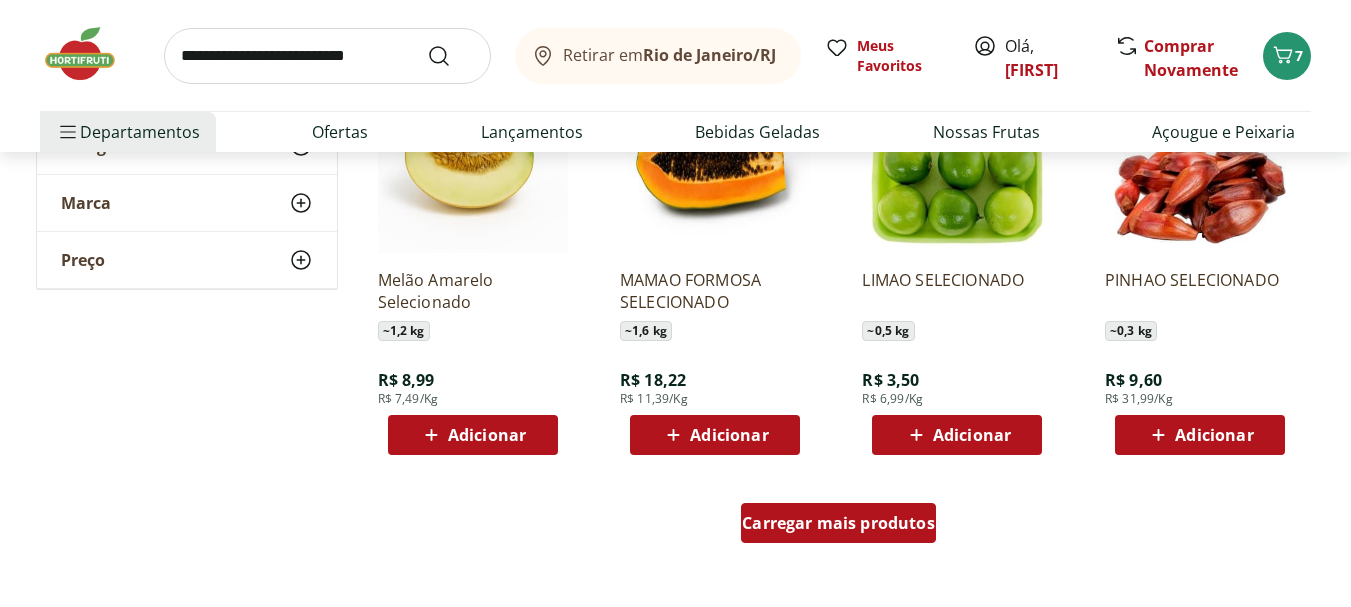 click on "Carregar mais produtos" at bounding box center (838, 523) 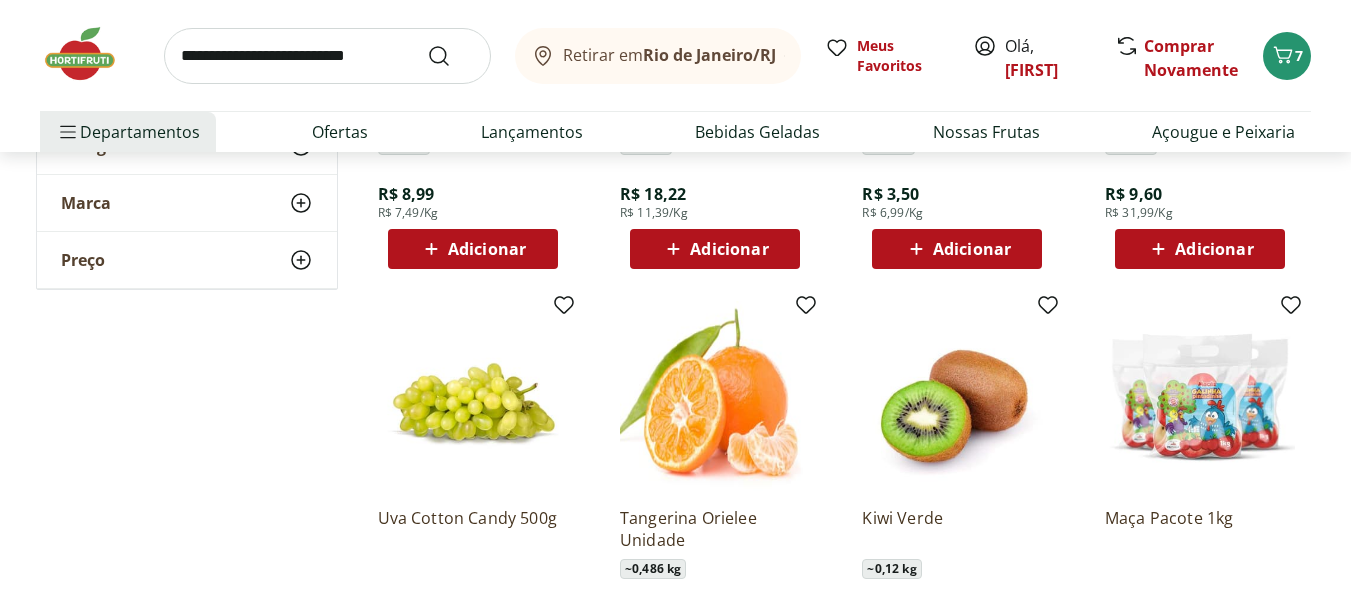scroll, scrollTop: 10550, scrollLeft: 0, axis: vertical 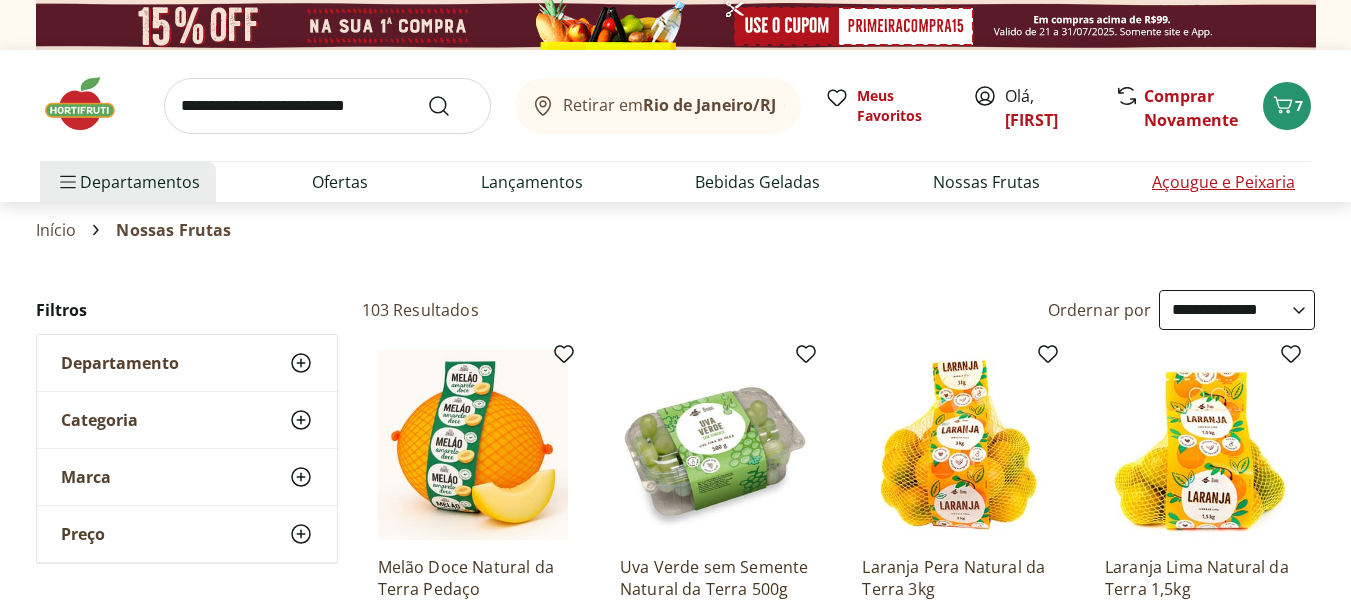 click on "Açougue e Peixaria" at bounding box center [1223, 182] 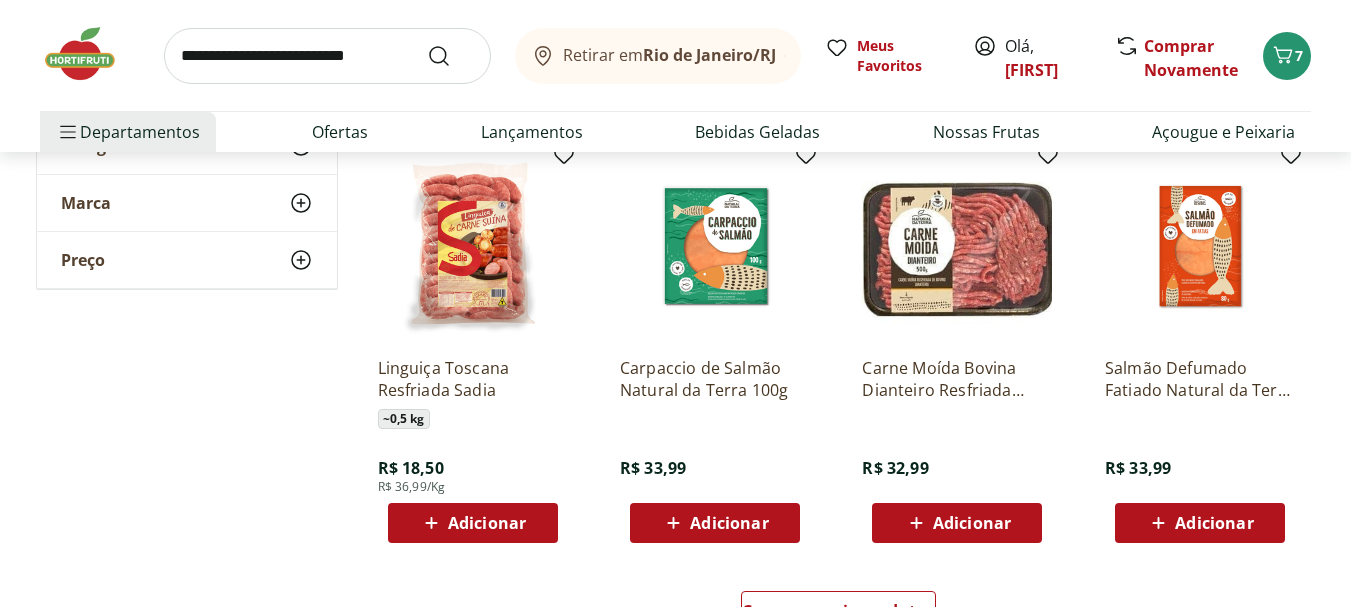 scroll, scrollTop: 1114, scrollLeft: 0, axis: vertical 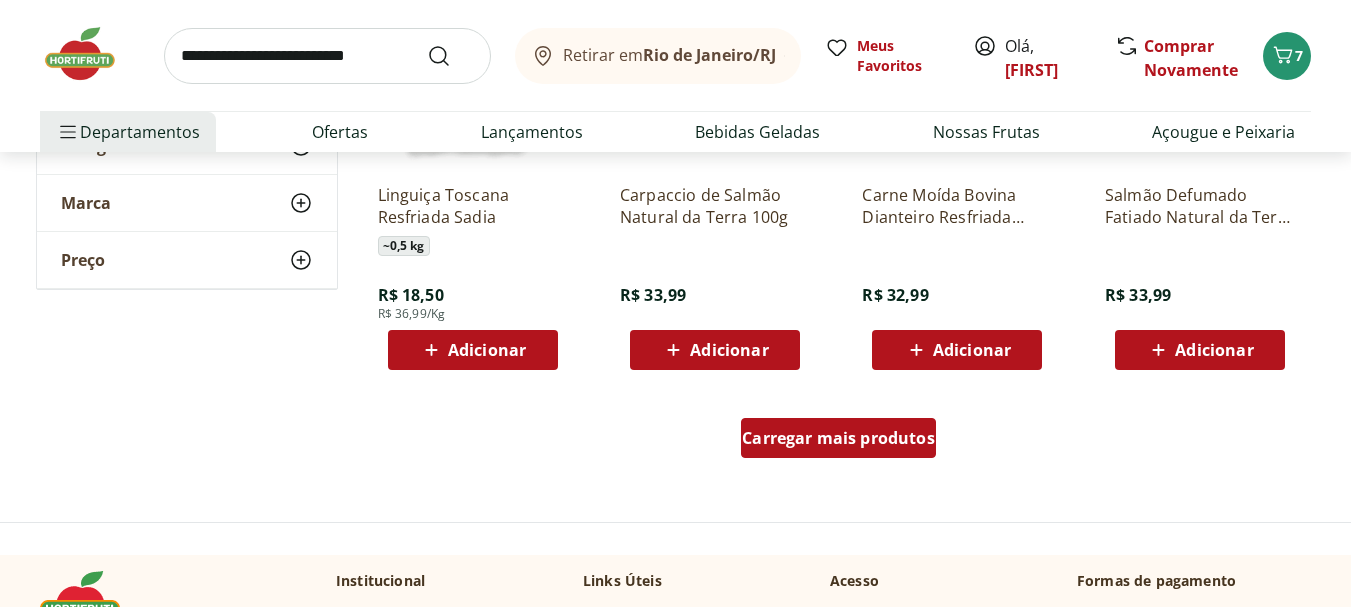 click on "Carregar mais produtos" at bounding box center [838, 438] 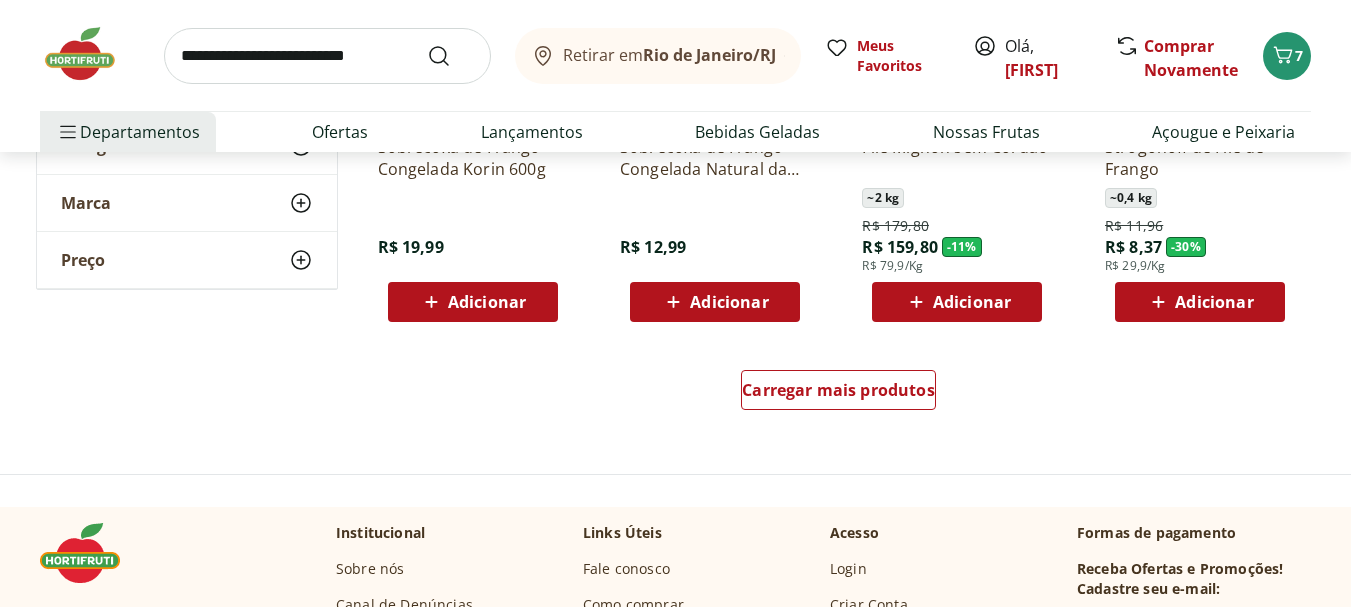 scroll, scrollTop: 2612, scrollLeft: 0, axis: vertical 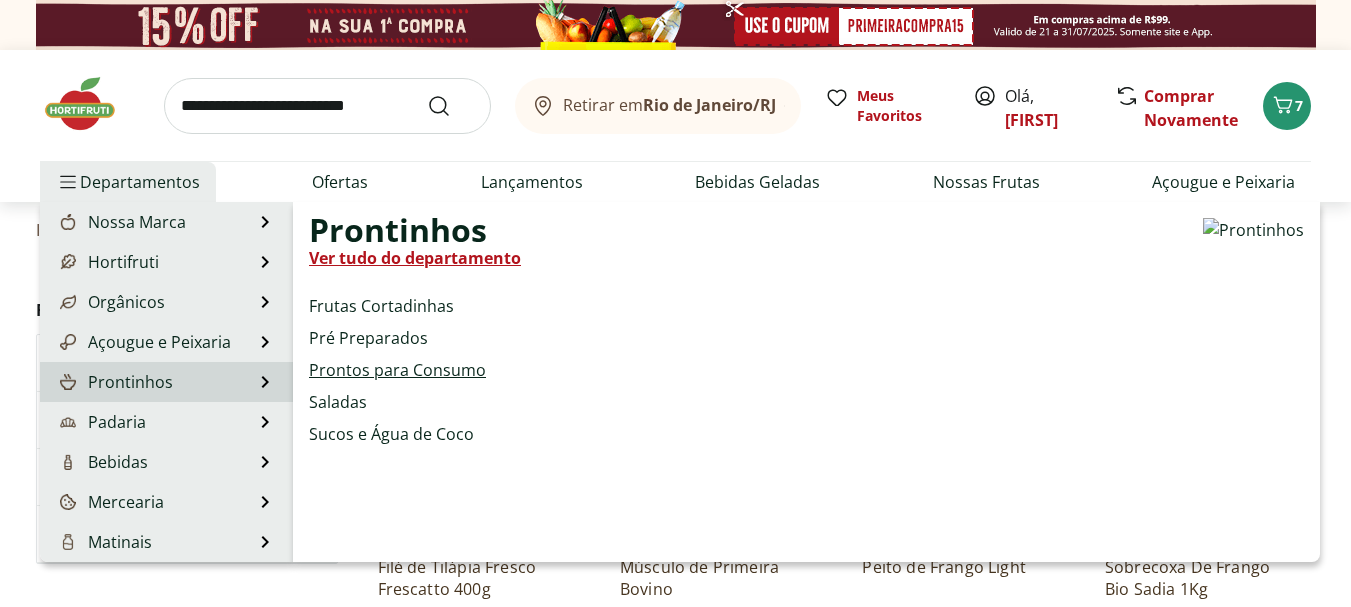 click on "Prontos para Consumo" at bounding box center [397, 370] 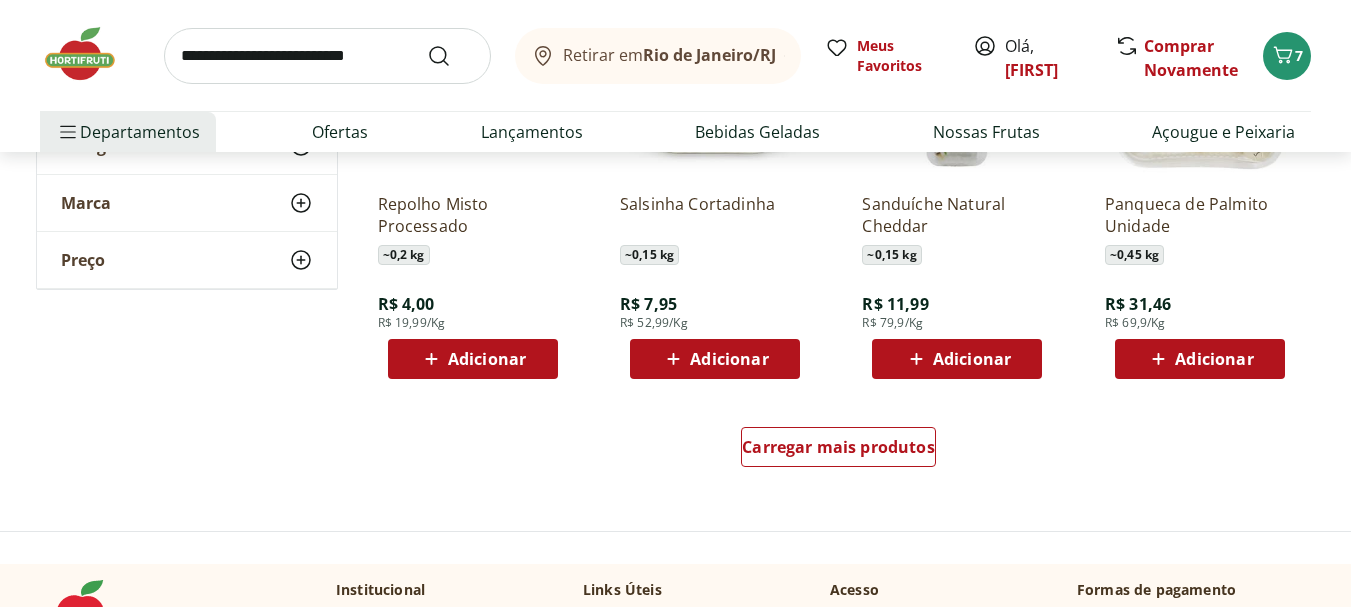scroll, scrollTop: 1285, scrollLeft: 0, axis: vertical 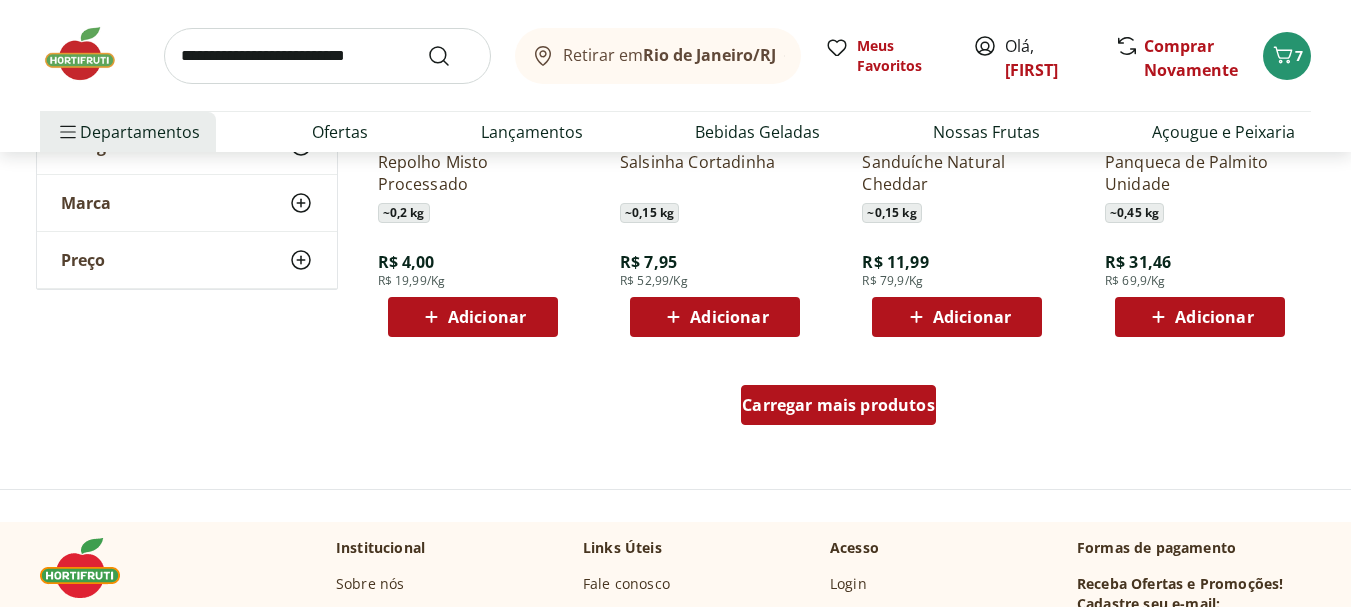 click on "Carregar mais produtos" at bounding box center [838, 405] 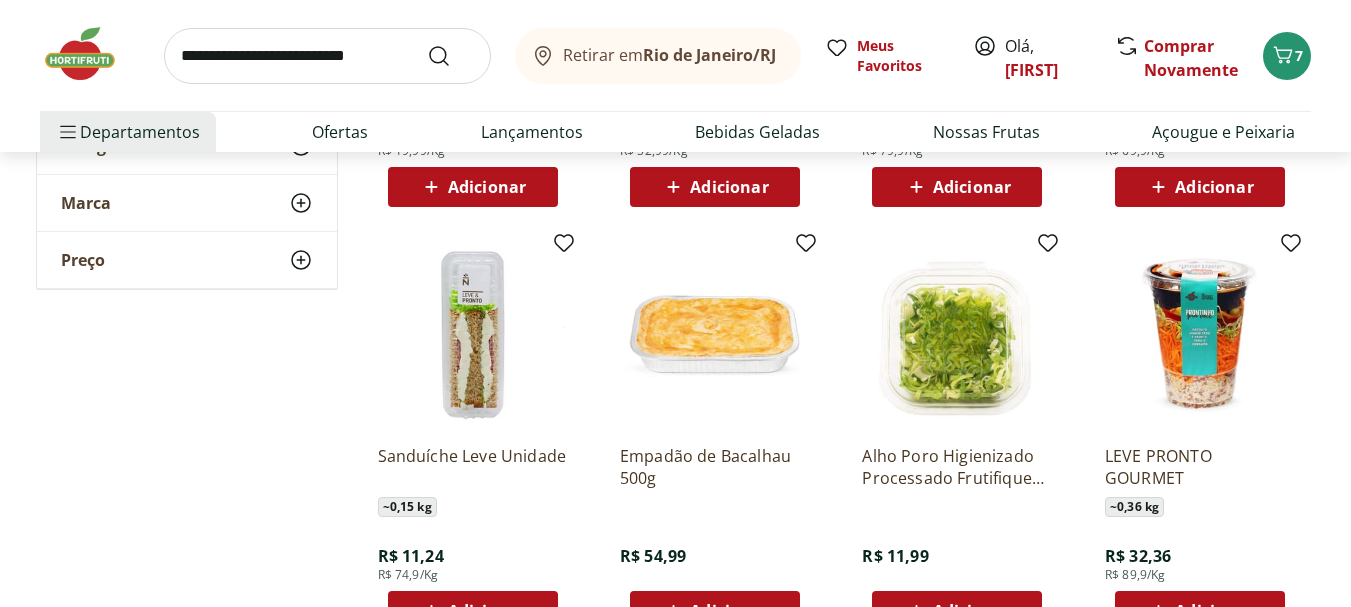 scroll, scrollTop: 1435, scrollLeft: 0, axis: vertical 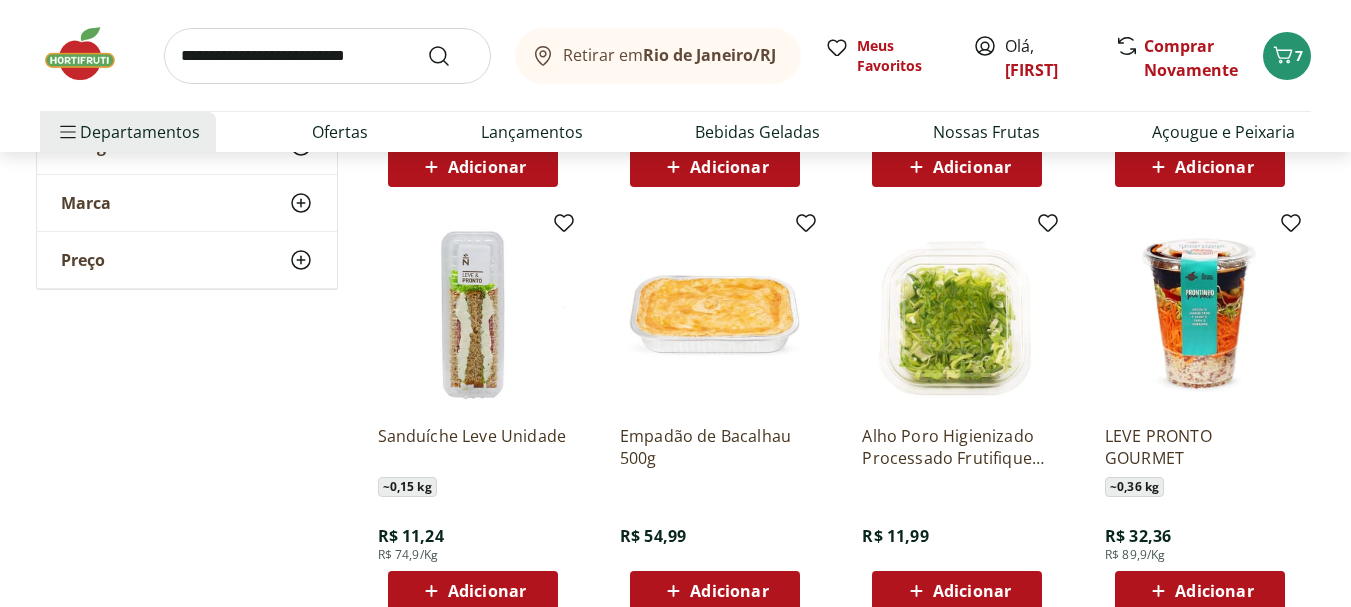 click on "Adicionar" at bounding box center [972, 591] 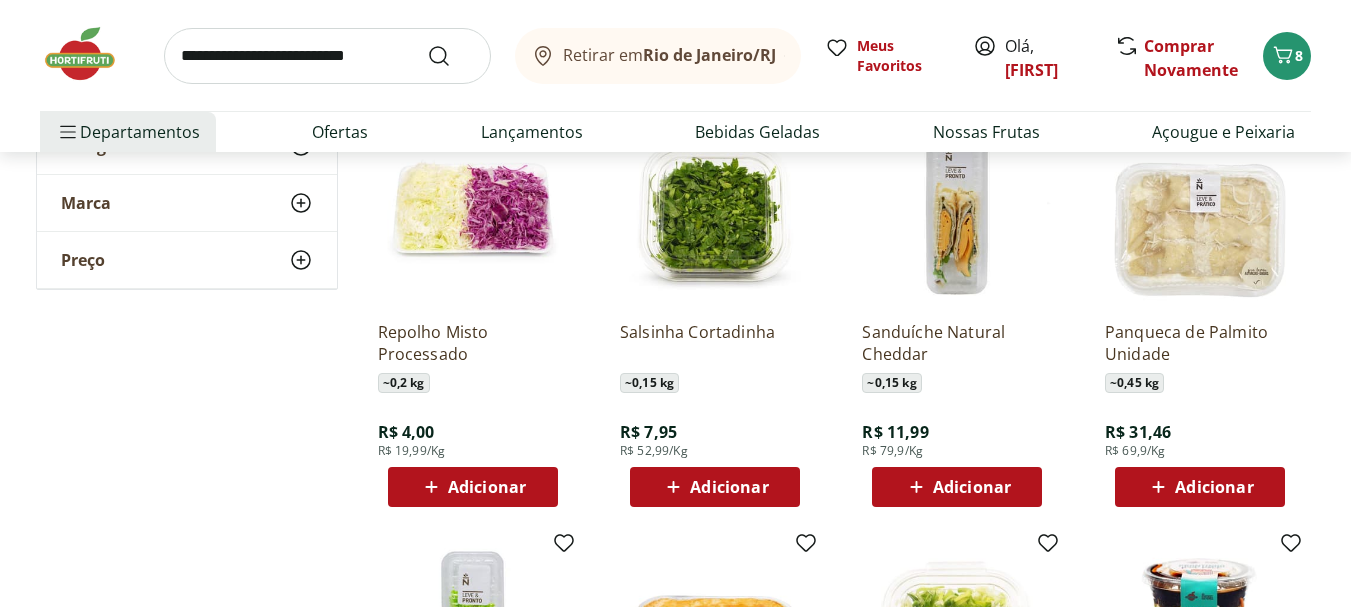 scroll, scrollTop: 1102, scrollLeft: 0, axis: vertical 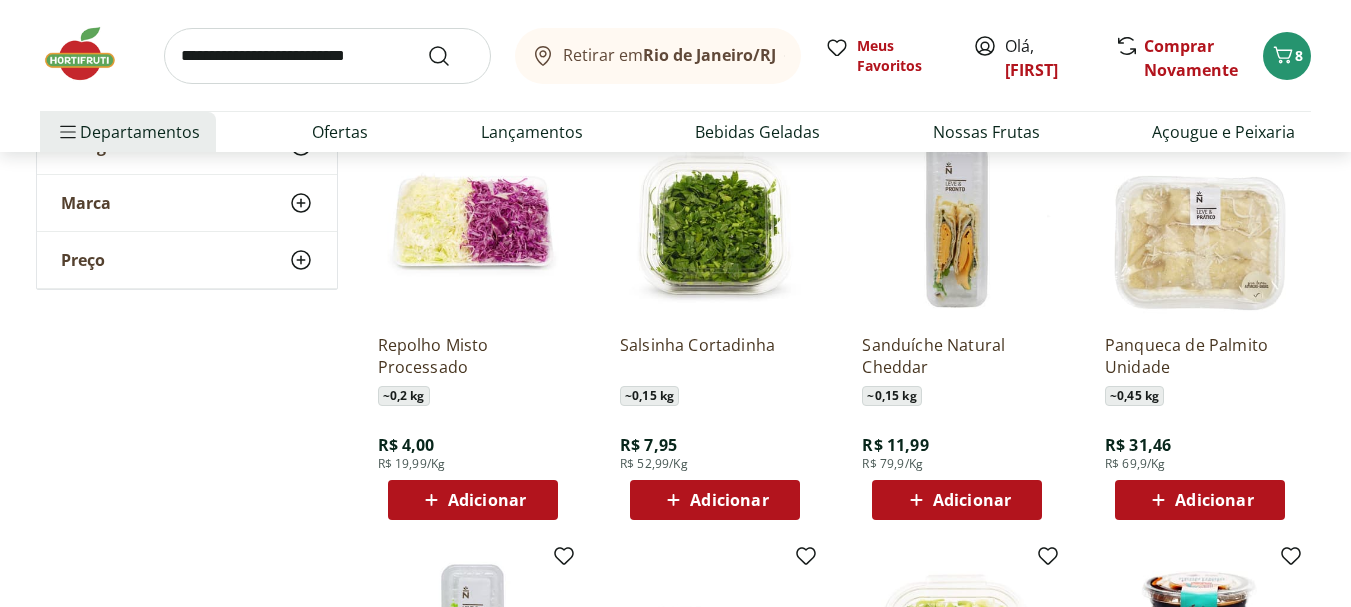 click on "Adicionar" at bounding box center (729, 500) 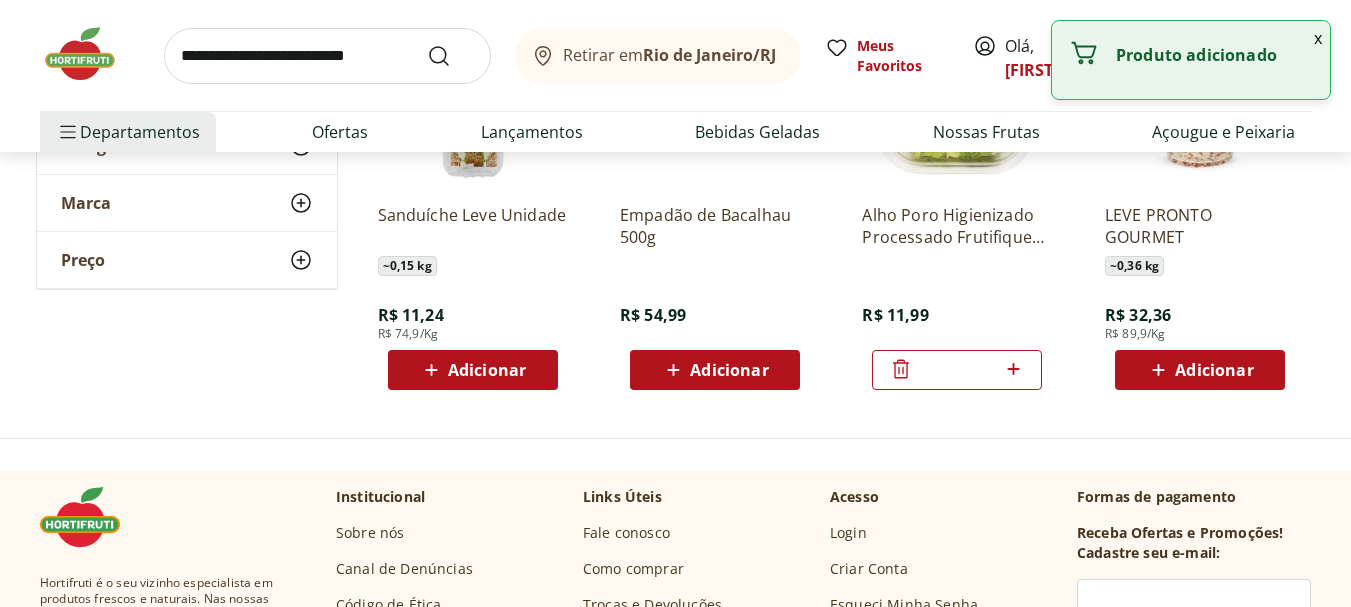 scroll, scrollTop: 1715, scrollLeft: 0, axis: vertical 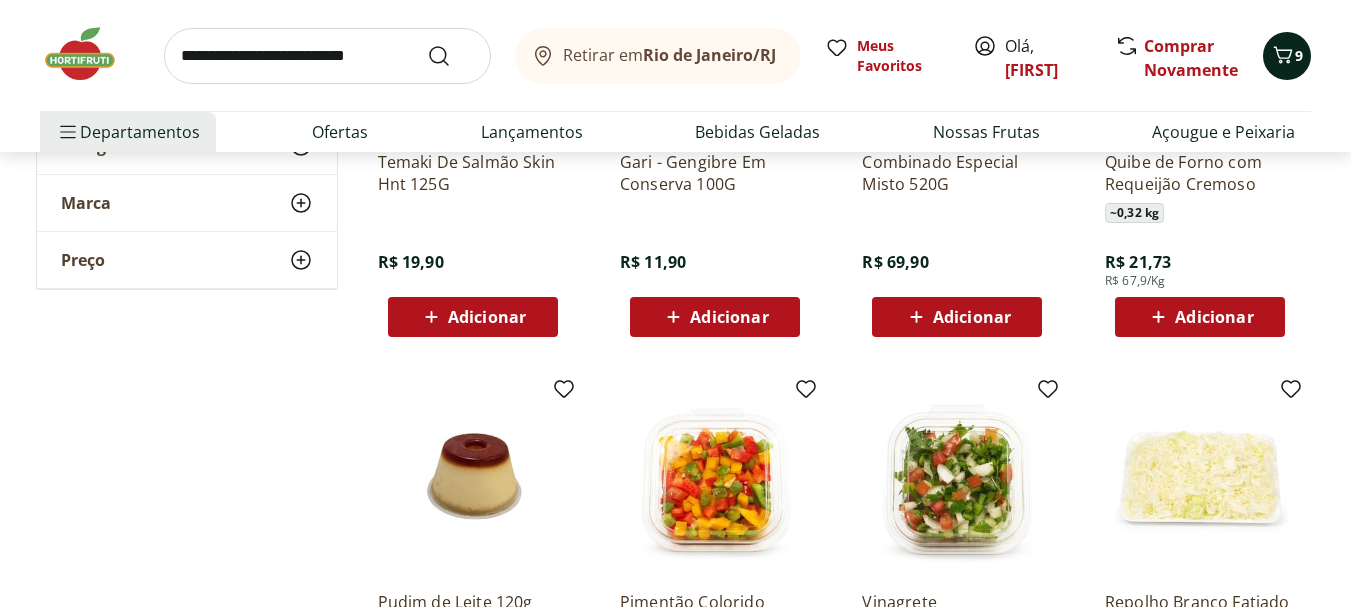 click 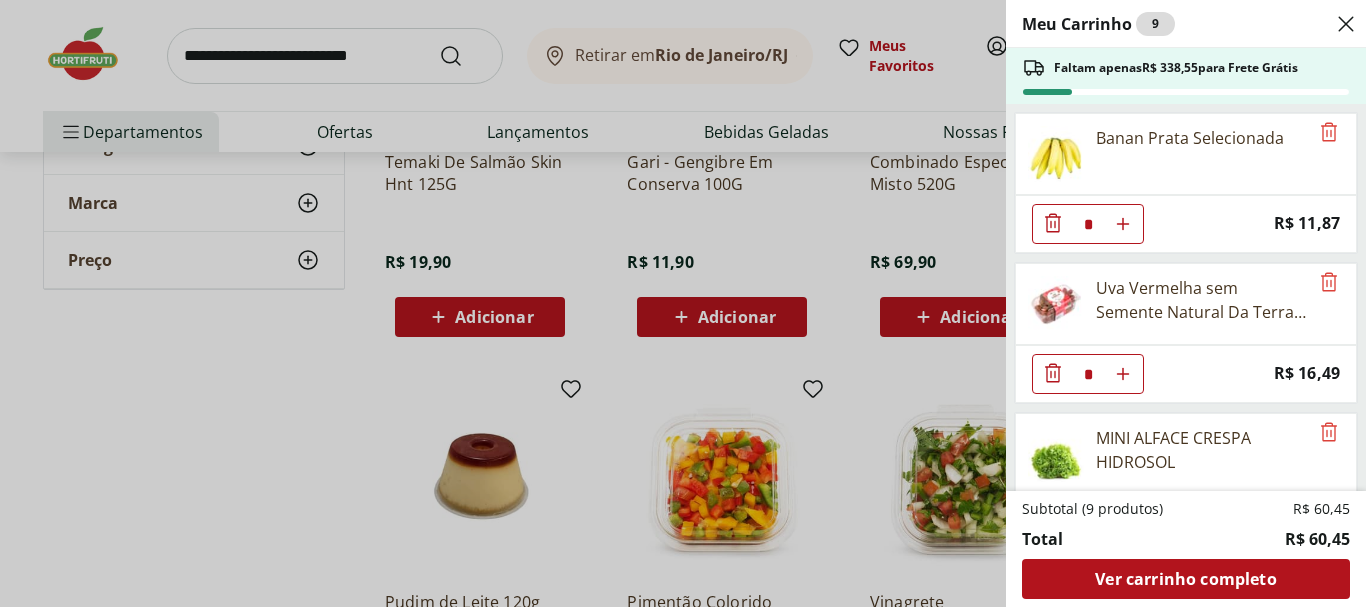 click on "Meu Carrinho 9 Faltam apenas  R$ 338,55  para Frete Grátis Banan Prata Selecionada * Price: R$ 11,87 Uva Vermelha sem Semente Natural Da Terra 500g * Price: R$ 16,49 MINI ALFACE CRESPA HIDROSOL * Price: R$ 5,99 Poncã Unidade * Price: R$ 1,54 Alho Poro Higienizado Processado Frutifique 80g * Price: R$ 11,99 Salsinha Cortadinha * Price: R$ 7,95 Subtotal (9 produtos) R$ 60,45 Total R$ 60,45 Ver carrinho completo" at bounding box center (683, 303) 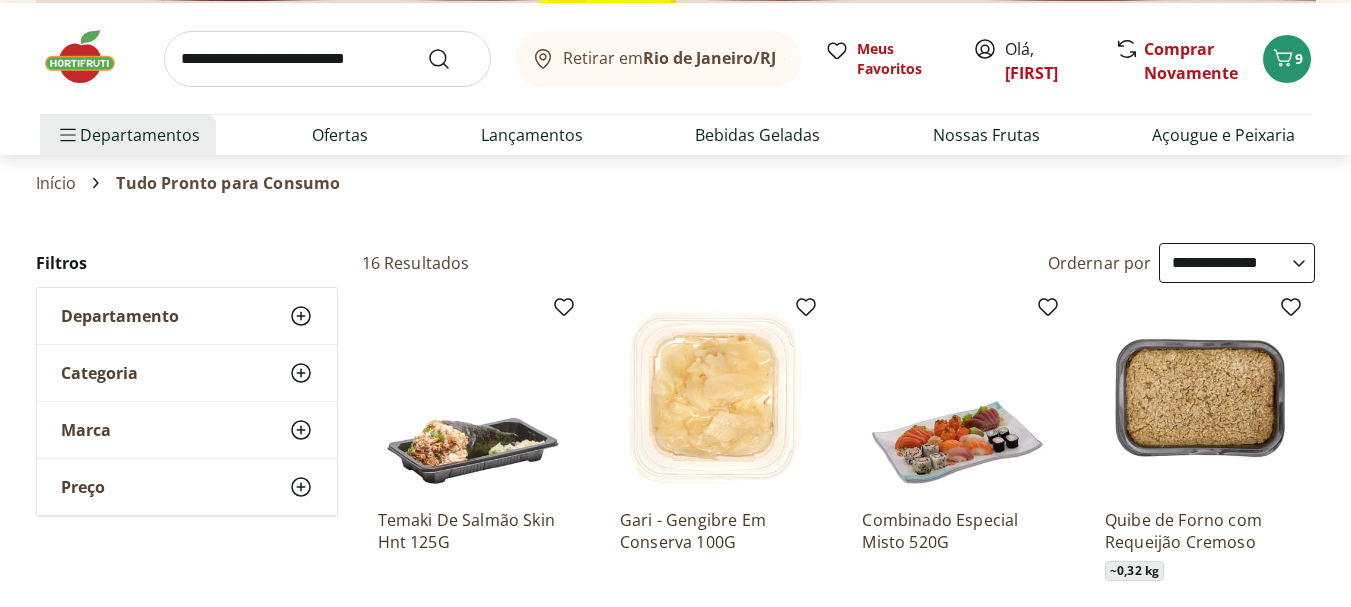 scroll, scrollTop: 34, scrollLeft: 0, axis: vertical 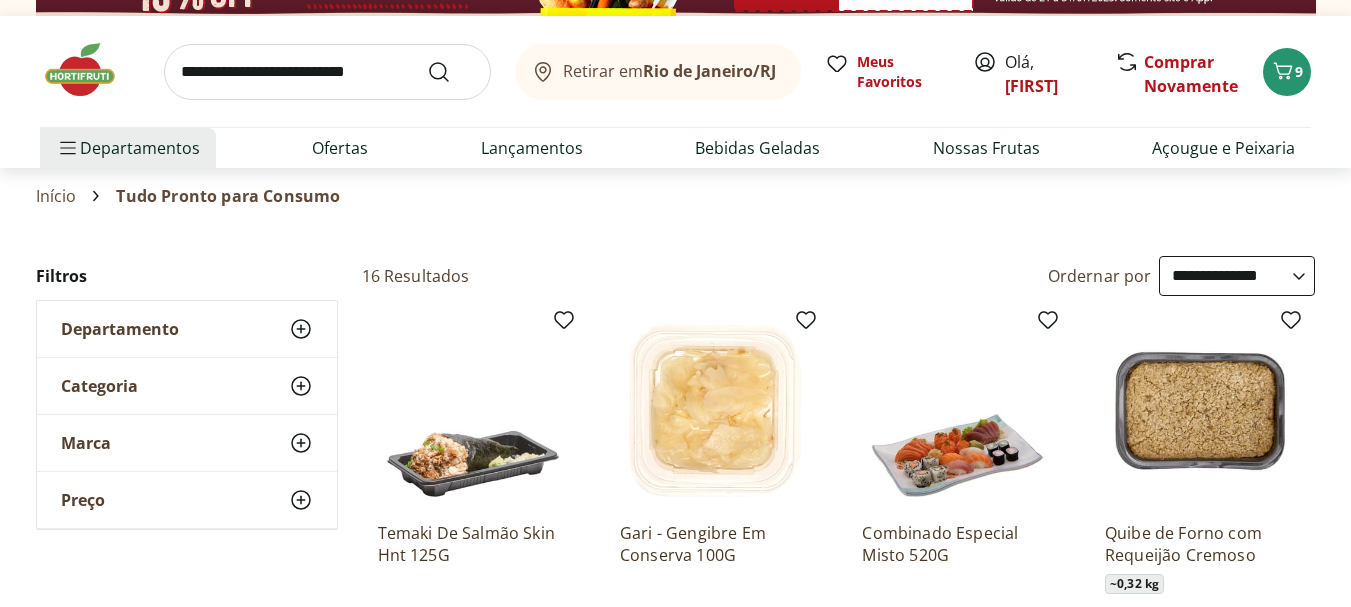 click 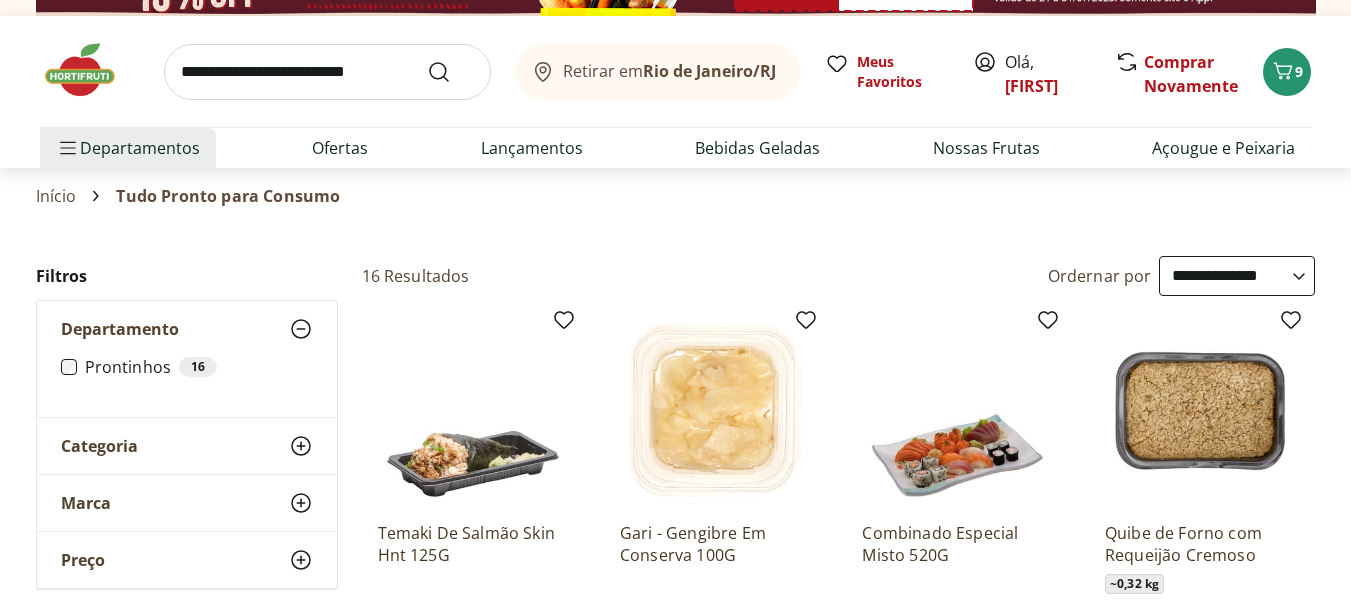 click 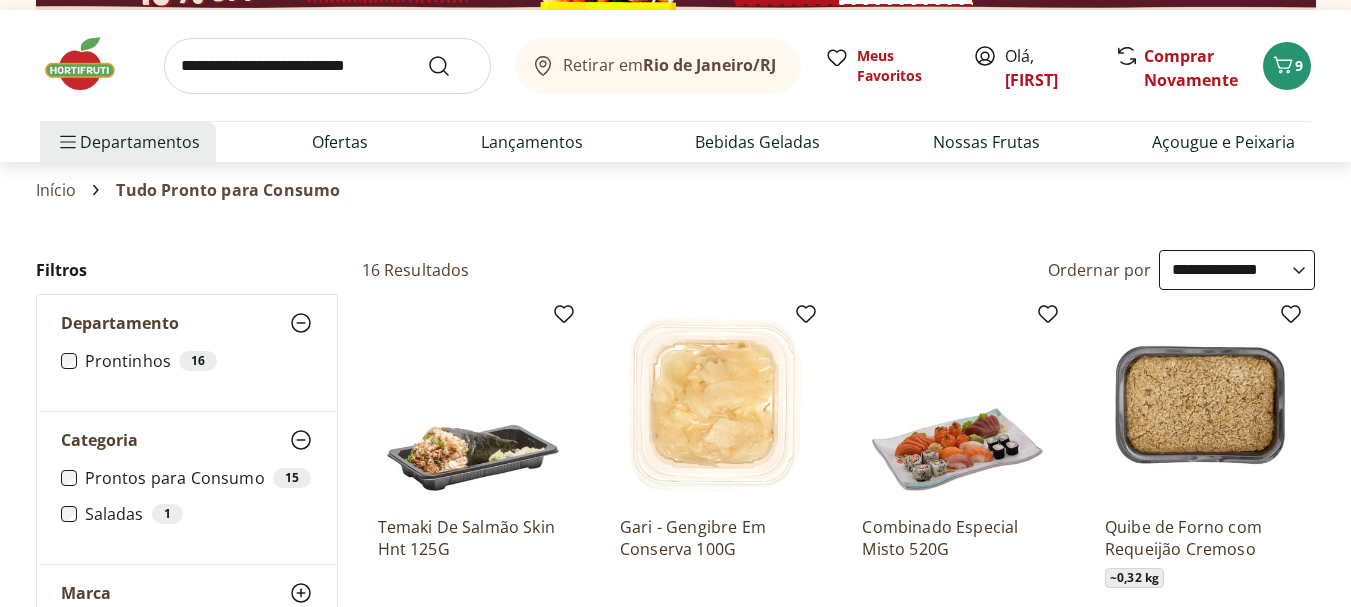 scroll, scrollTop: 0, scrollLeft: 0, axis: both 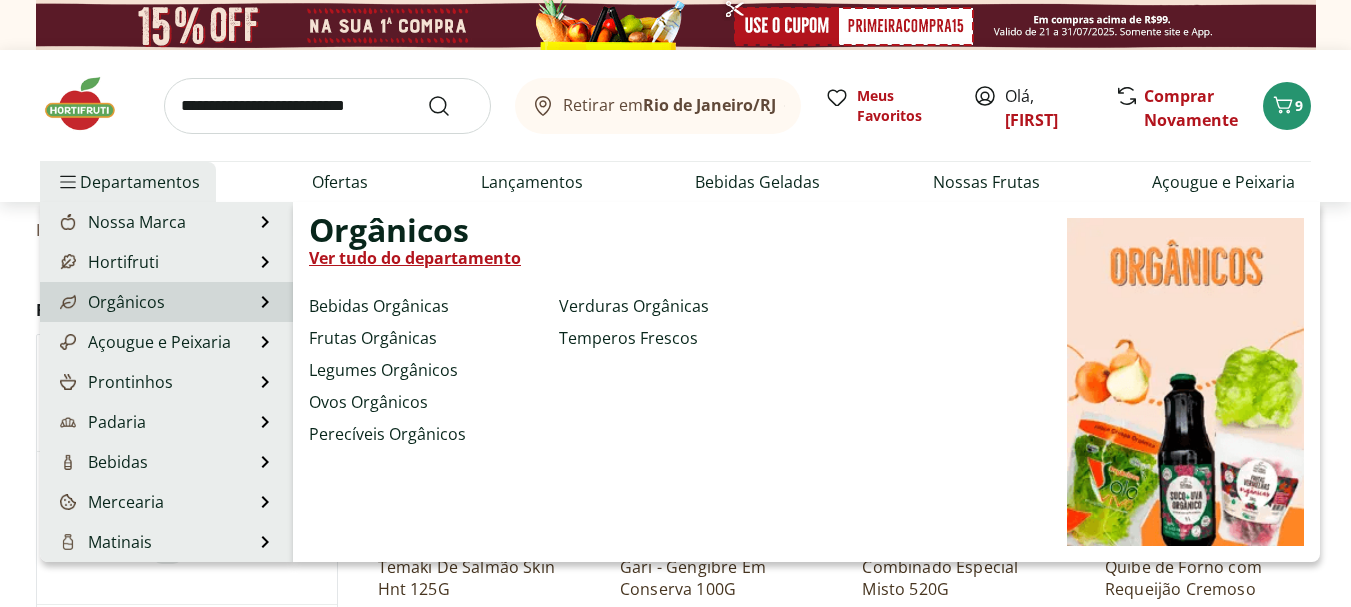 click on "Ver tudo do departamento" at bounding box center (415, 258) 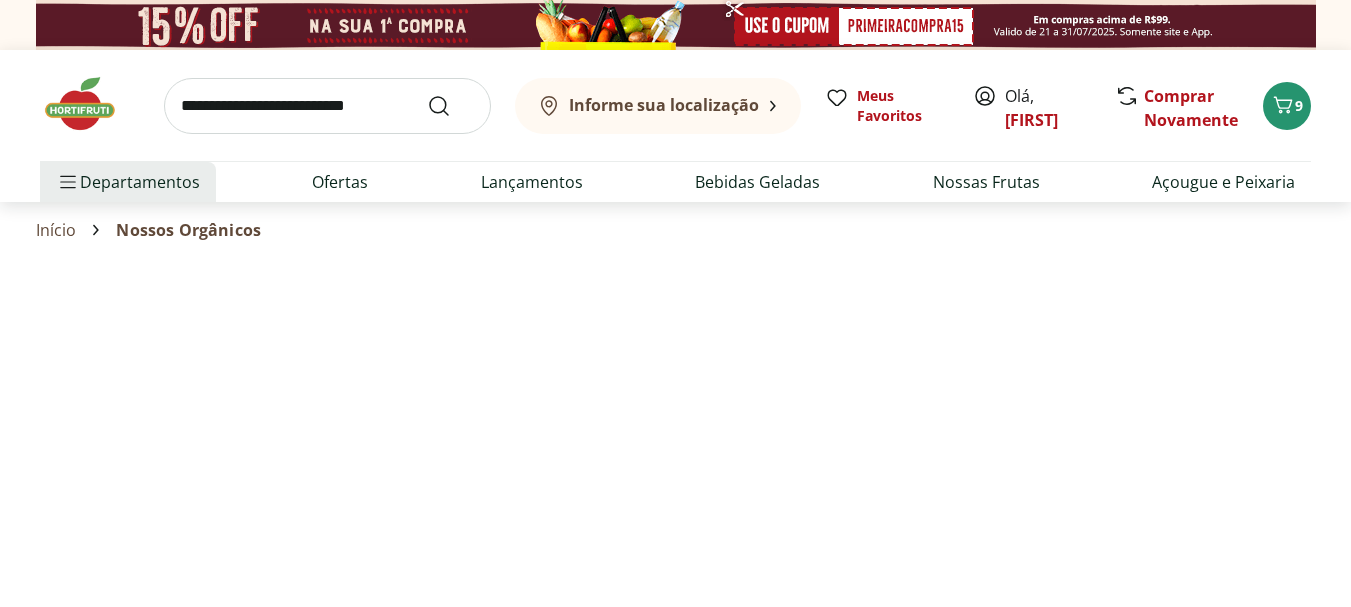 select on "**********" 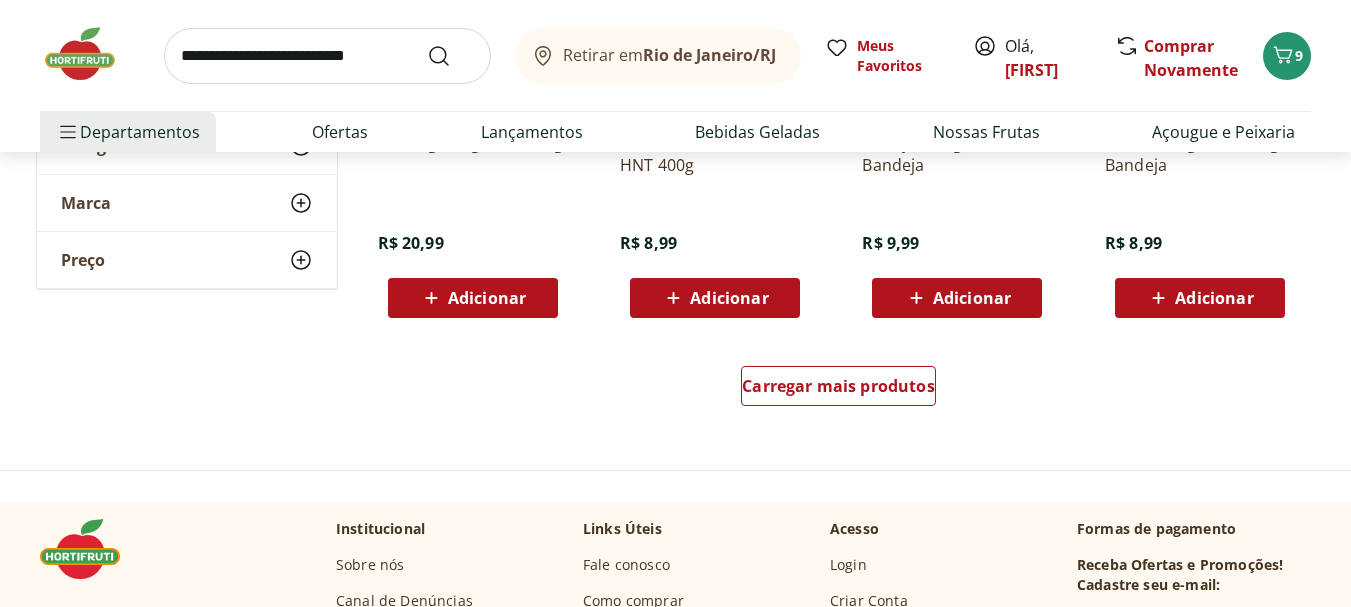 scroll, scrollTop: 1316, scrollLeft: 0, axis: vertical 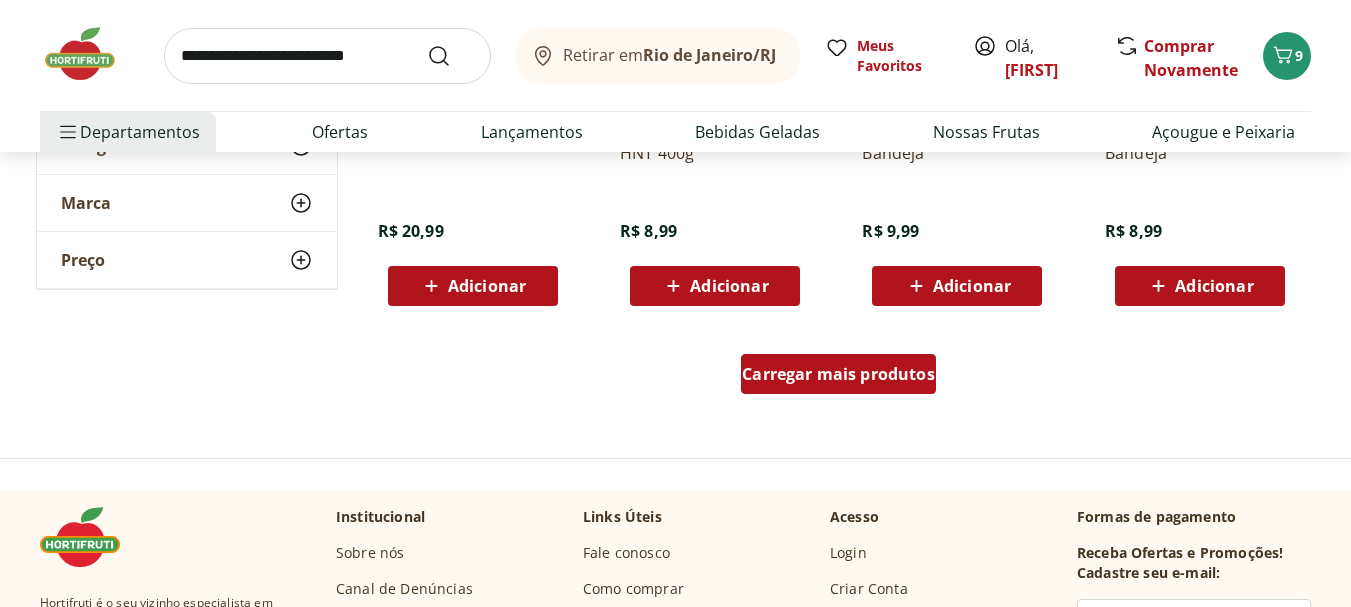 click on "Carregar mais produtos" at bounding box center [838, 374] 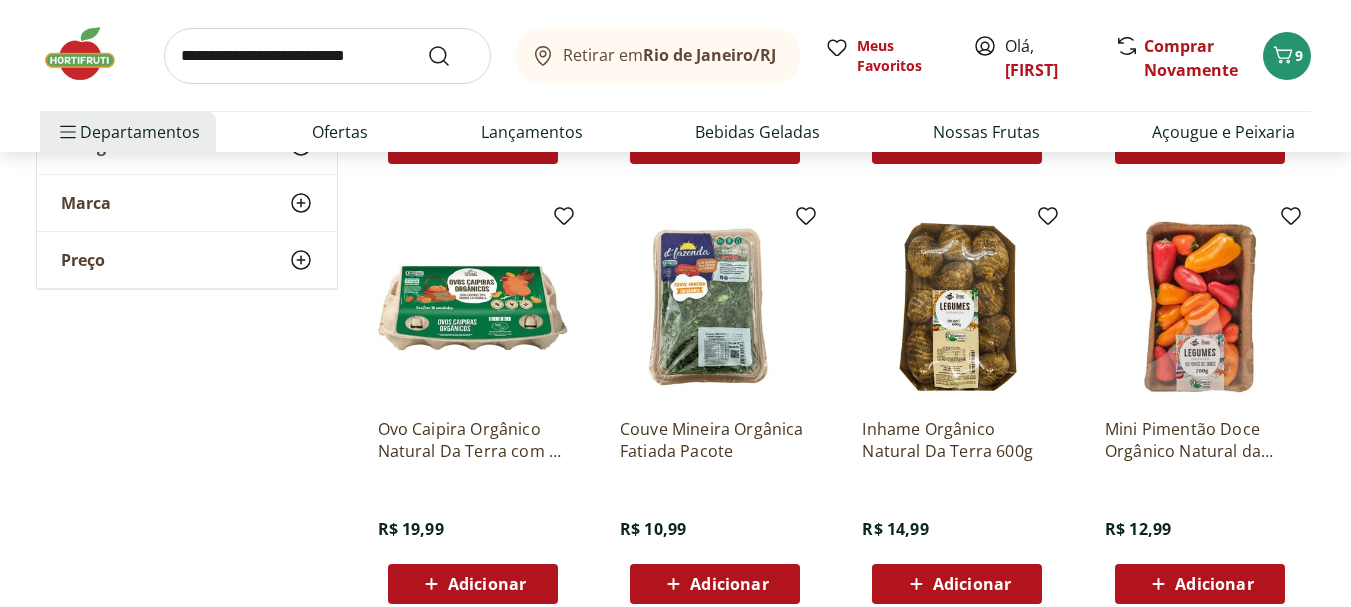 scroll, scrollTop: 2339, scrollLeft: 0, axis: vertical 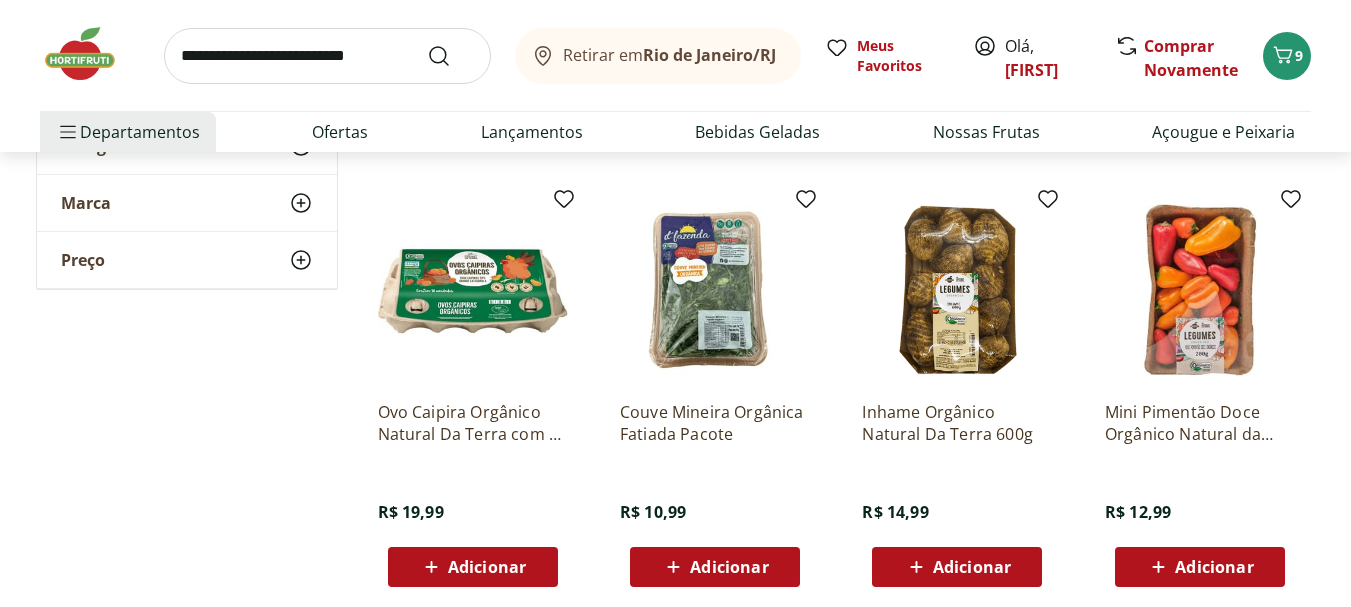 click on "Adicionar" at bounding box center (1214, 567) 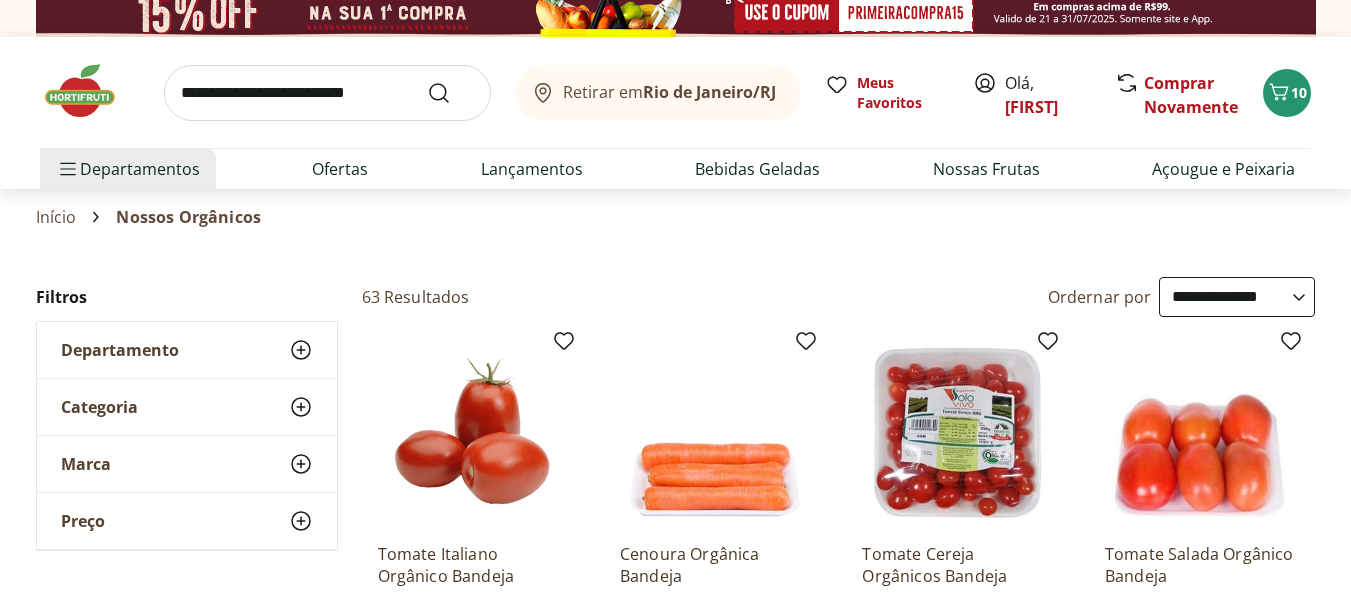 scroll, scrollTop: 0, scrollLeft: 0, axis: both 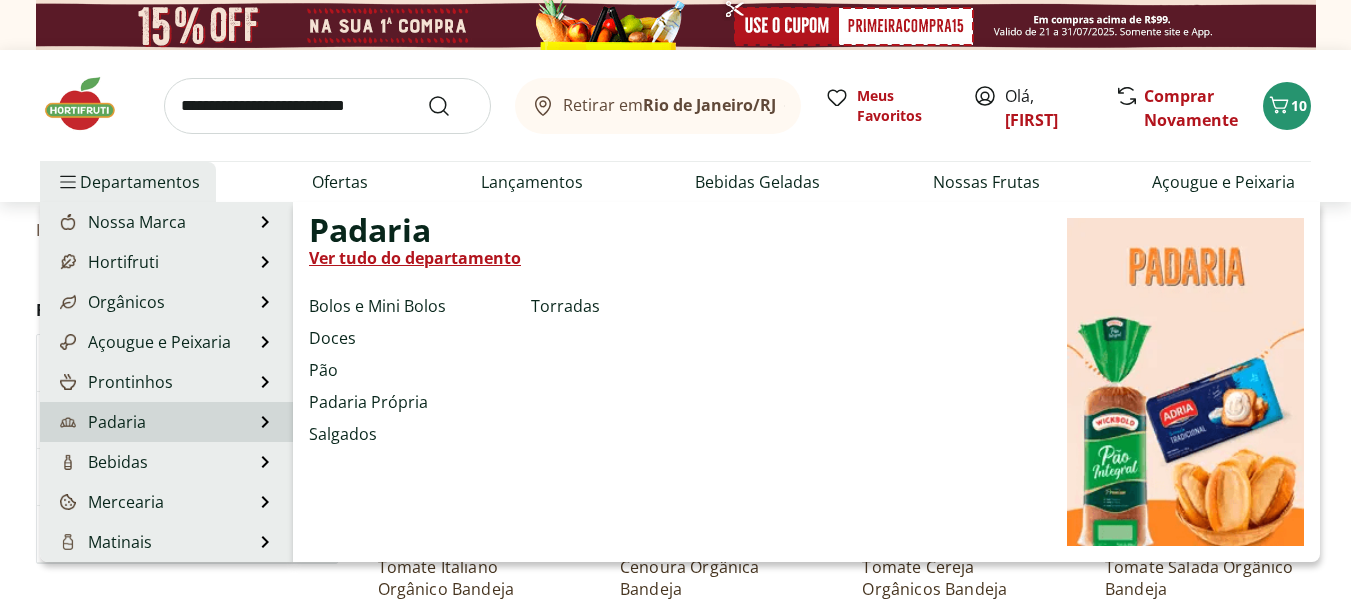 click on "Ver tudo do departamento" at bounding box center (415, 258) 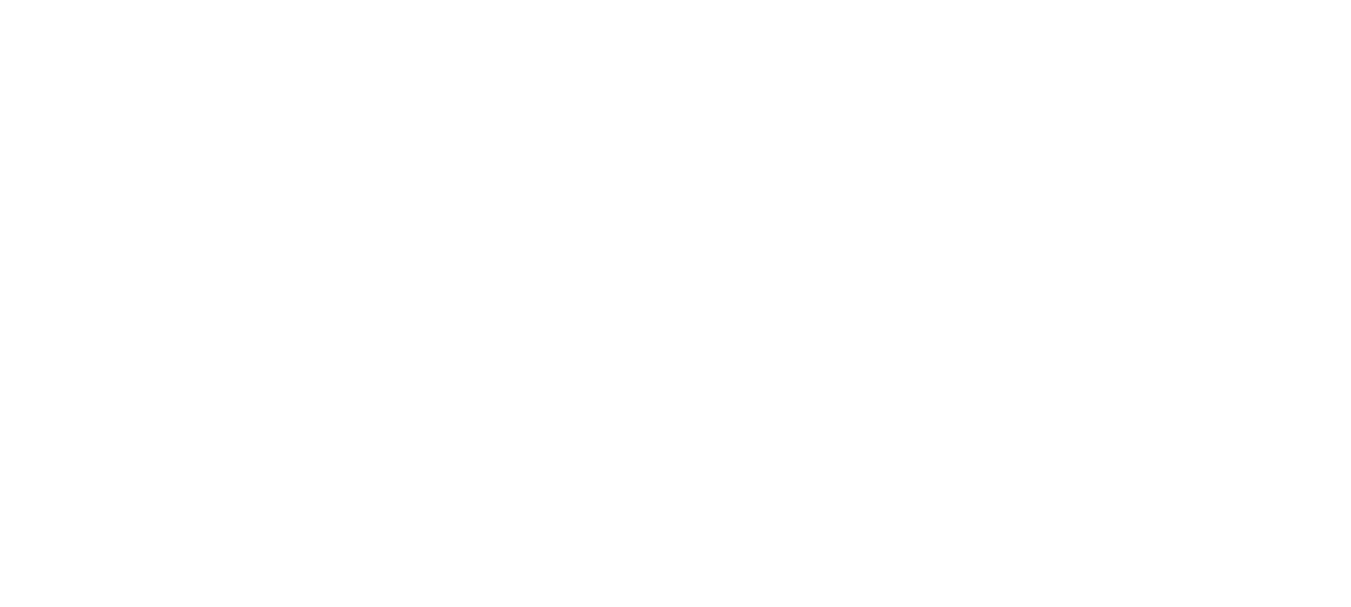 select on "**********" 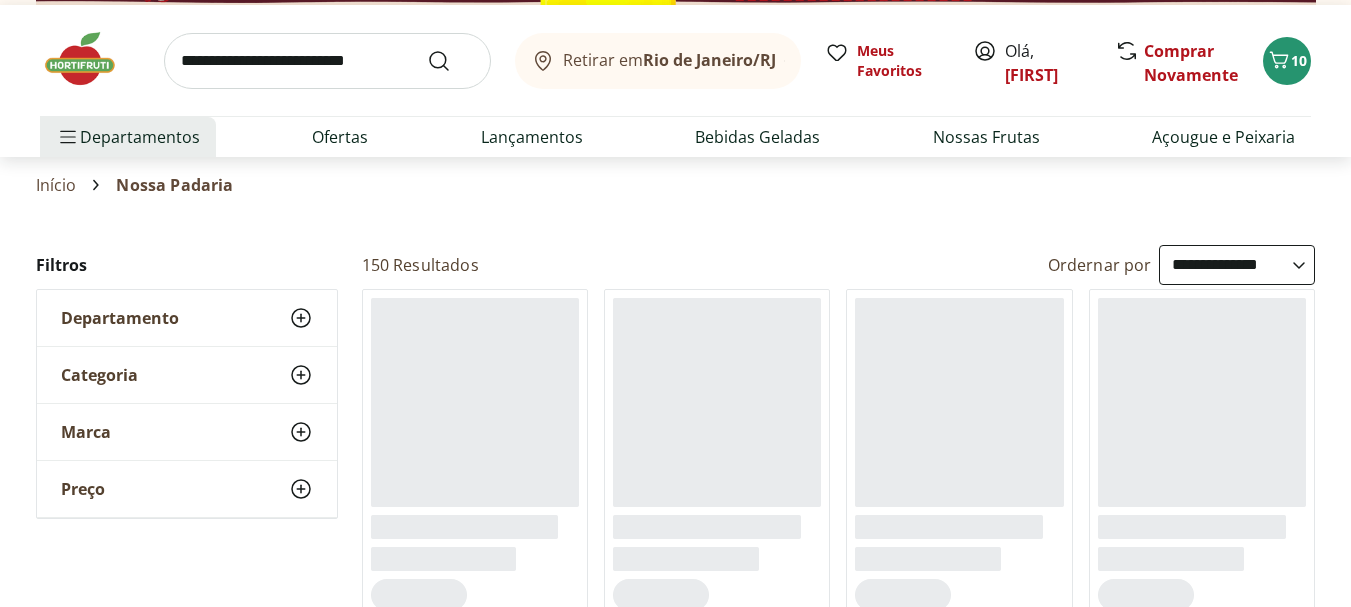 scroll, scrollTop: 68, scrollLeft: 0, axis: vertical 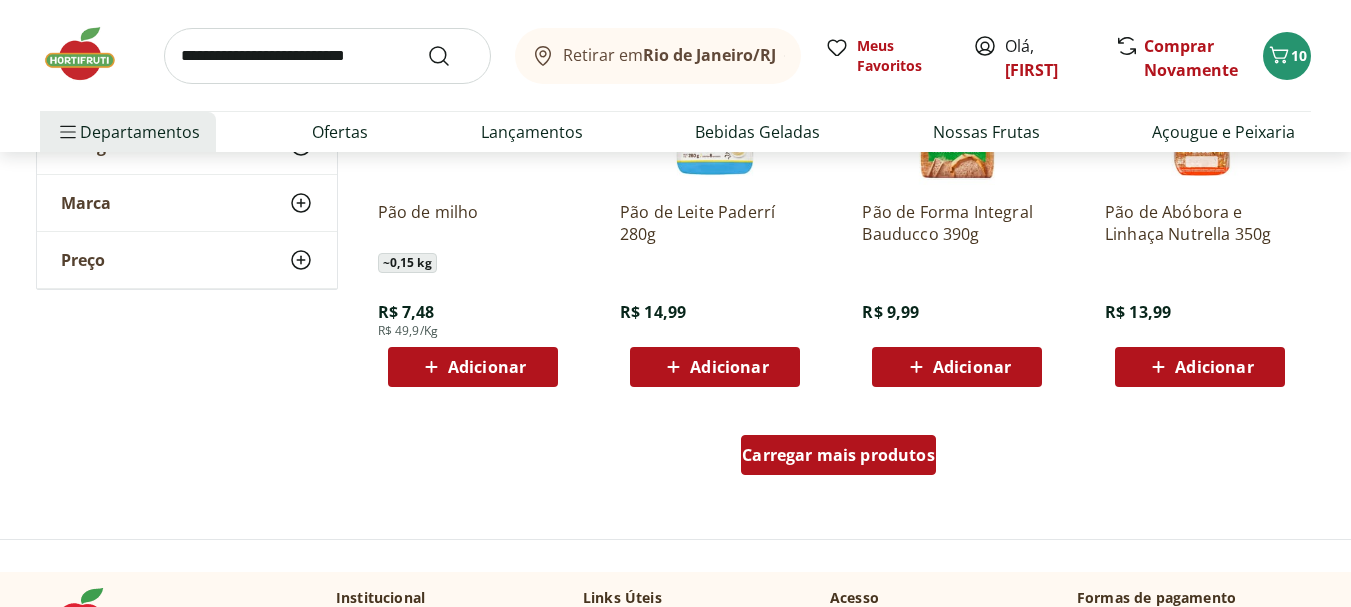 click on "Carregar mais produtos" at bounding box center (838, 455) 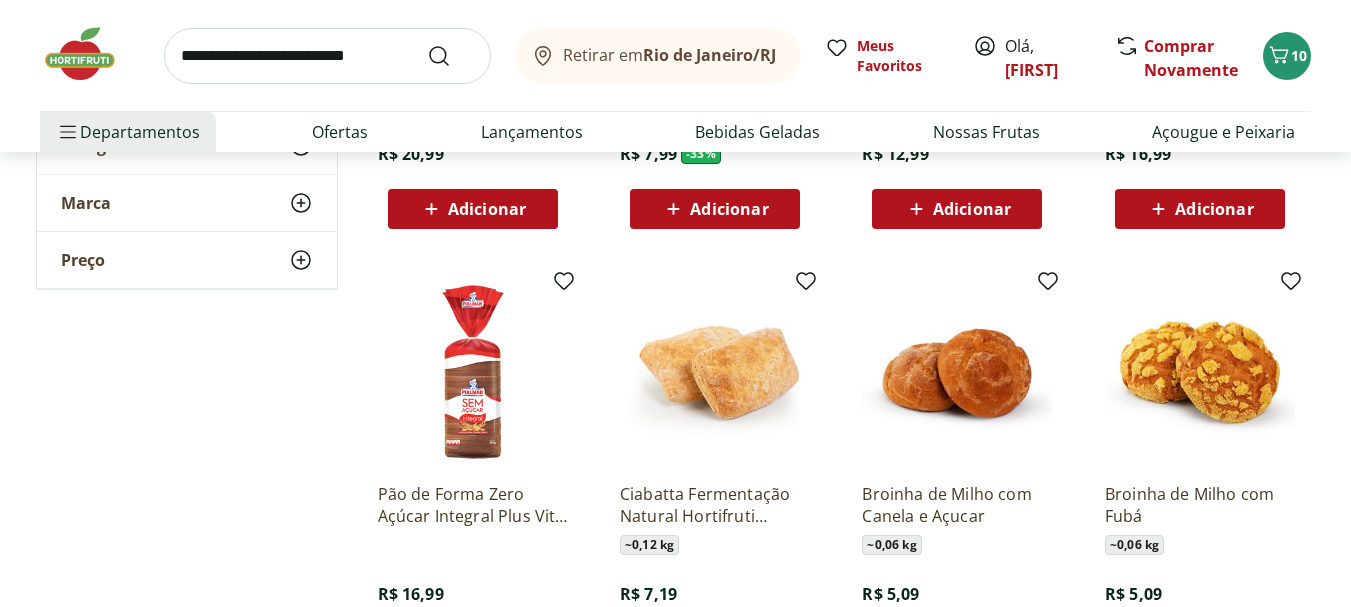 scroll, scrollTop: 2389, scrollLeft: 0, axis: vertical 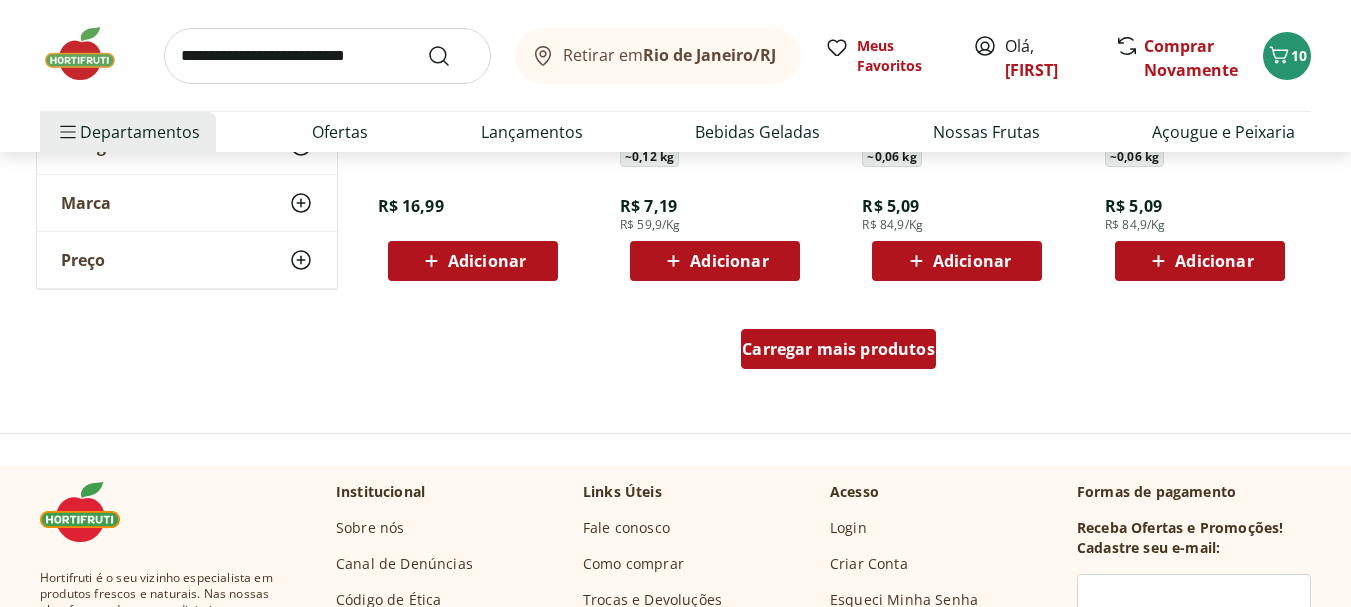 click on "Carregar mais produtos" at bounding box center (838, 349) 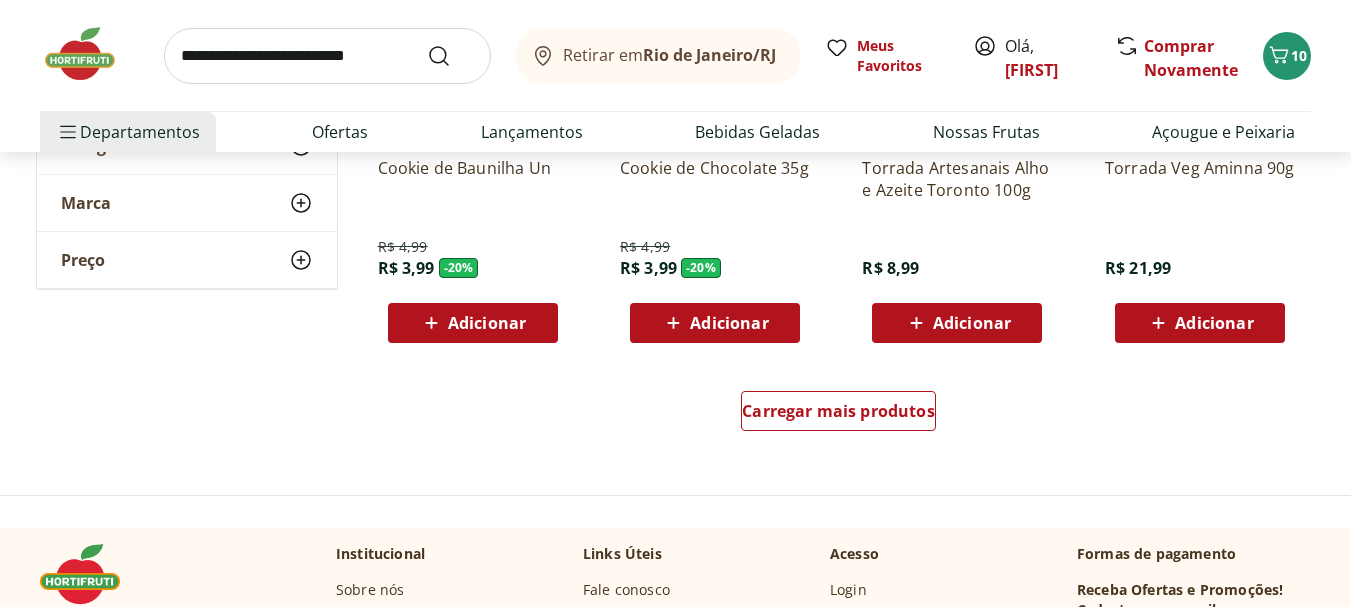scroll, scrollTop: 3898, scrollLeft: 0, axis: vertical 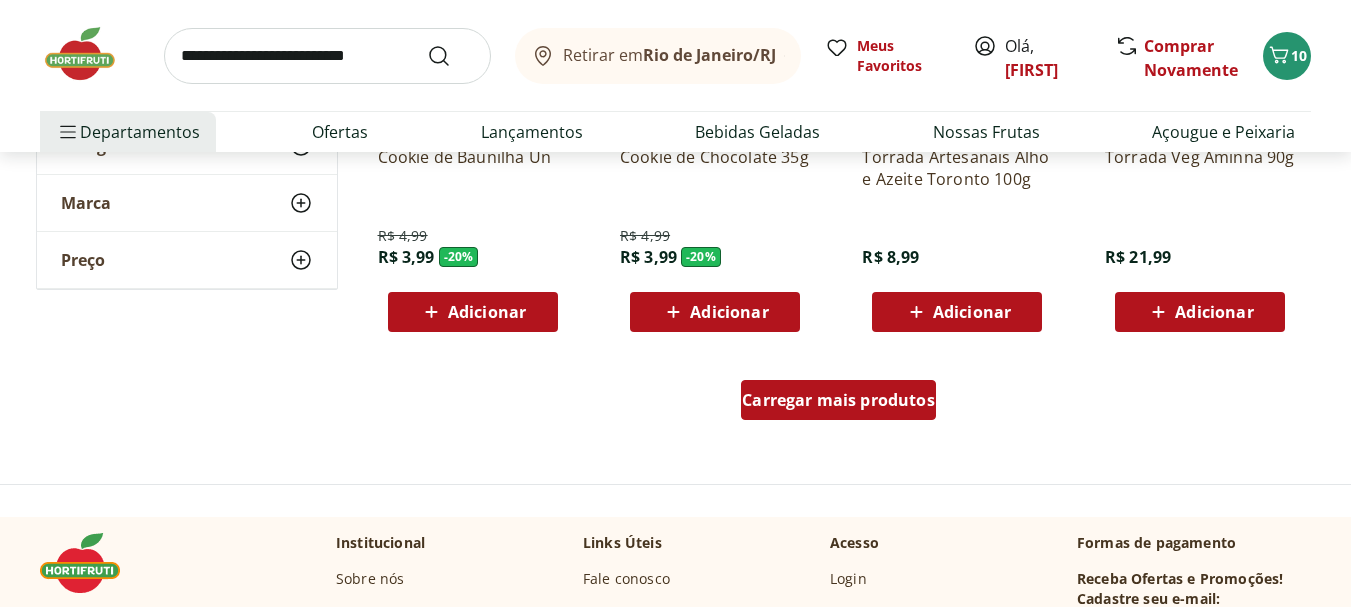 click on "Carregar mais produtos" at bounding box center [838, 400] 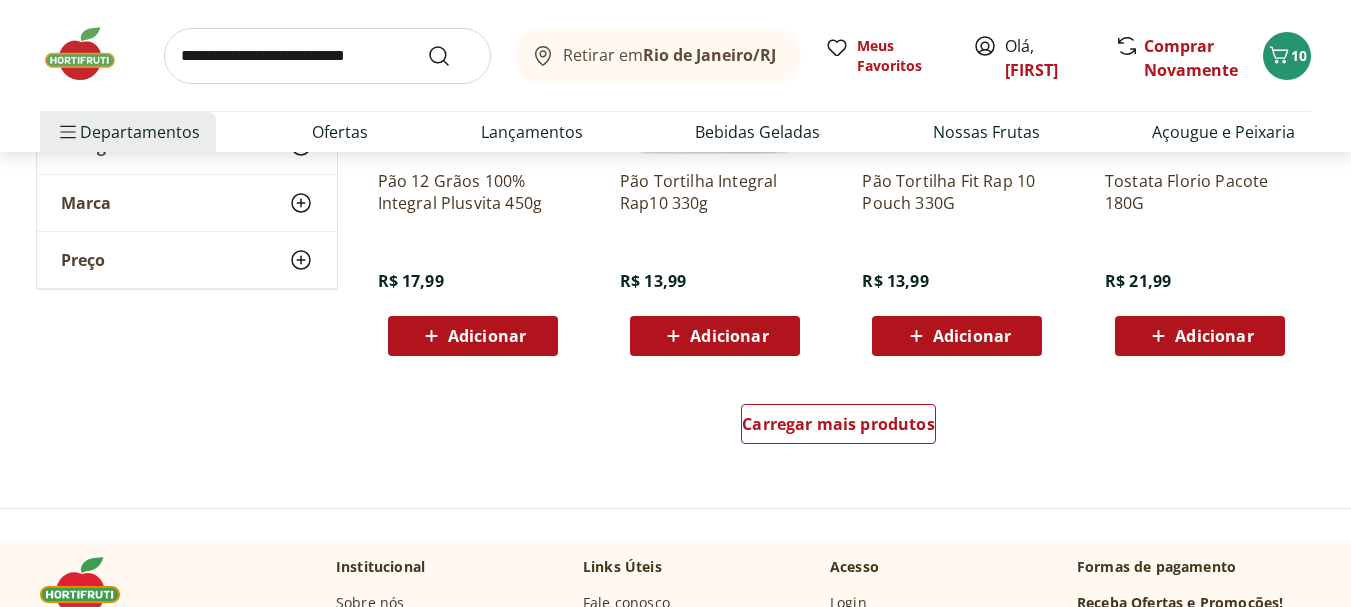 scroll, scrollTop: 5203, scrollLeft: 0, axis: vertical 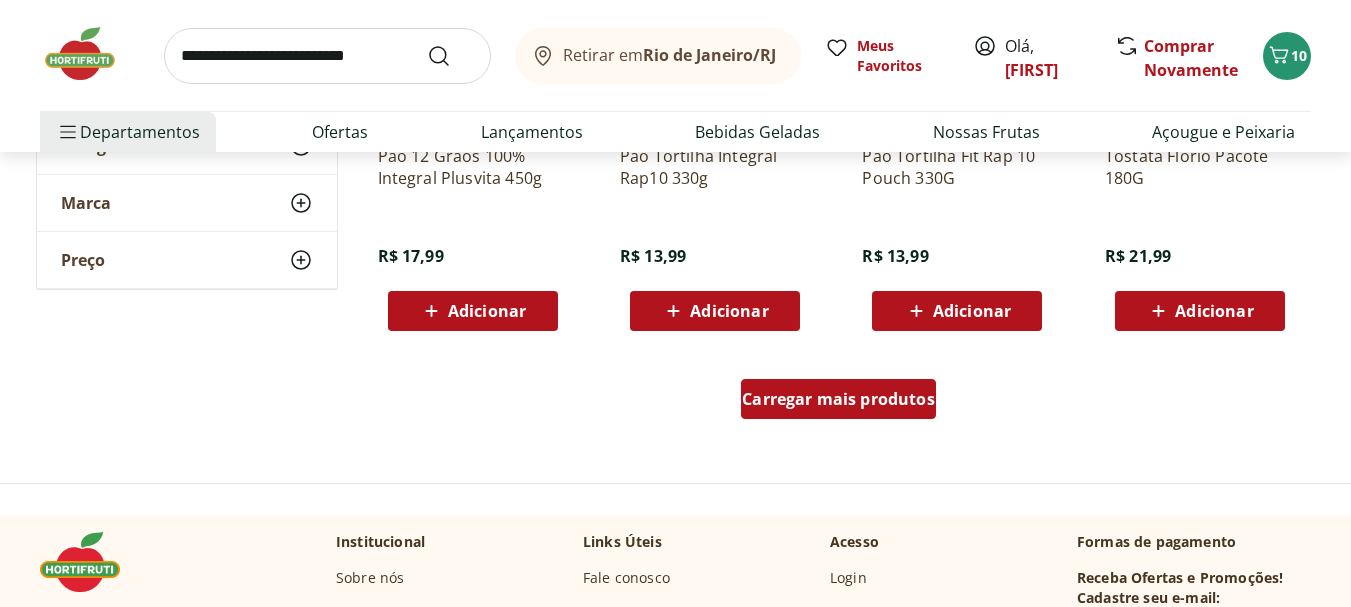 click on "Carregar mais produtos" at bounding box center [838, 399] 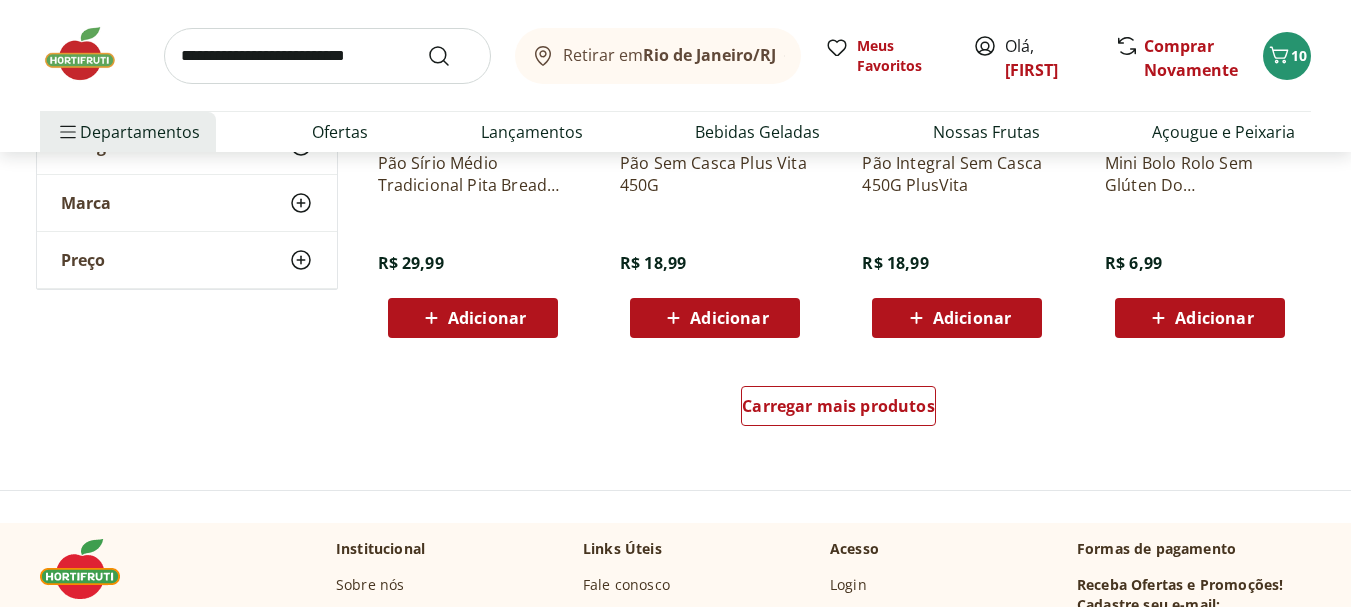 scroll, scrollTop: 6531, scrollLeft: 0, axis: vertical 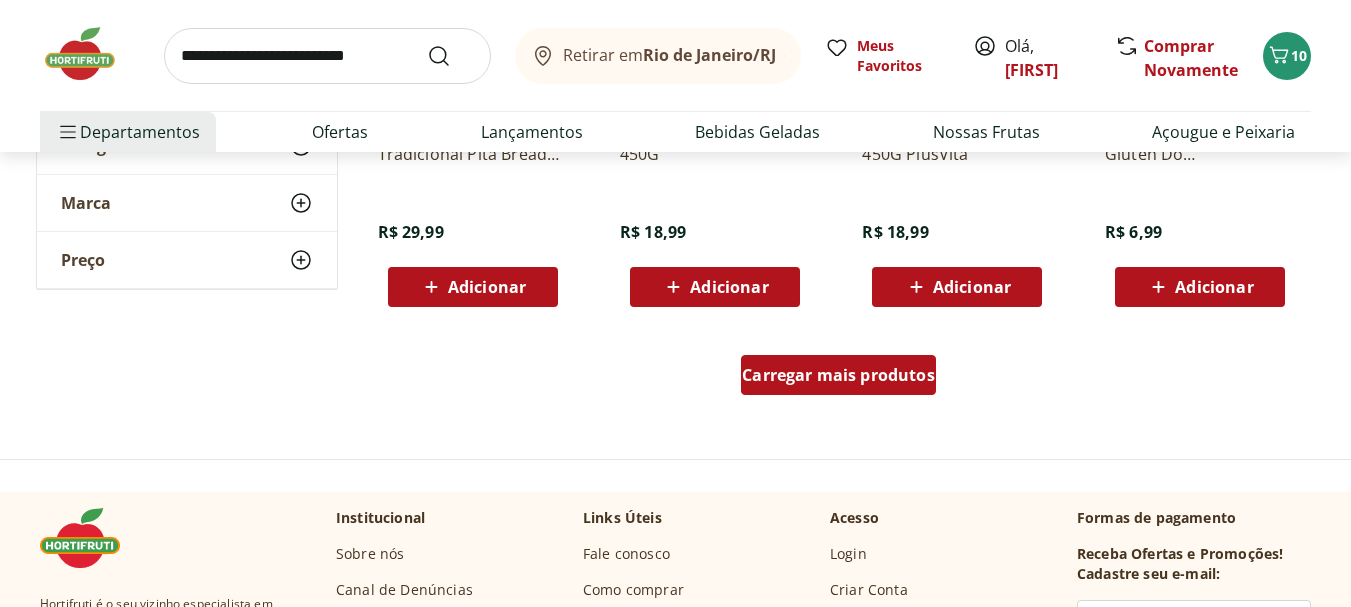click on "Carregar mais produtos" at bounding box center (838, 375) 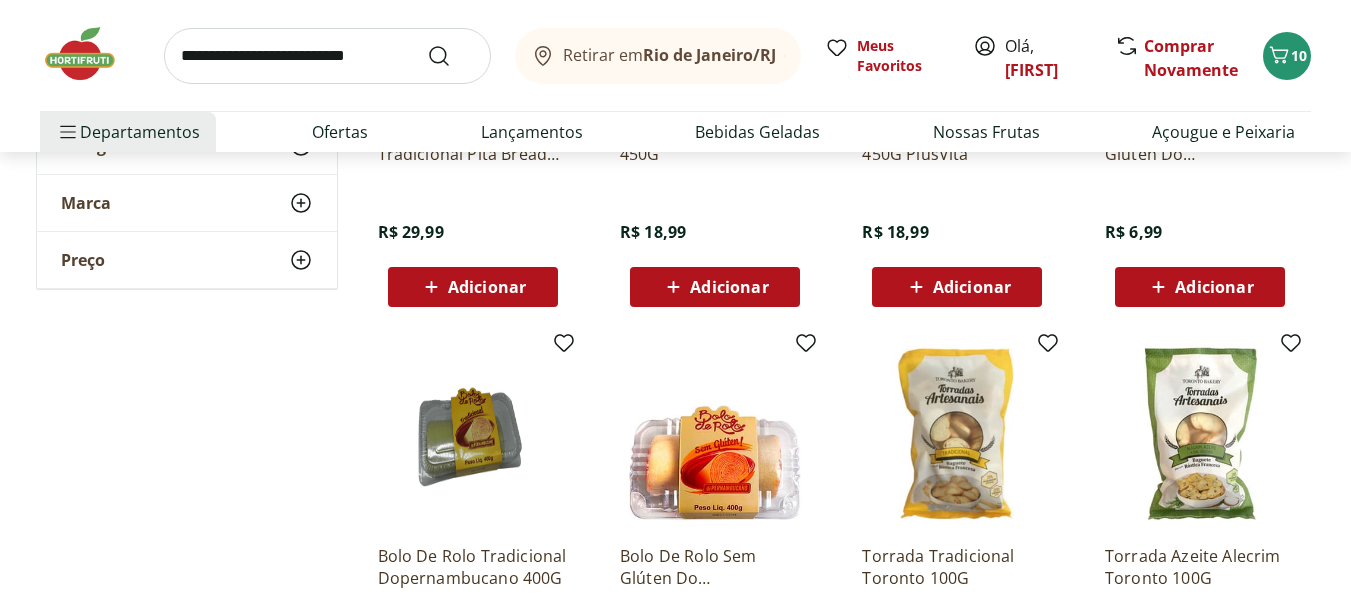 click on "**********" at bounding box center (675, -2255) 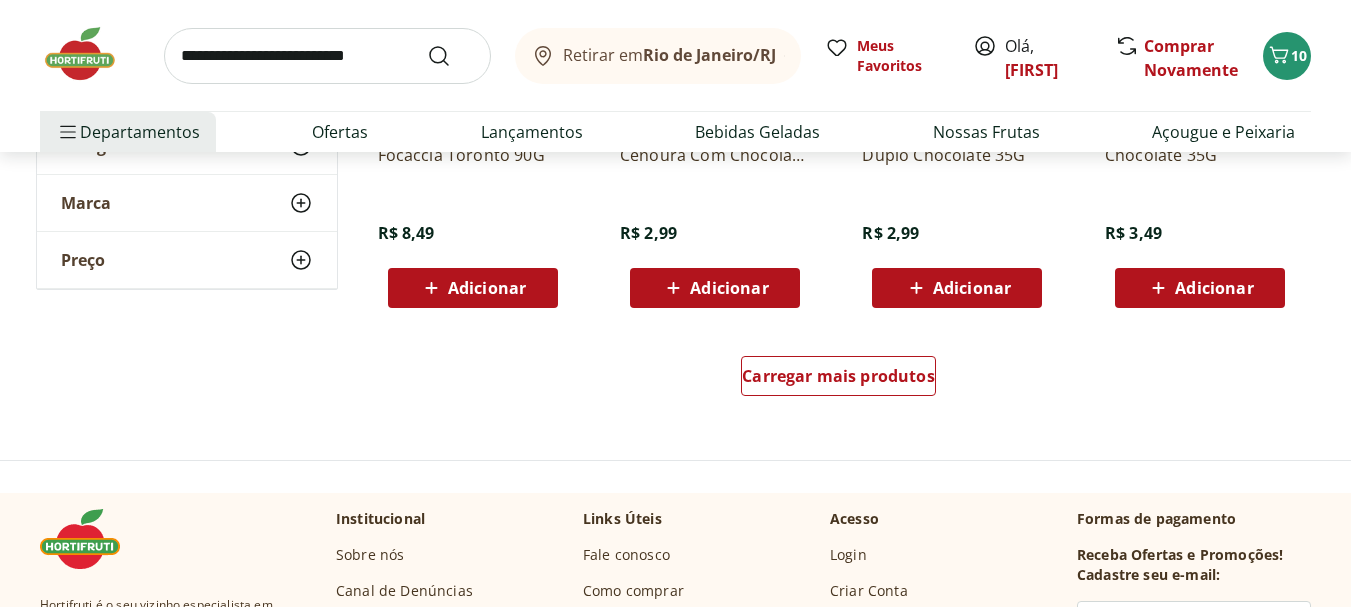 scroll, scrollTop: 7851, scrollLeft: 0, axis: vertical 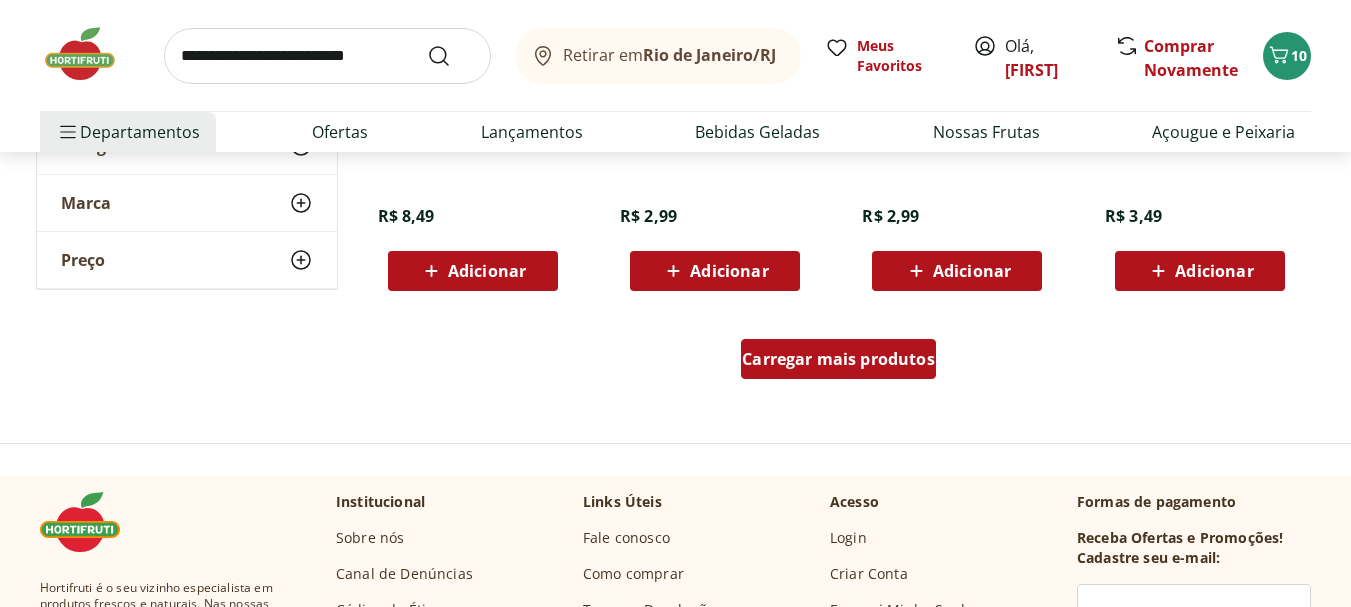 click on "Carregar mais produtos" at bounding box center (838, 359) 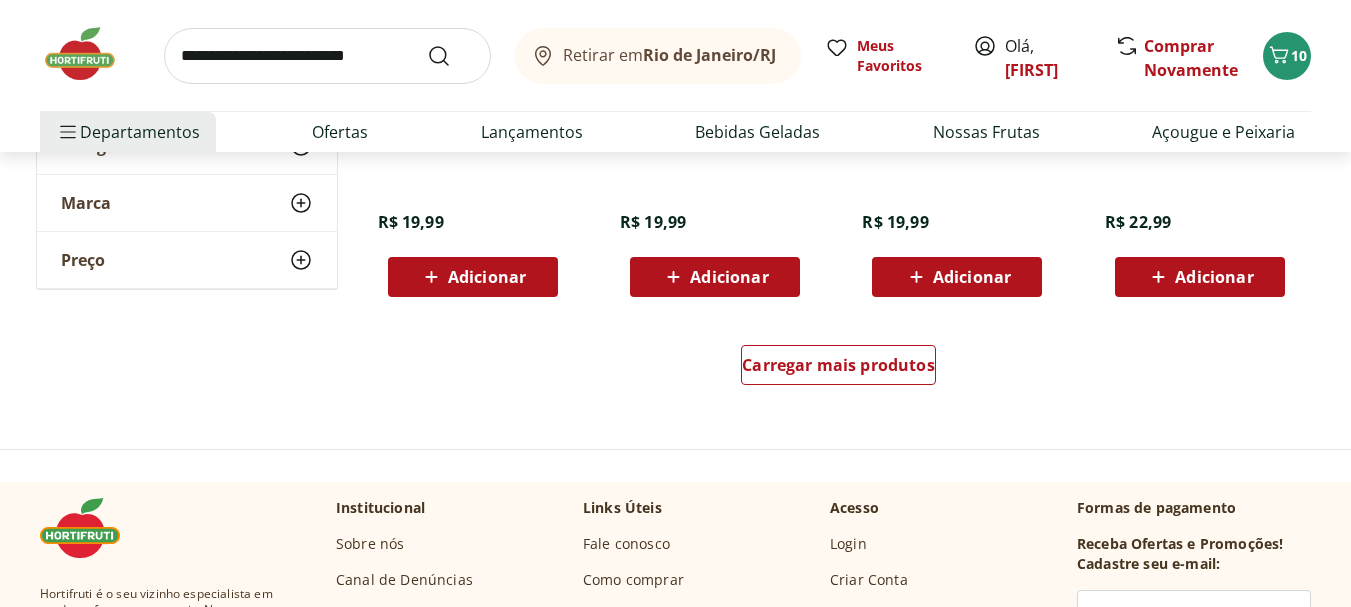 scroll, scrollTop: 9169, scrollLeft: 0, axis: vertical 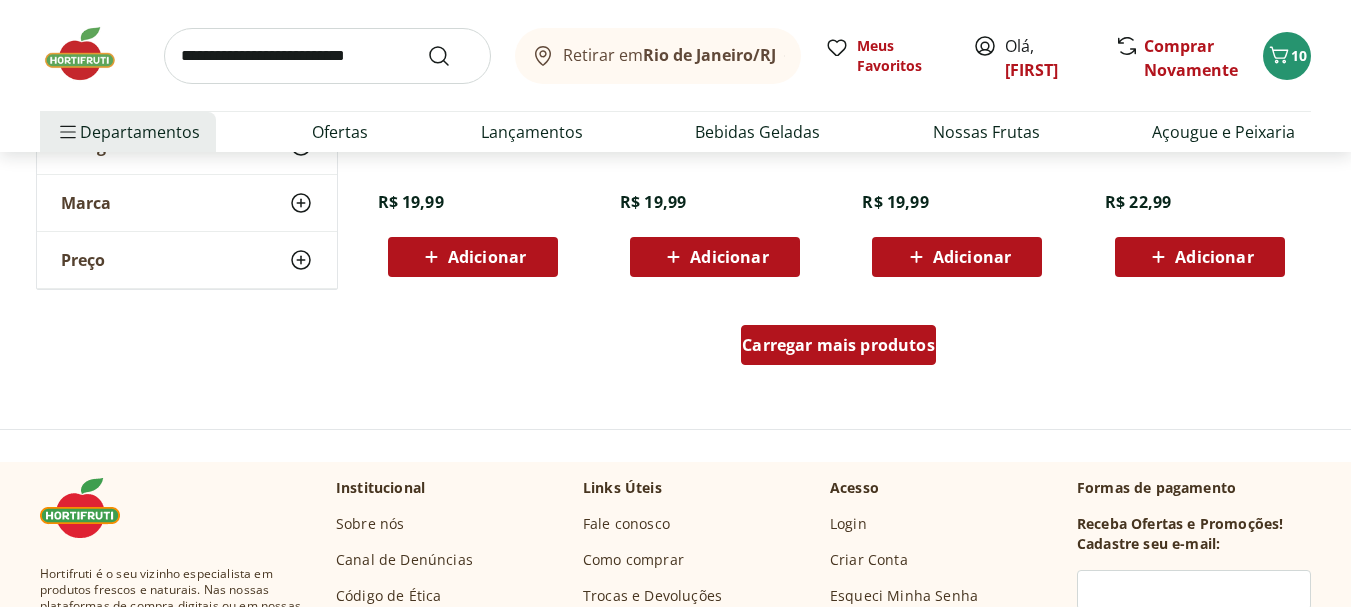 click on "Carregar mais produtos" at bounding box center [838, 345] 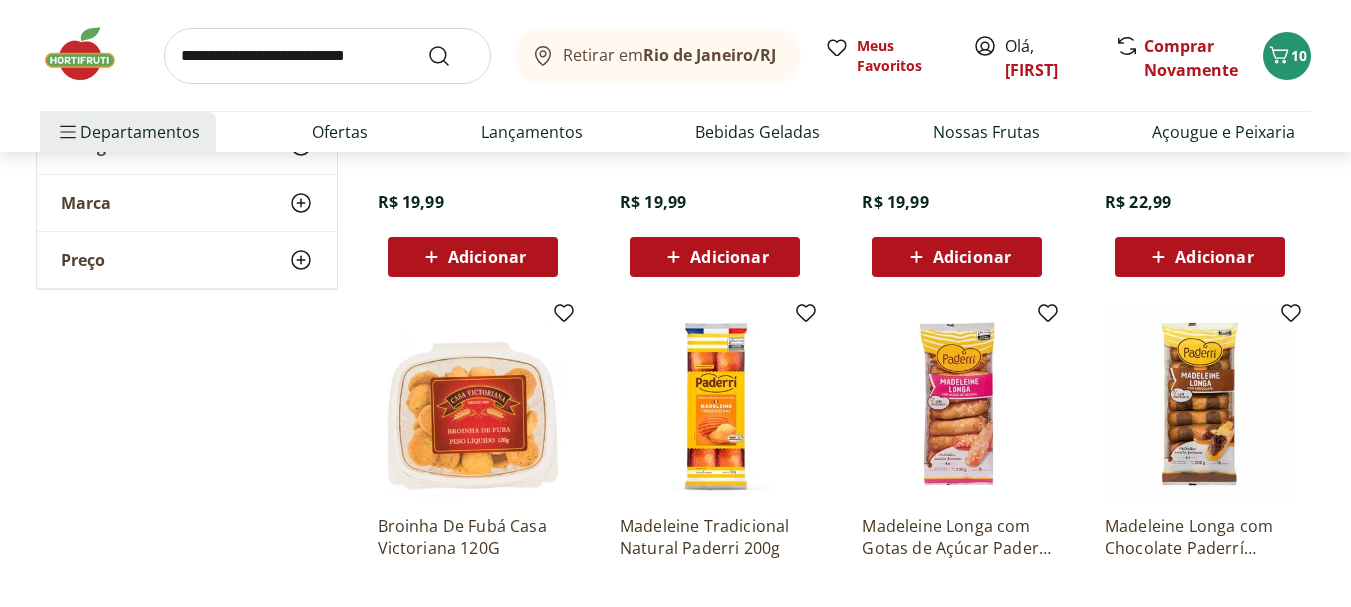 click on "**********" at bounding box center (675, -3589) 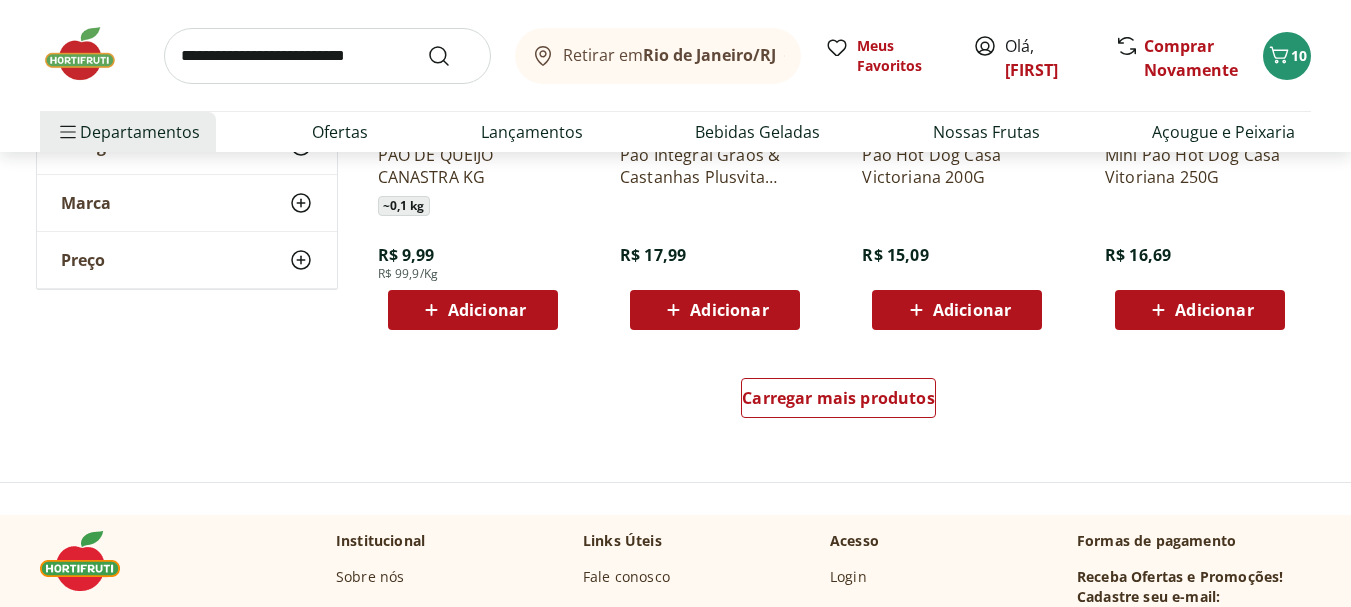 scroll, scrollTop: 10442, scrollLeft: 0, axis: vertical 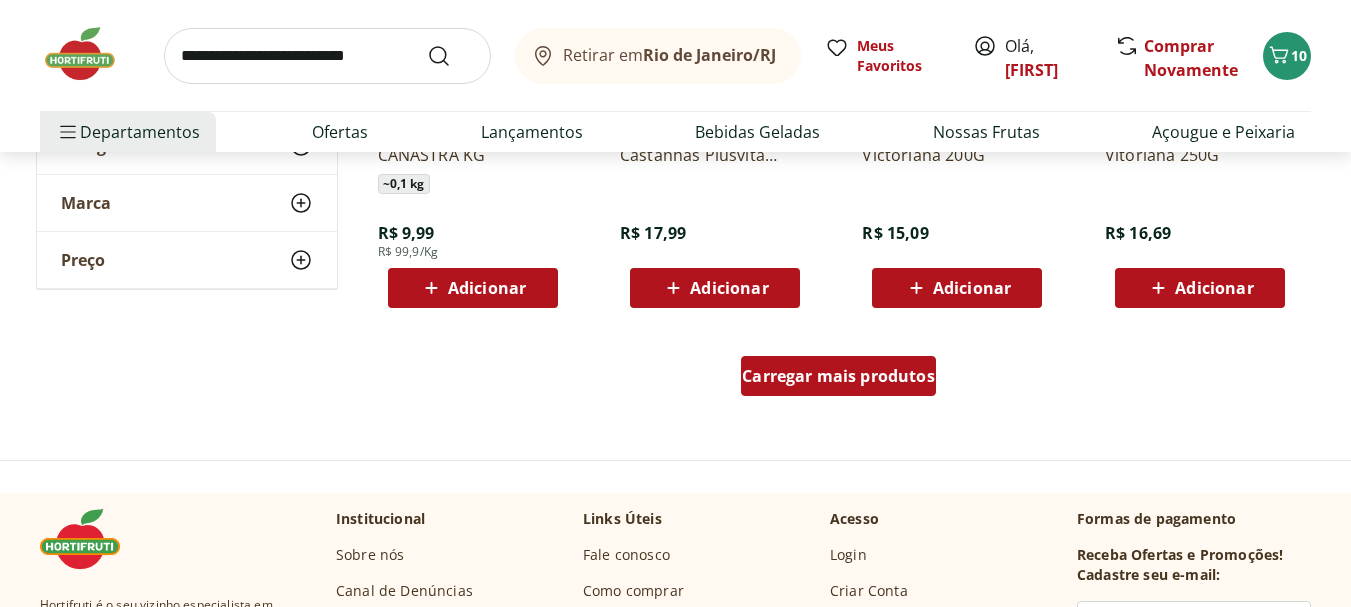 click on "Carregar mais produtos" at bounding box center (838, 376) 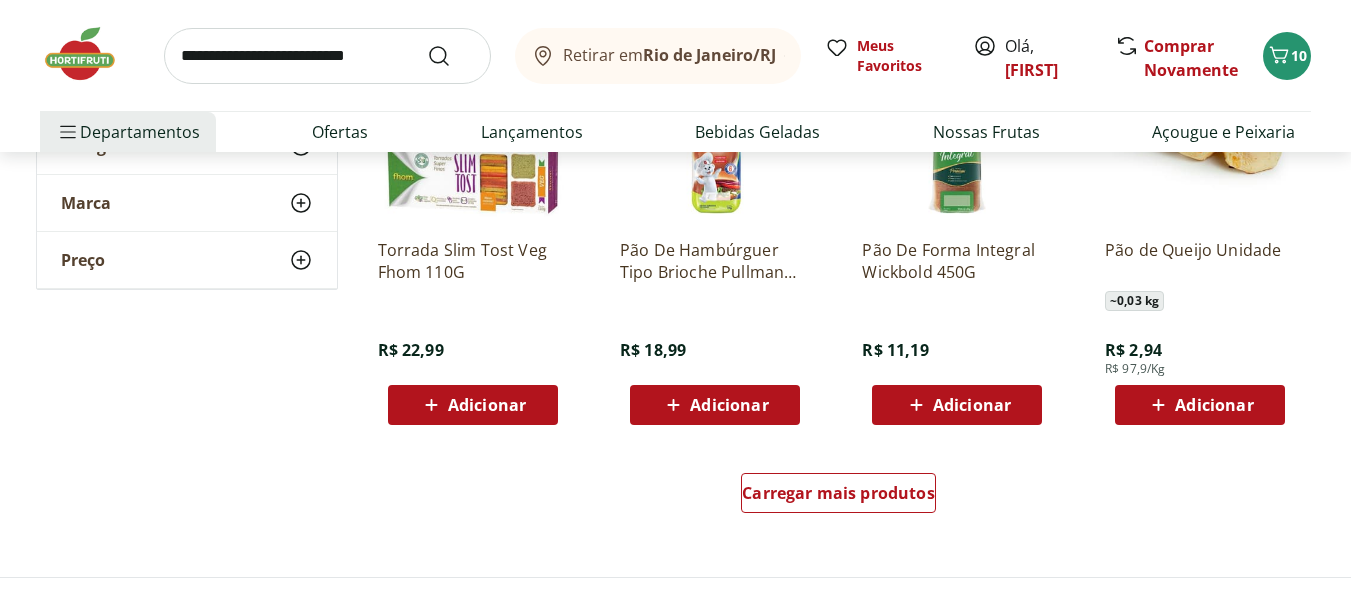 scroll, scrollTop: 11799, scrollLeft: 0, axis: vertical 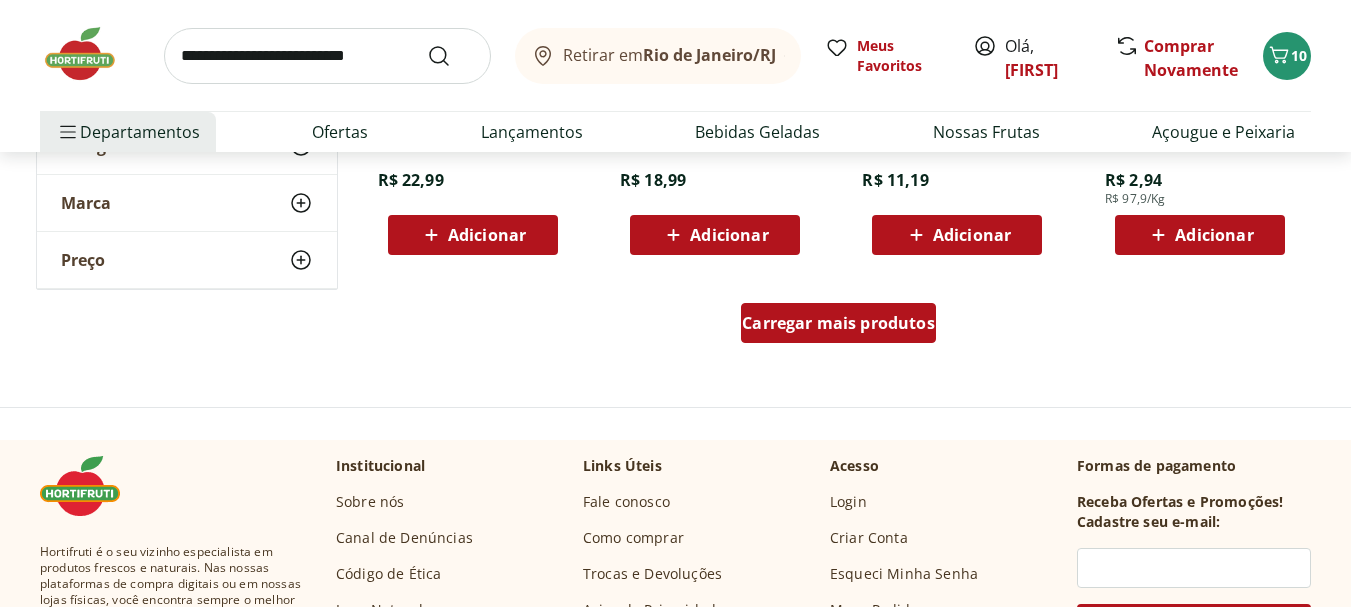 click on "Carregar mais produtos" at bounding box center (838, 323) 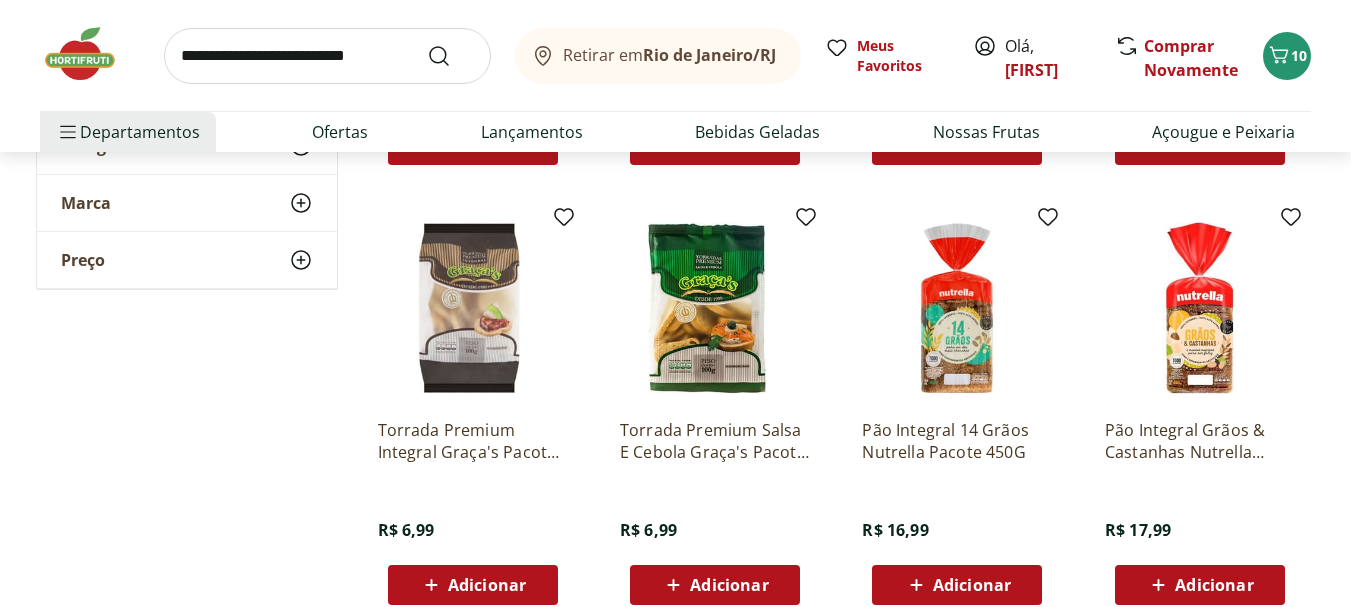 scroll, scrollTop: 13045, scrollLeft: 0, axis: vertical 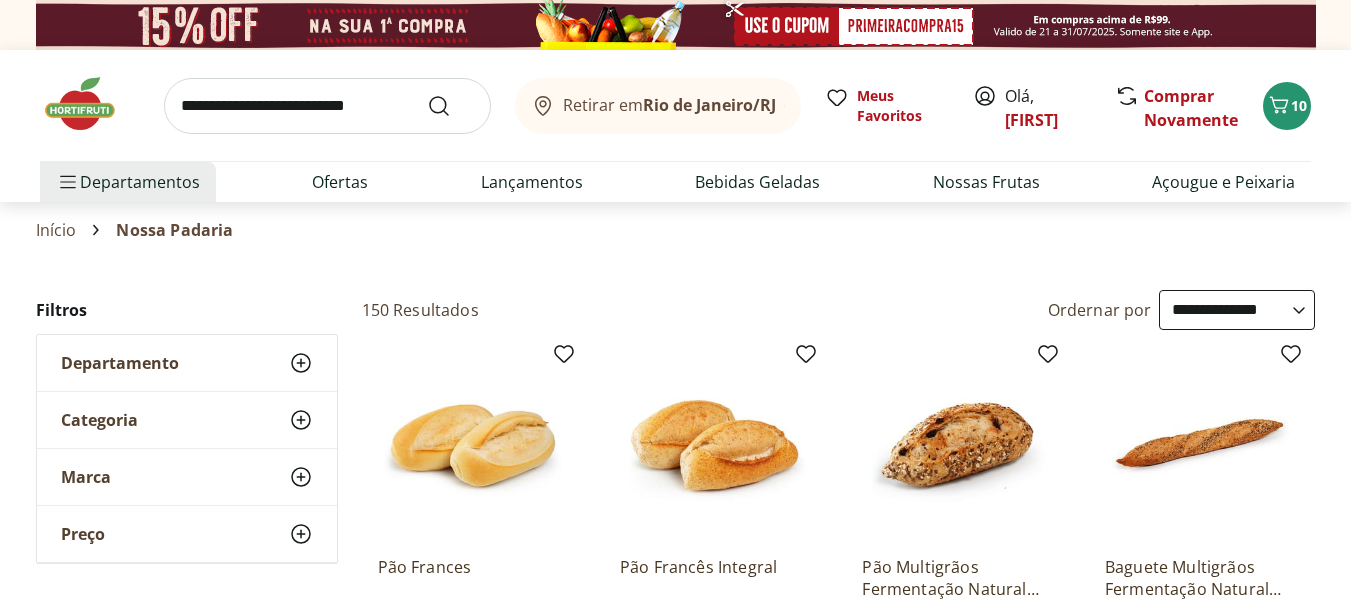 select on "**********" 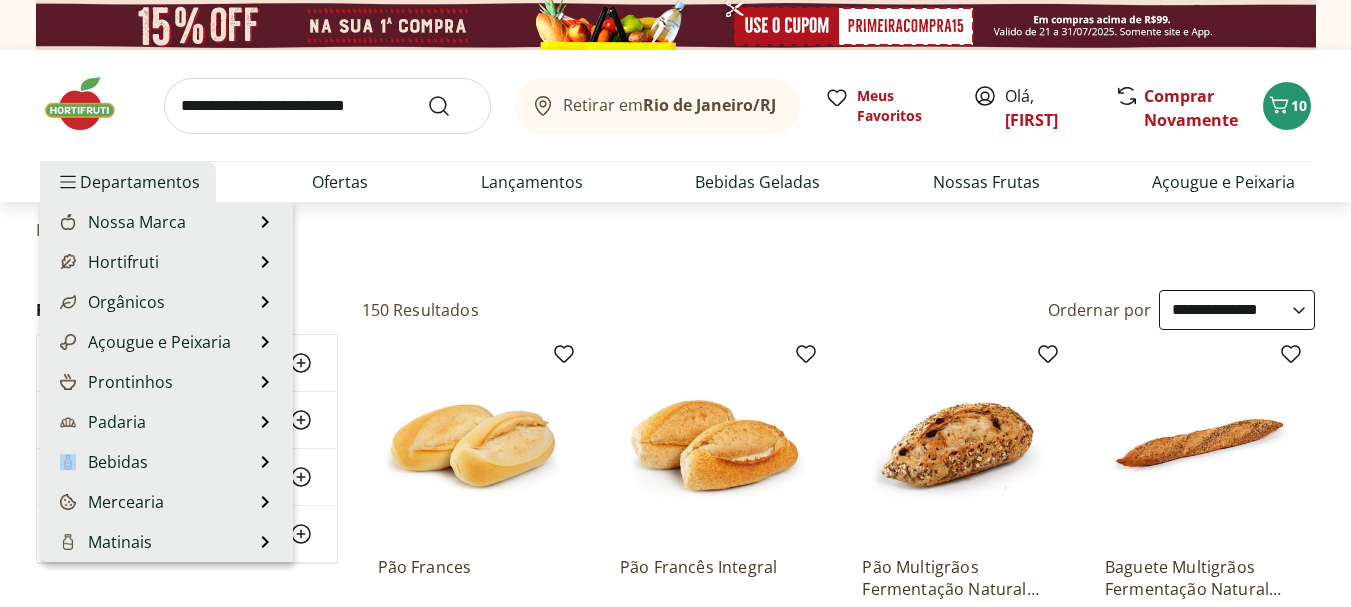 drag, startPoint x: 284, startPoint y: 409, endPoint x: 286, endPoint y: 430, distance: 21.095022 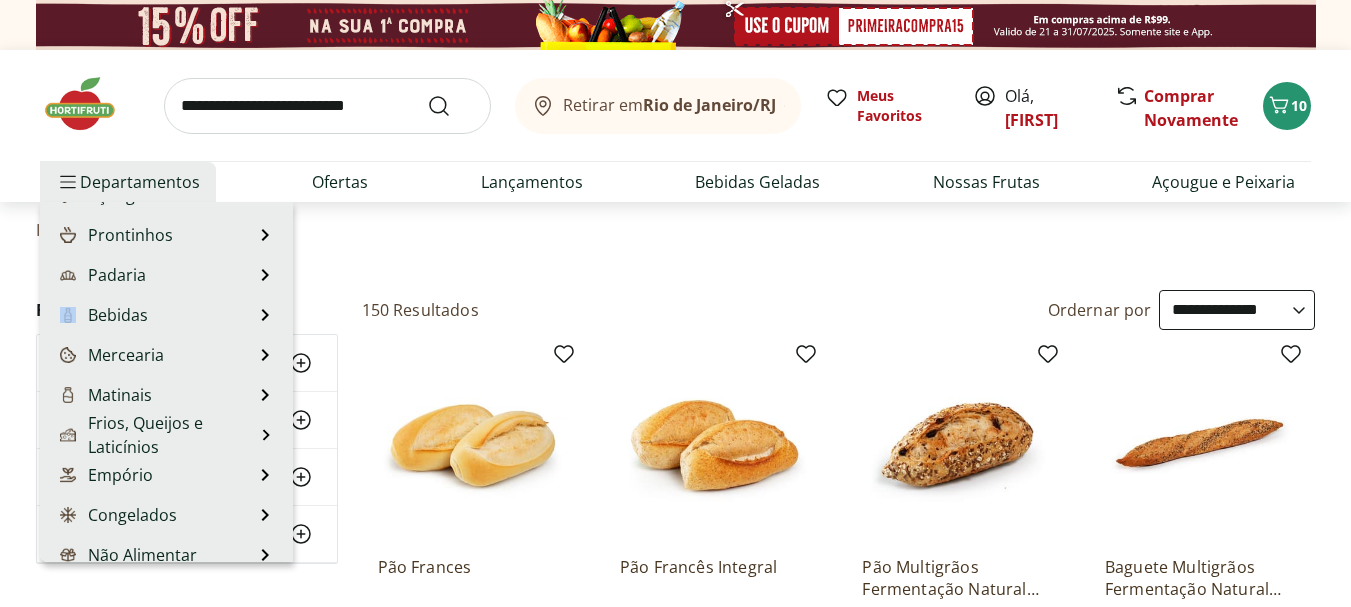 scroll, scrollTop: 152, scrollLeft: 0, axis: vertical 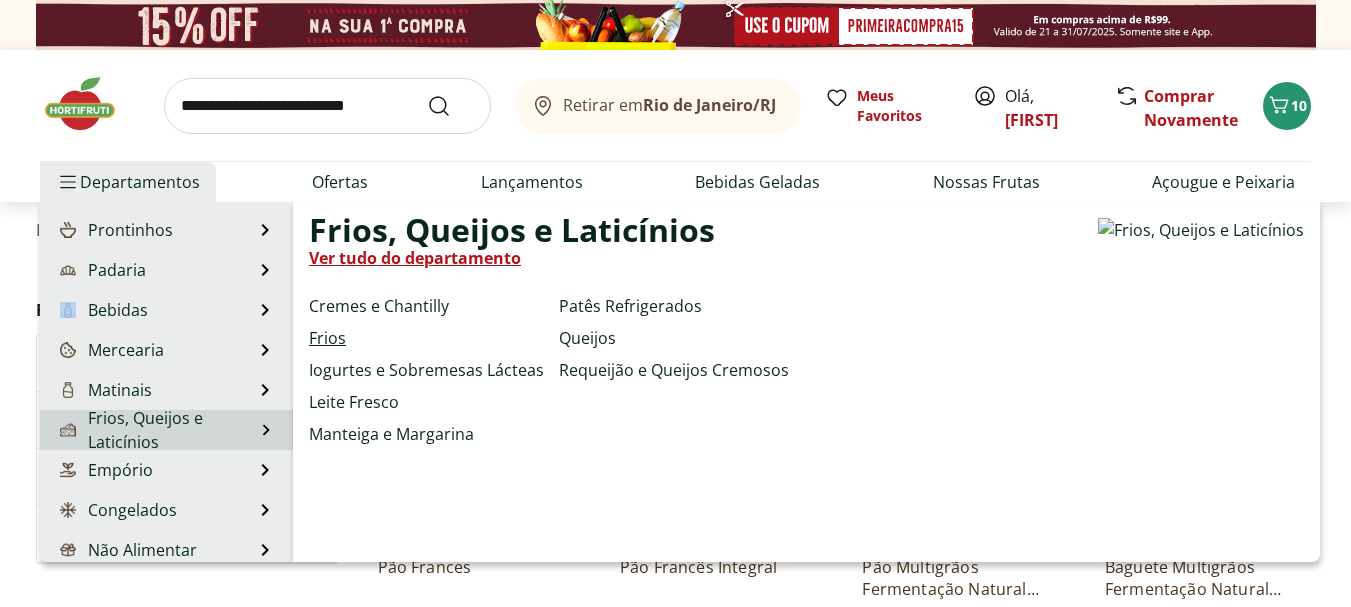 click on "Frios" at bounding box center (327, 338) 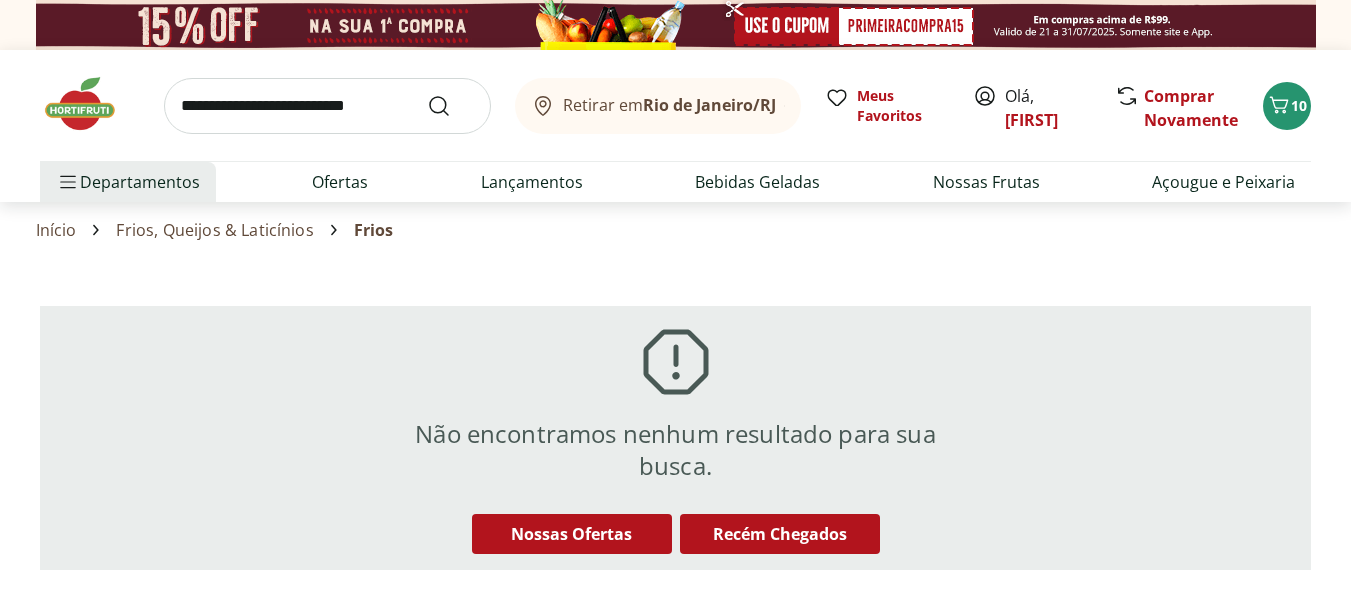 click on "Frios, Queijos & Laticínios" at bounding box center (214, 230) 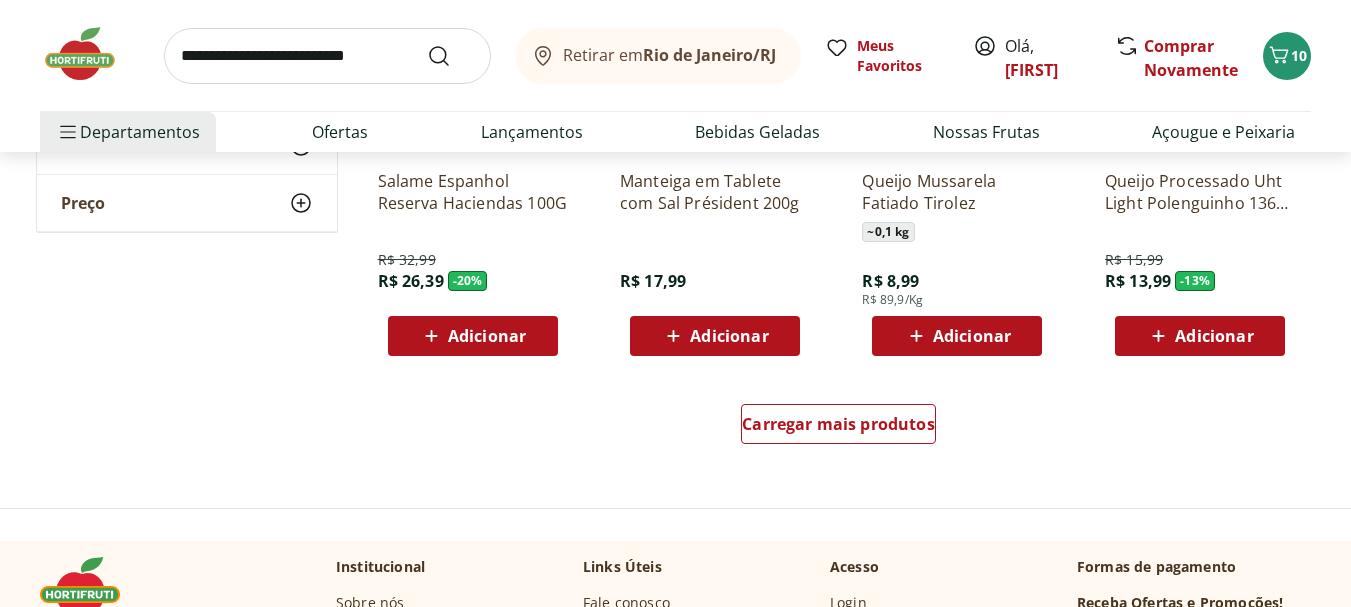 scroll, scrollTop: 1320, scrollLeft: 0, axis: vertical 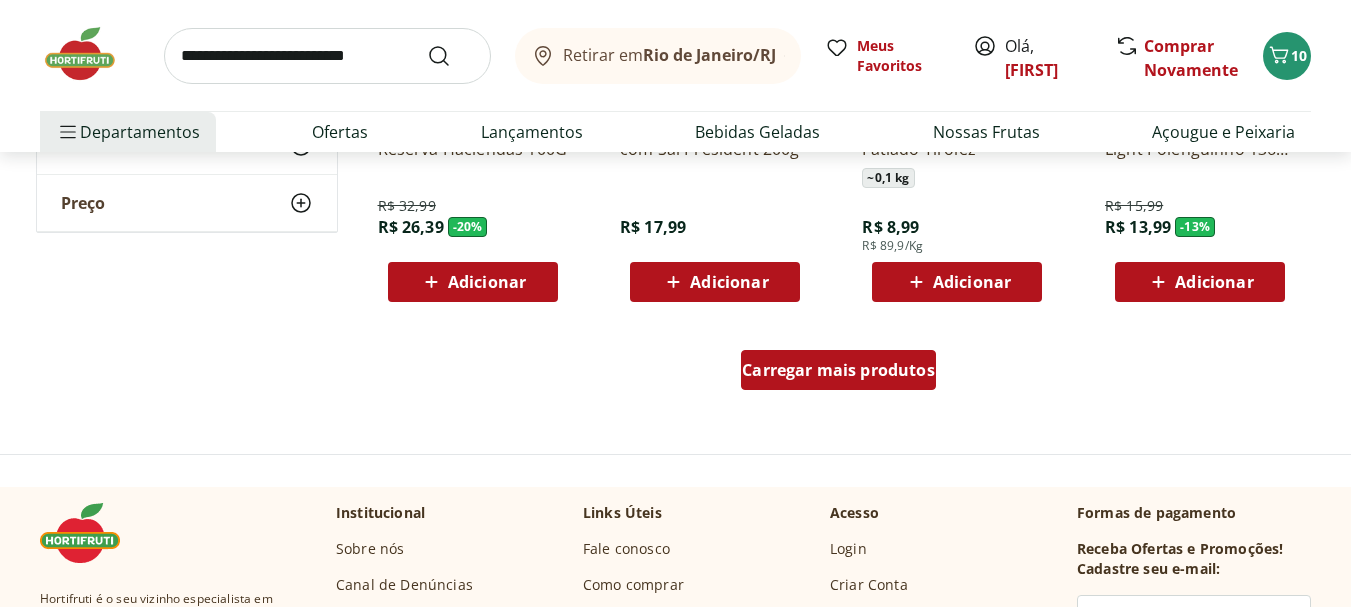 click on "Carregar mais produtos" at bounding box center (838, 370) 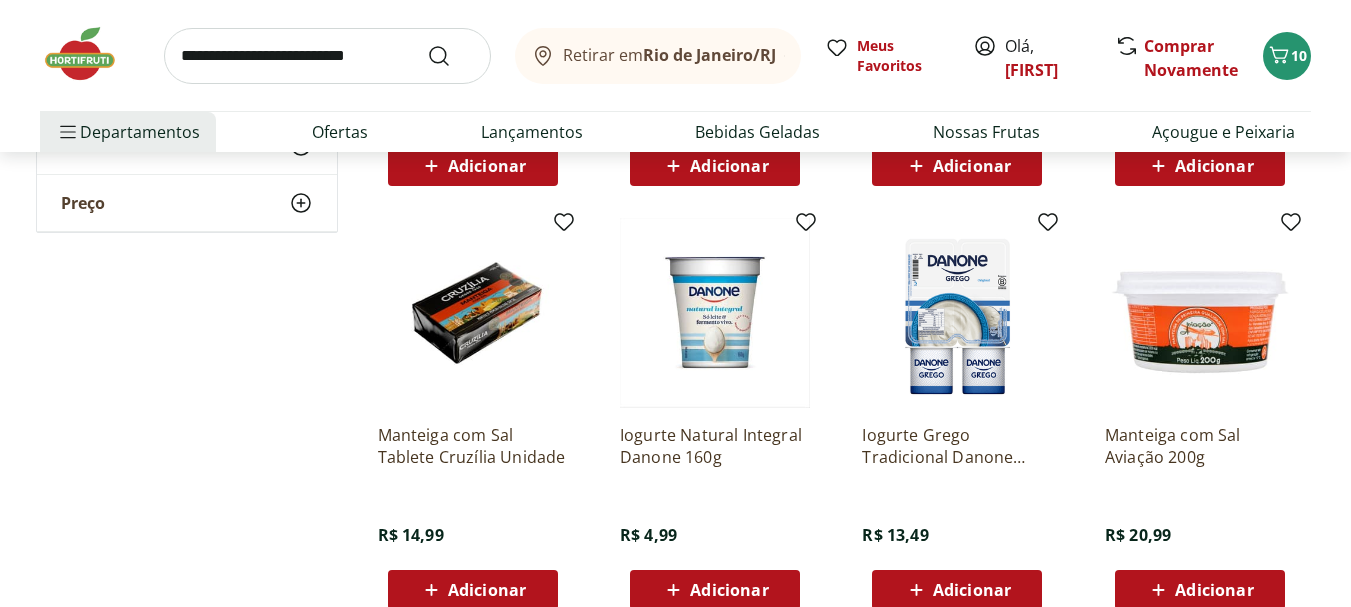 scroll, scrollTop: 1493, scrollLeft: 0, axis: vertical 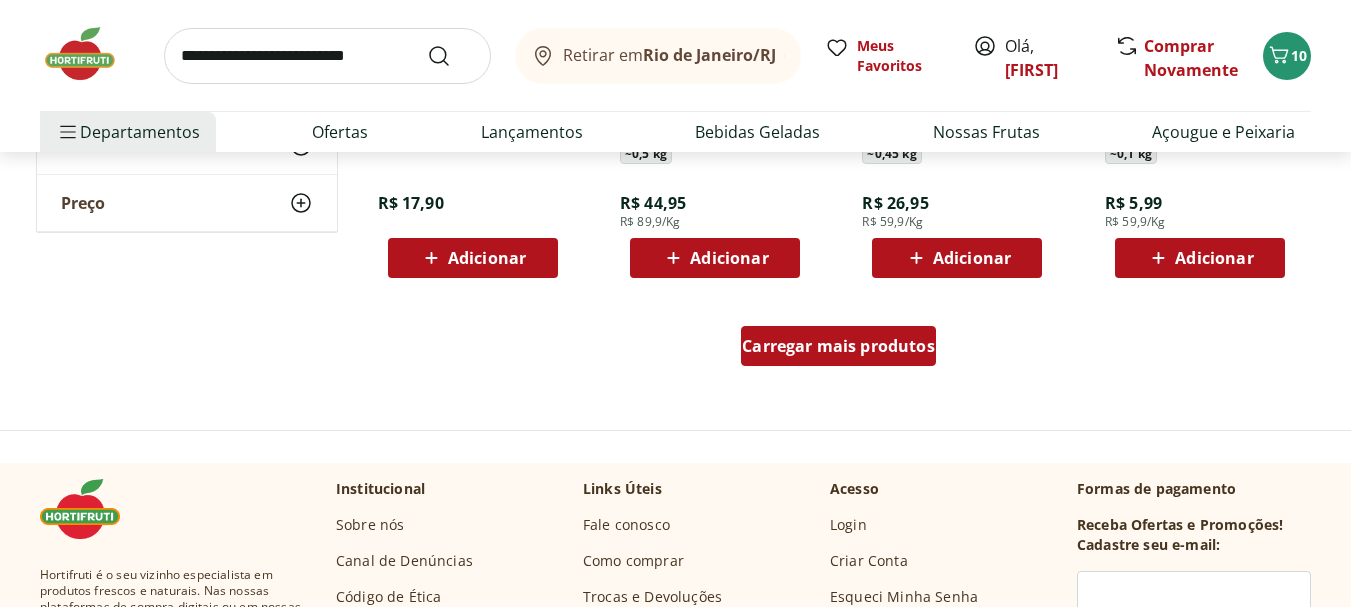 click on "Carregar mais produtos" at bounding box center (838, 346) 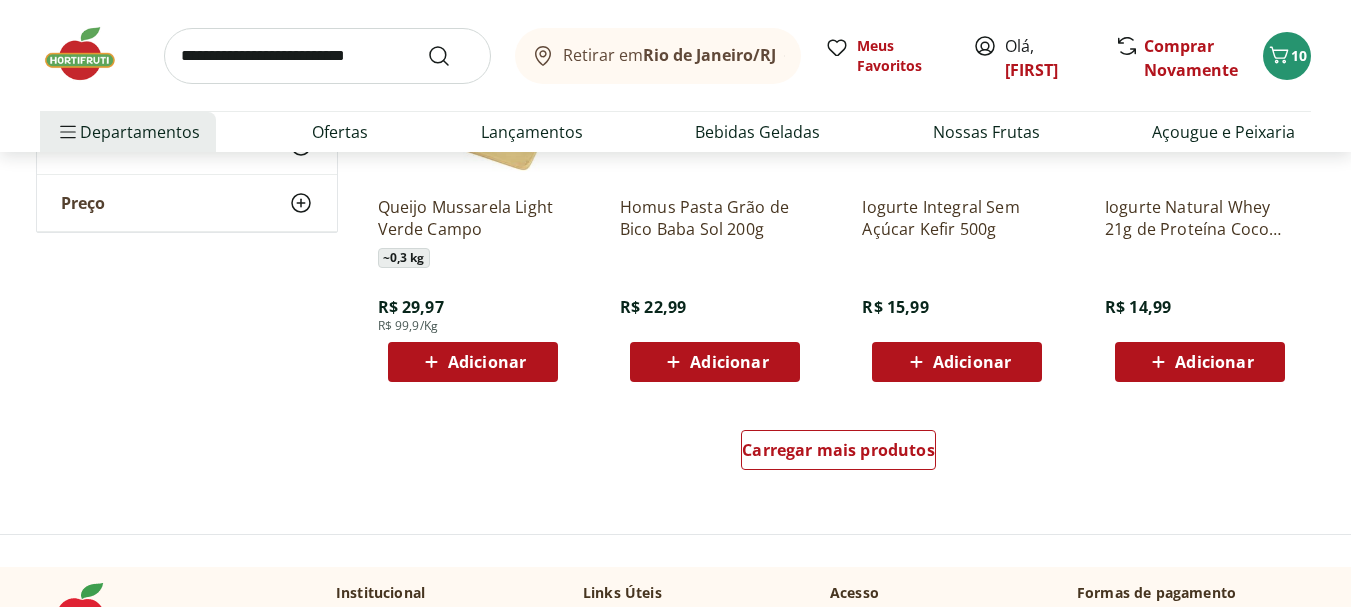scroll, scrollTop: 3901, scrollLeft: 0, axis: vertical 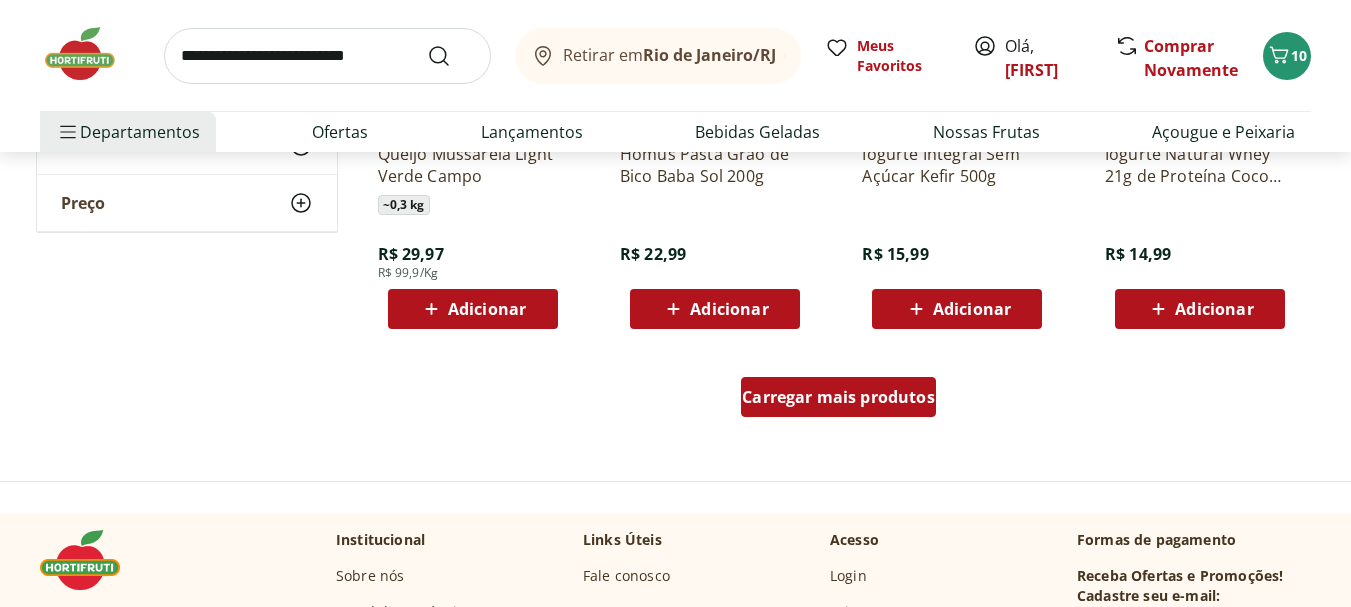 click on "Carregar mais produtos" at bounding box center (838, 397) 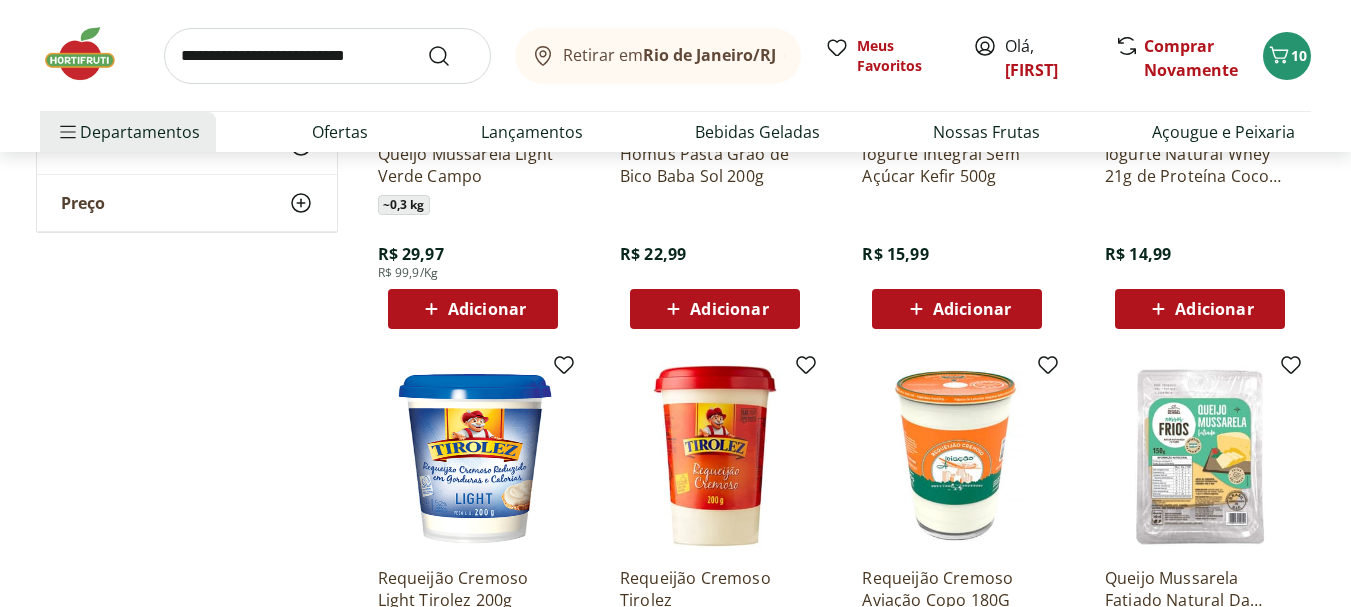 click at bounding box center (327, 56) 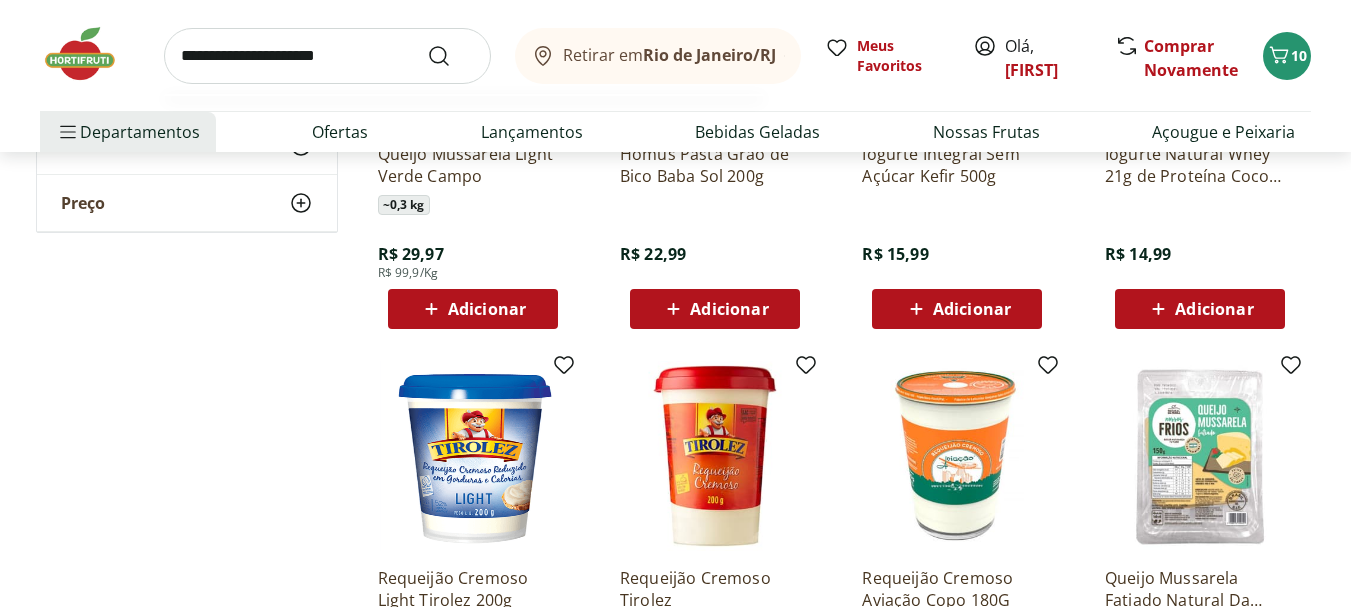type on "**********" 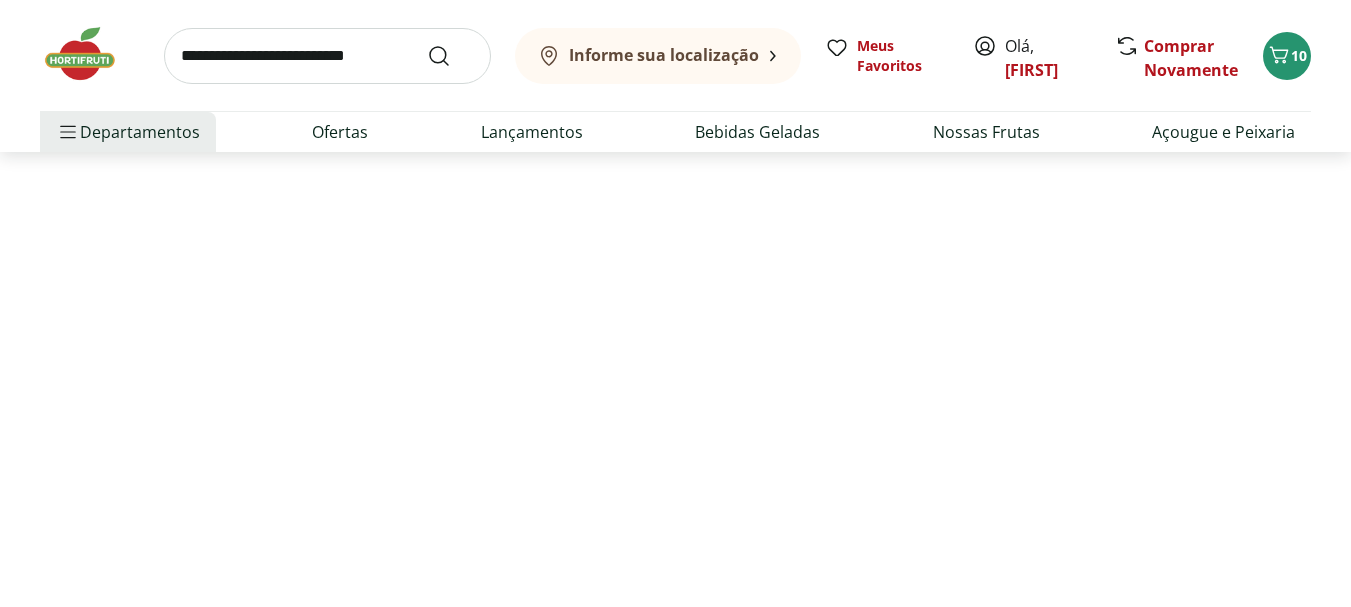 scroll, scrollTop: 0, scrollLeft: 0, axis: both 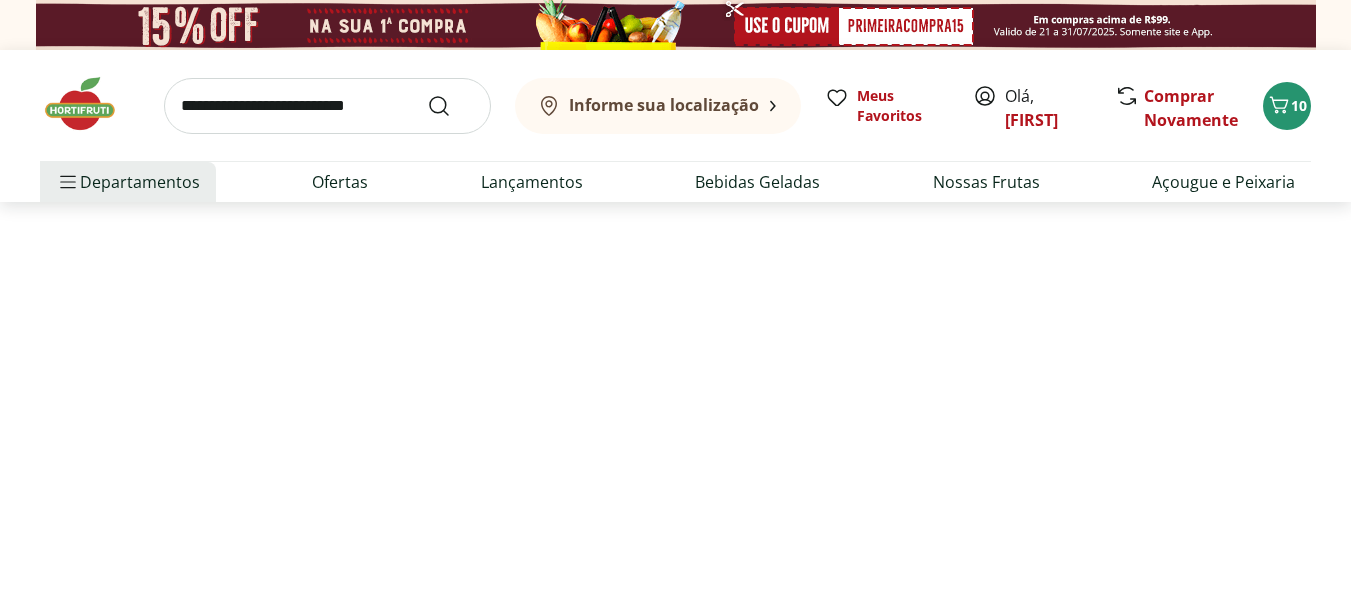 select on "**********" 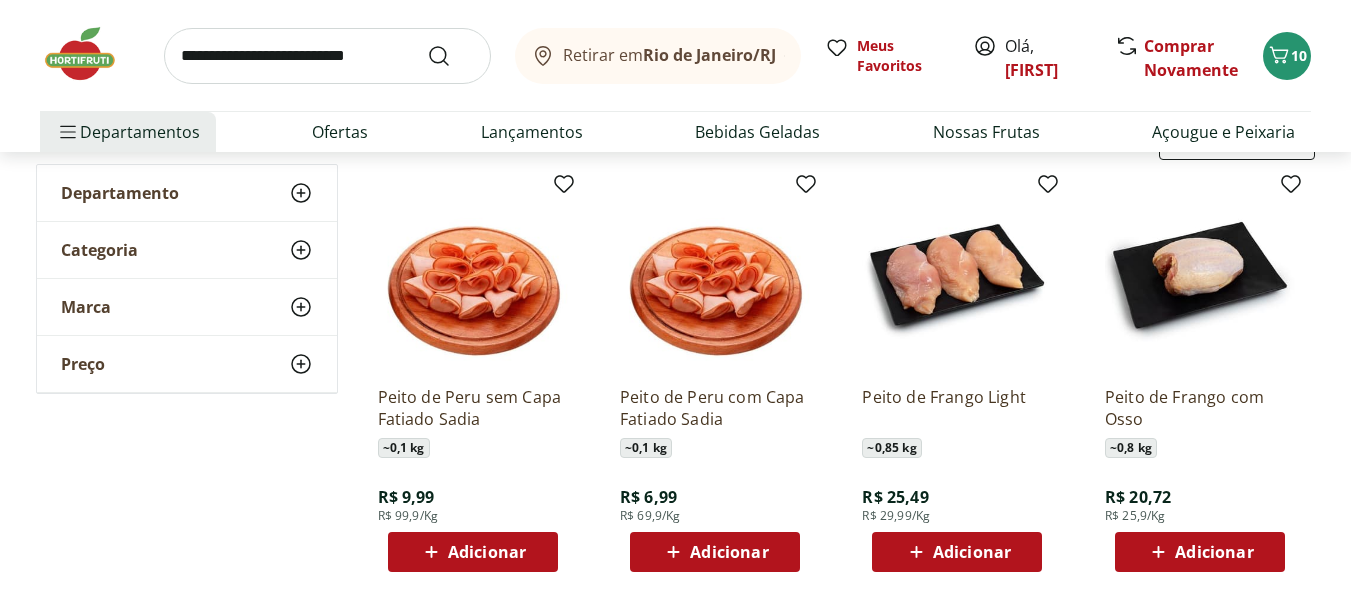 scroll, scrollTop: 261, scrollLeft: 0, axis: vertical 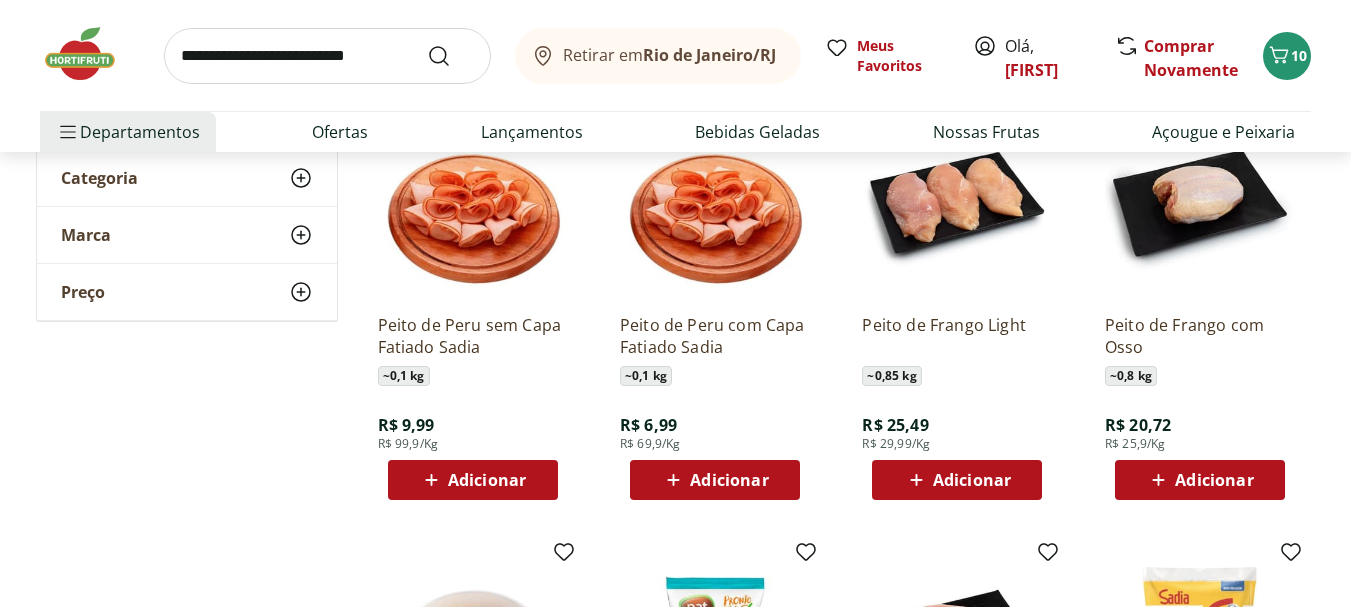 click on "Adicionar" at bounding box center [729, 480] 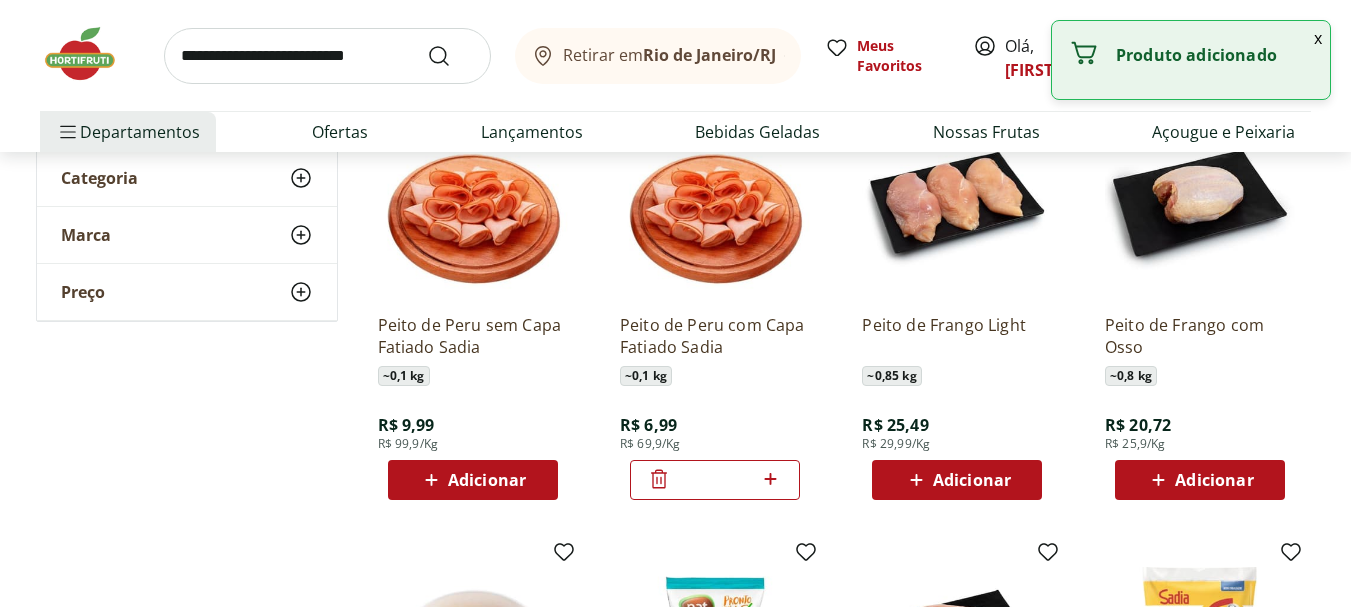 click 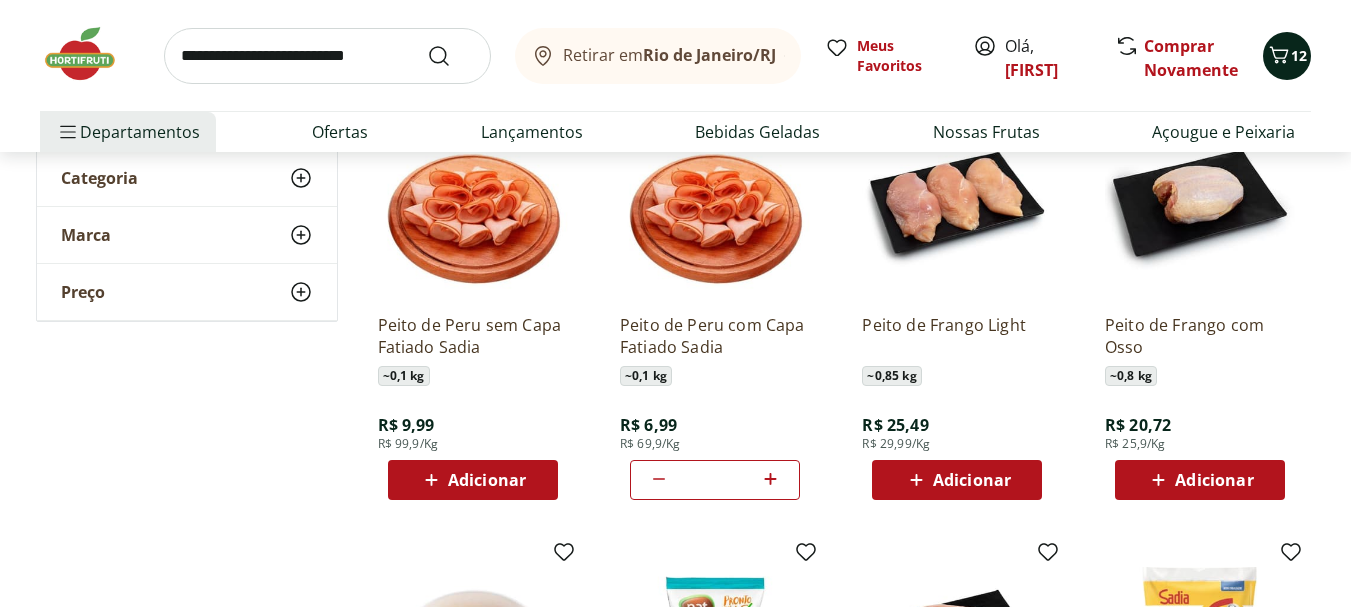 click 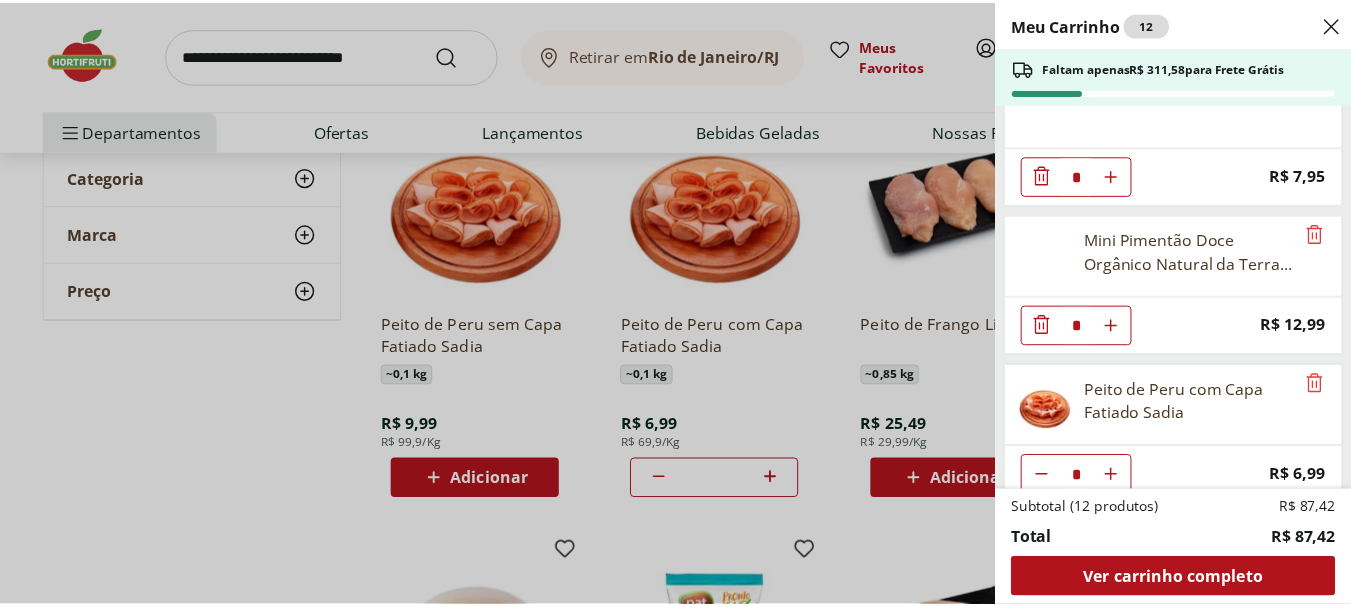 scroll, scrollTop: 821, scrollLeft: 0, axis: vertical 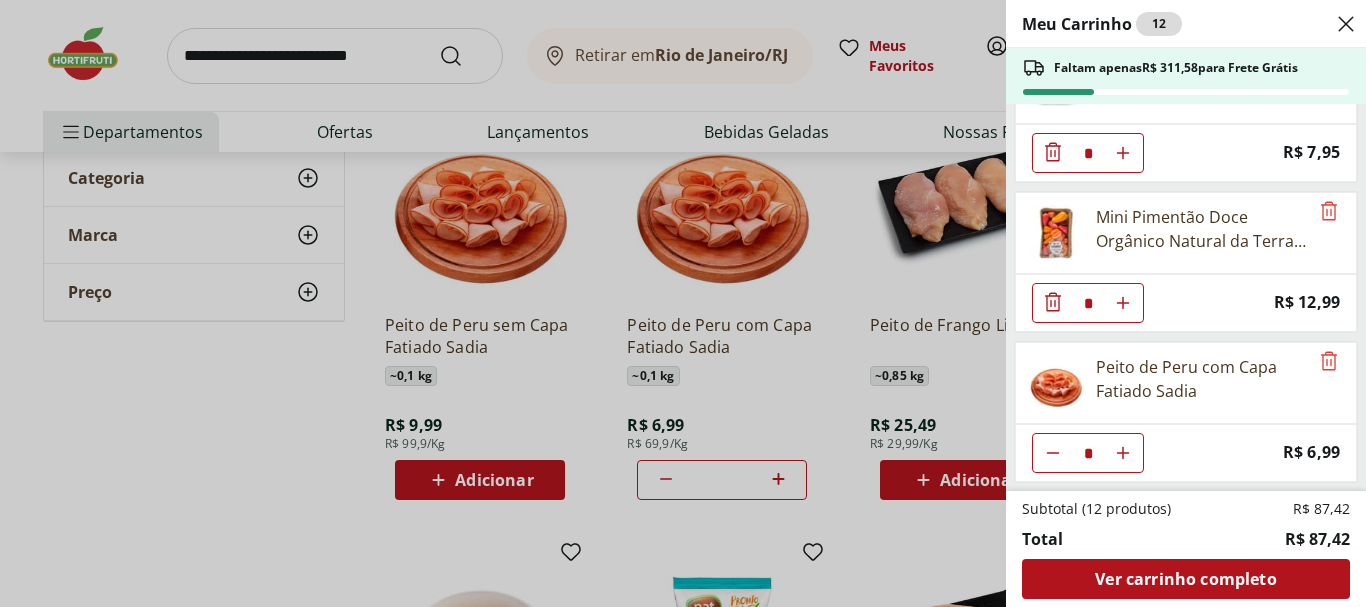 click on "Meu Carrinho 12 Faltam apenas  R$ 311,58  para Frete Grátis Banan Prata Selecionada * Price: R$ 11,87 Uva Vermelha sem Semente Natural Da Terra 500g * Price: R$ 16,49 MINI ALFACE CRESPA HIDROSOL * Price: R$ 5,99 Poncã Unidade * Price: R$ 1,54 Alho Poro Higienizado Processado Frutifique 80g * Price: R$ 11,99 Salsinha Cortadinha * Price: R$ 7,95 Mini Pimentão Doce Orgânico Natural da Terra 200g * Price: R$ 12,99 Peito de Peru com Capa Fatiado Sadia * Price: R$ 6,99 Subtotal (12 produtos) R$ 87,42 Total R$ 87,42 Ver carrinho completo" at bounding box center (683, 303) 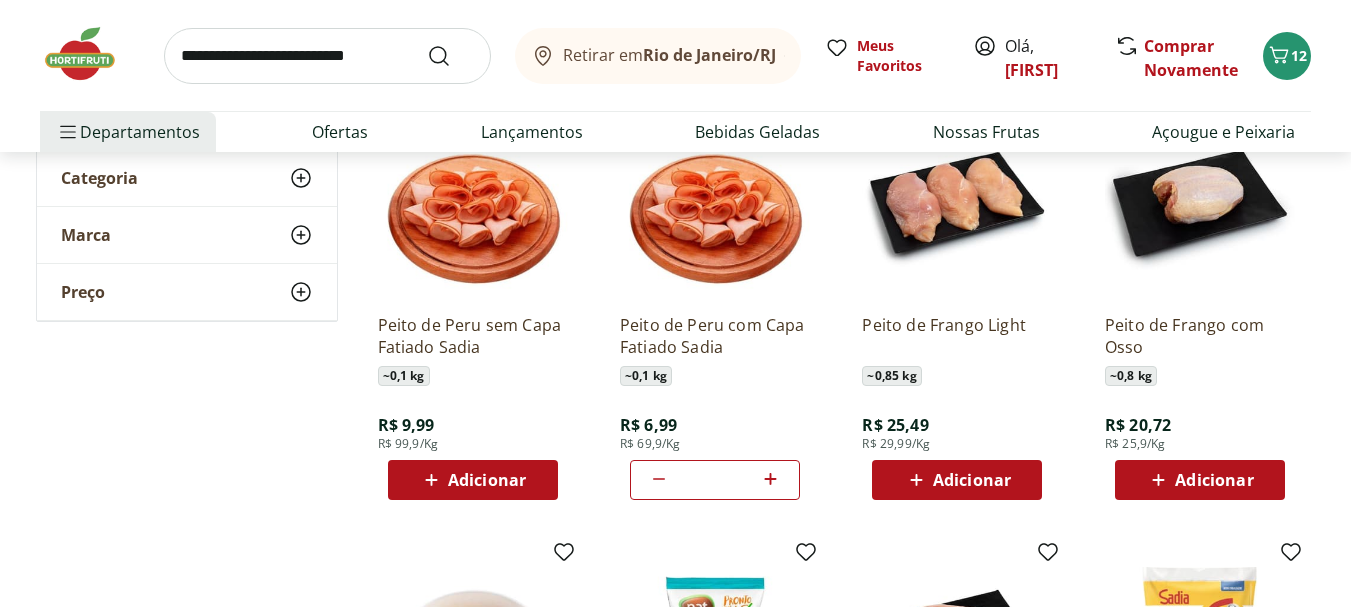 click on "~ 0,1 kg" at bounding box center [646, 376] 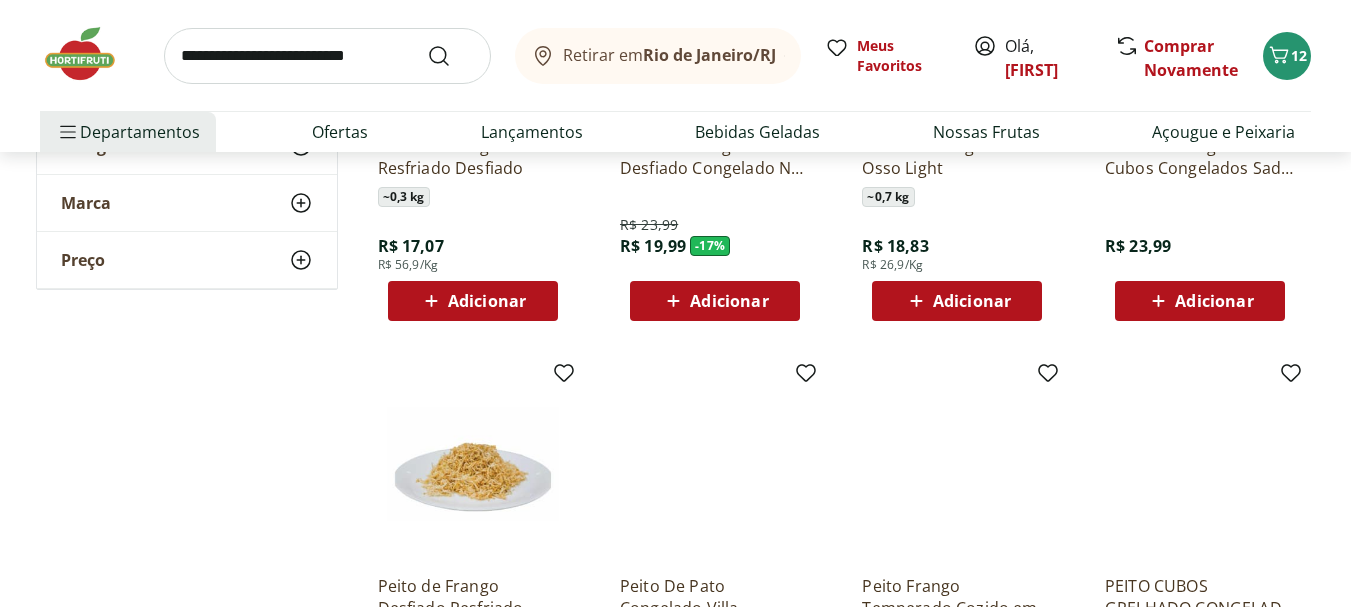 scroll, scrollTop: 1032, scrollLeft: 0, axis: vertical 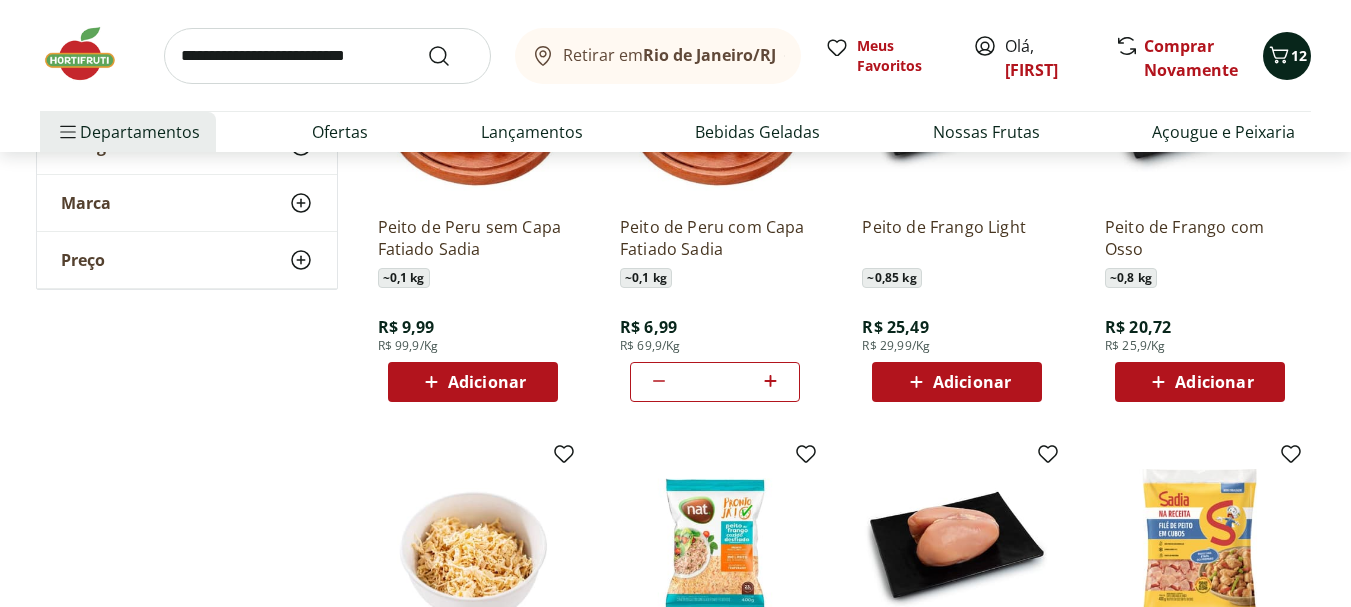click on "12" at bounding box center [1299, 55] 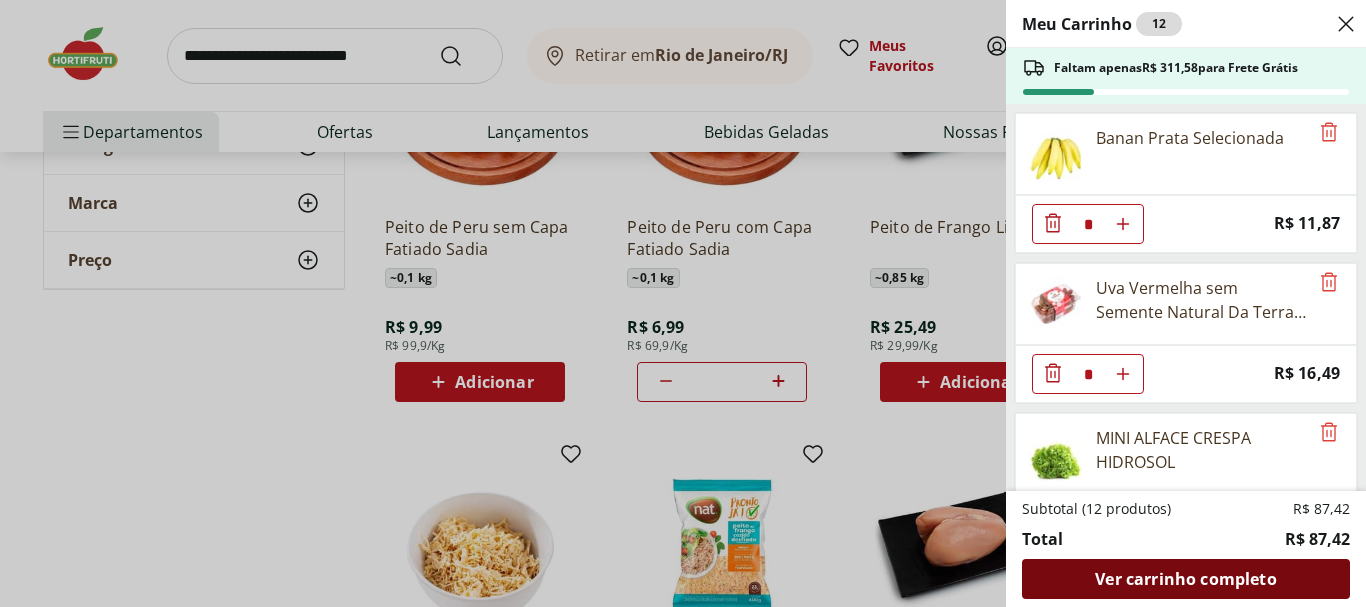 click on "Ver carrinho completo" at bounding box center [1185, 579] 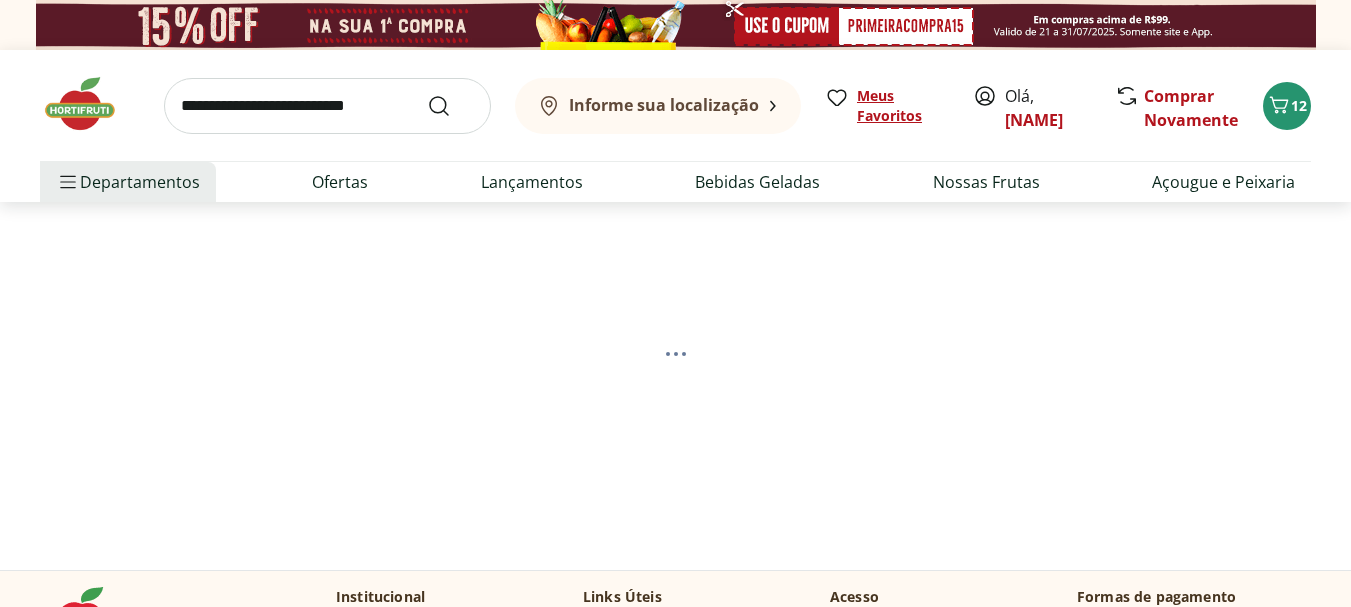scroll, scrollTop: 0, scrollLeft: 0, axis: both 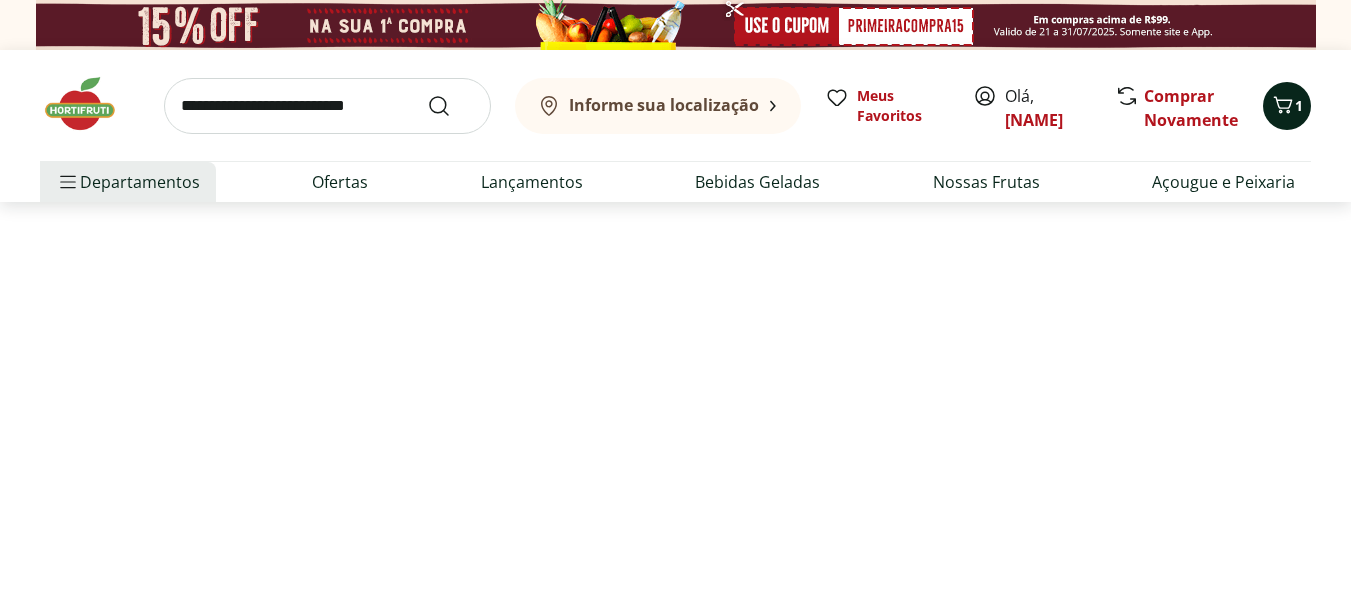 select on "**********" 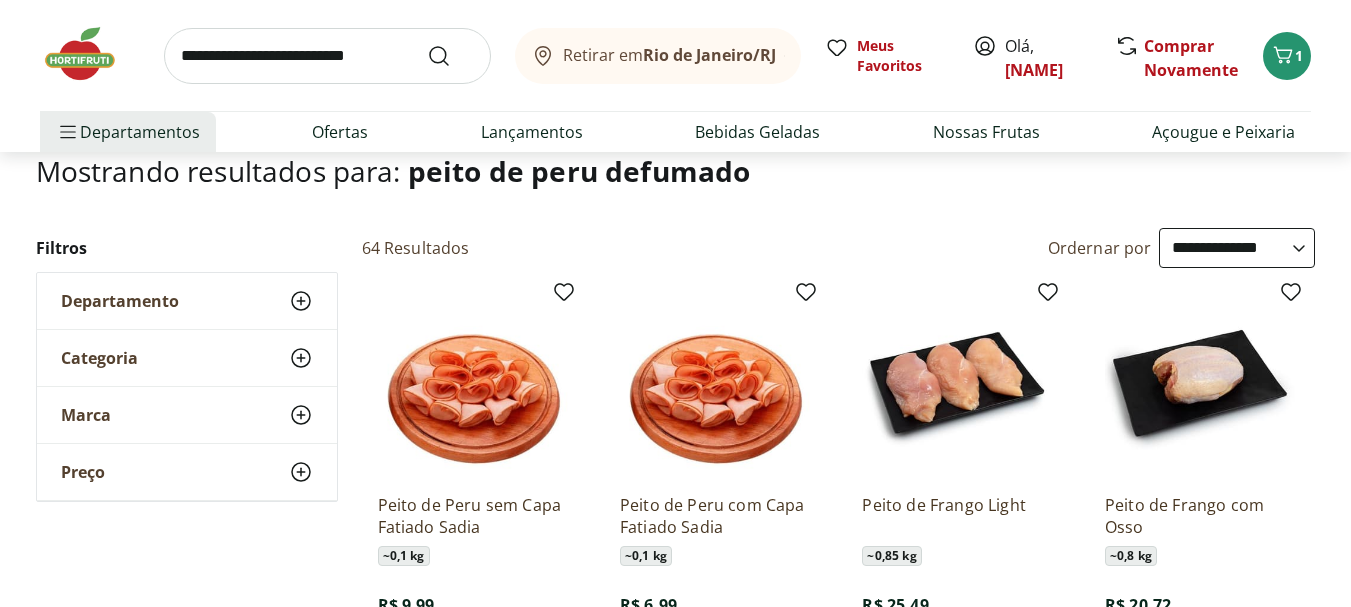 scroll, scrollTop: 332, scrollLeft: 0, axis: vertical 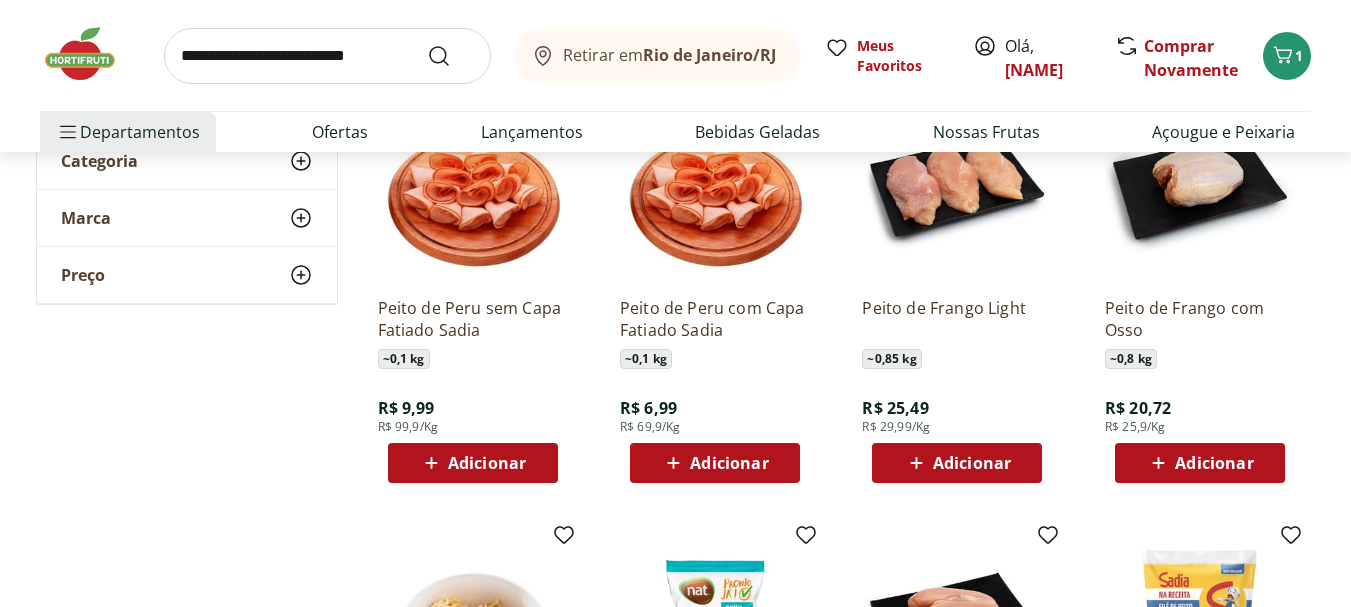 click on "Adicionar" at bounding box center (729, 463) 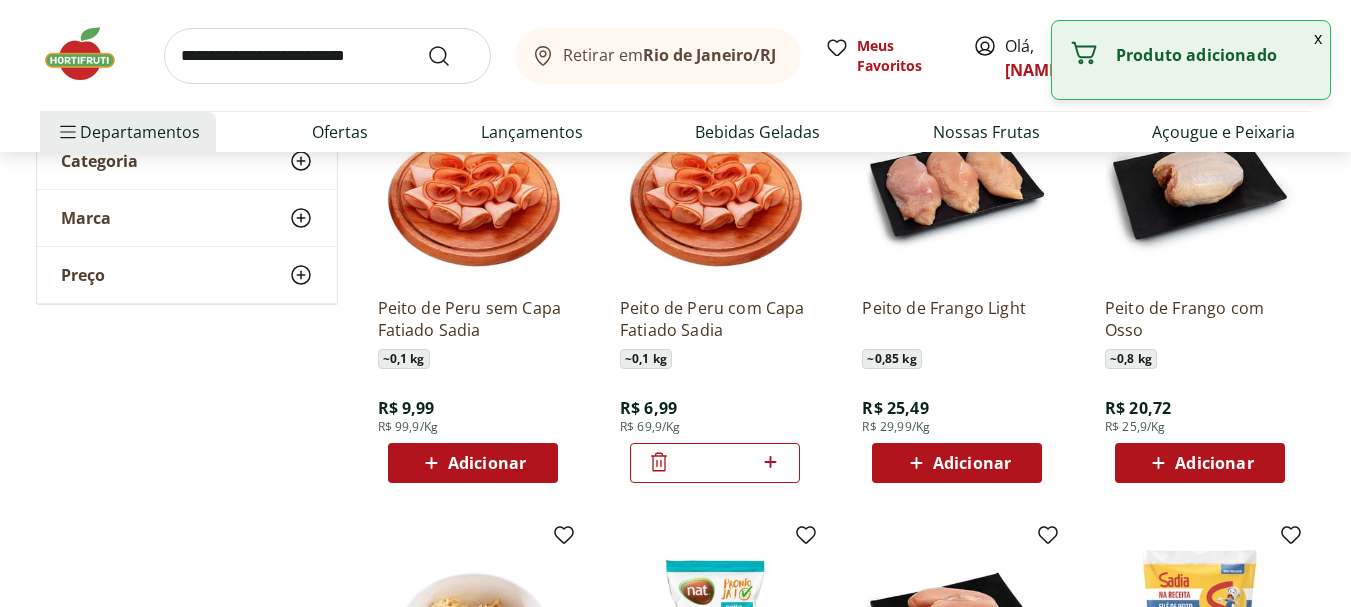 click 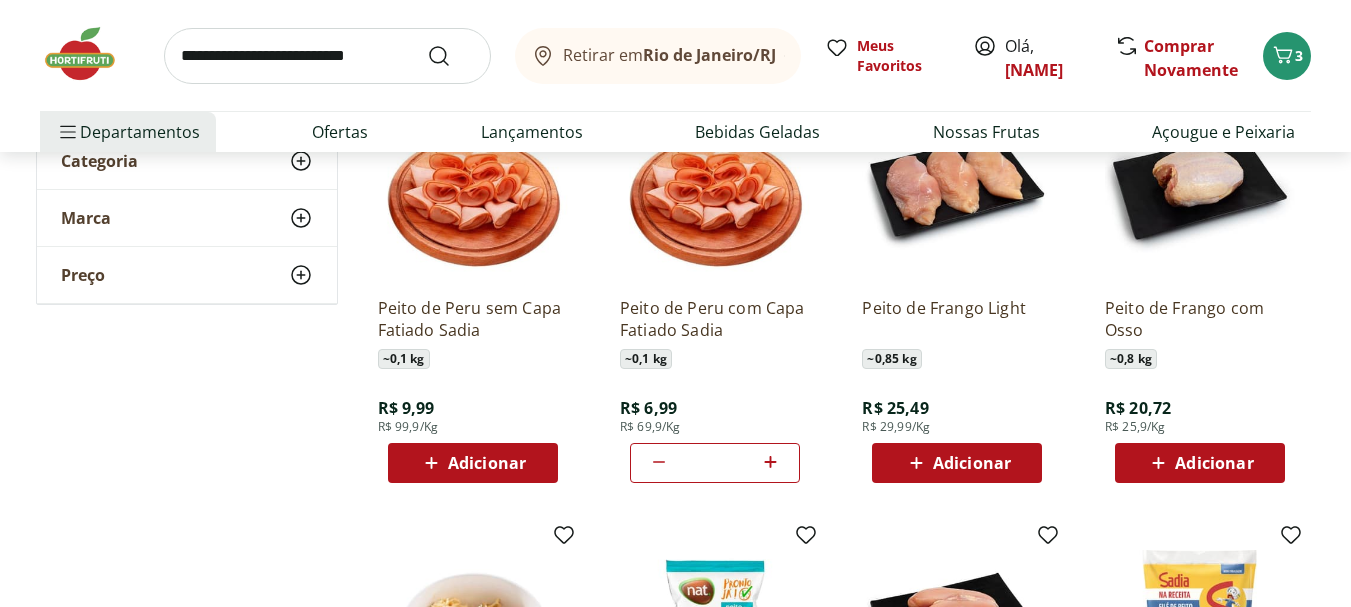 click at bounding box center [327, 56] 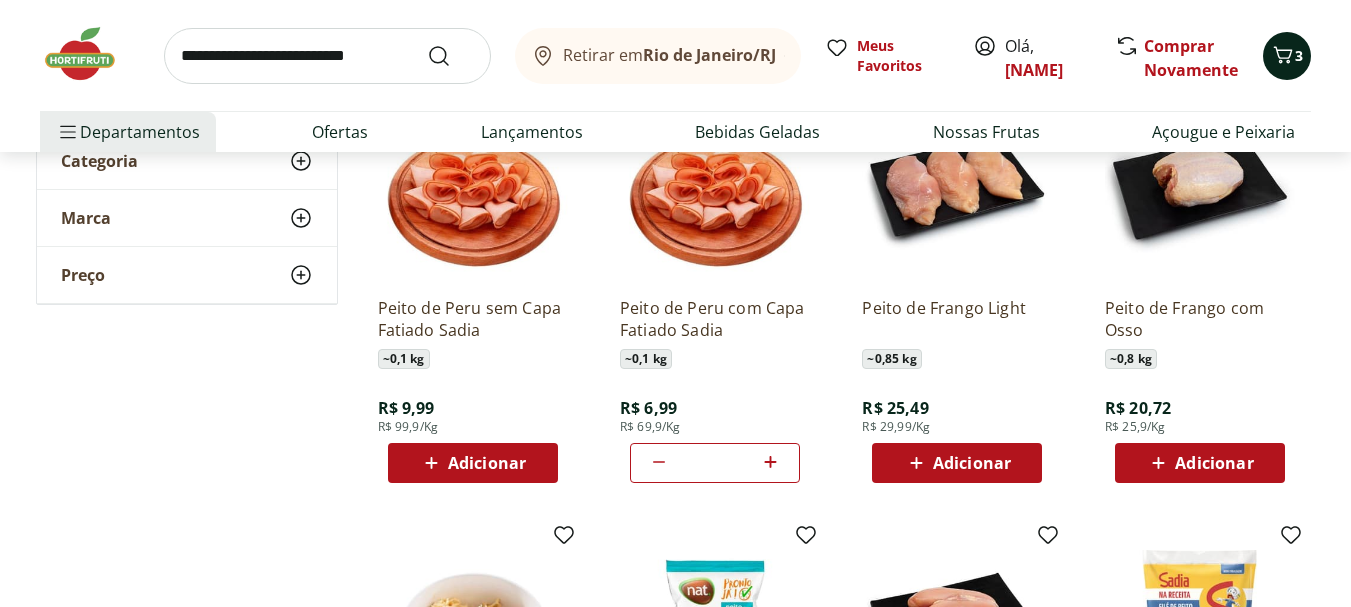 click 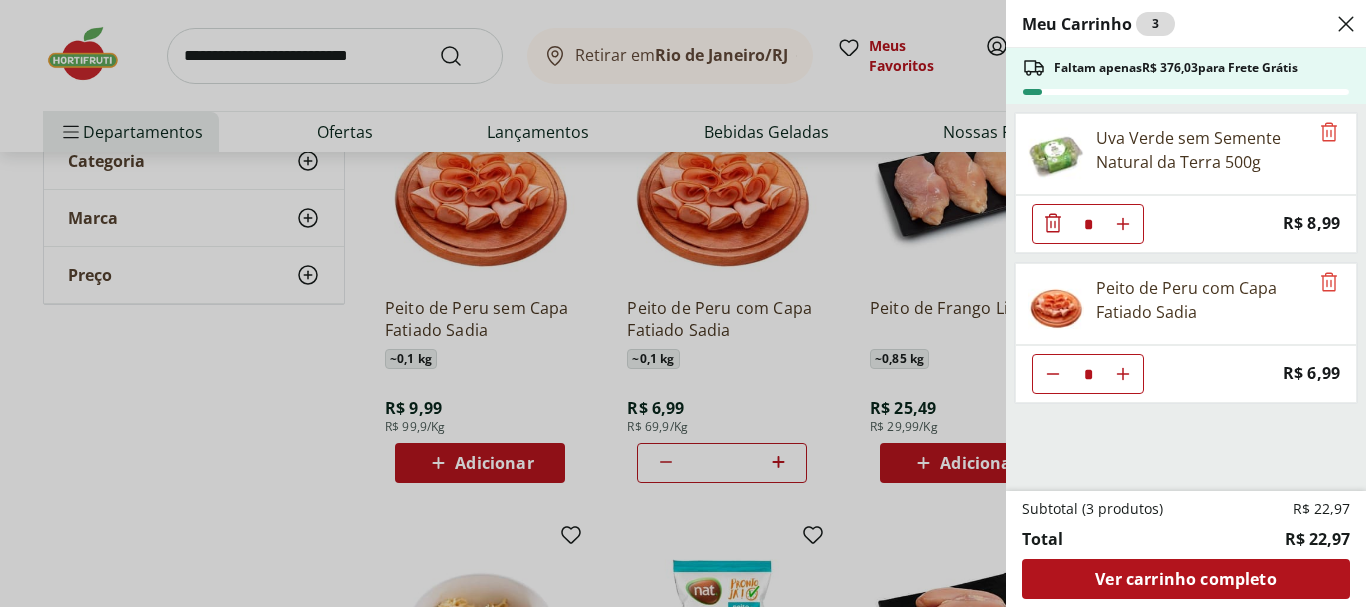 click on "Meu Carrinho 3 Faltam apenas  R$ 376,03  para Frete Grátis [FRUIT] [FRUIT] Natural da Terra 500g * Price: R$ 8,99 Peito de Peru com Capa Fatiado Sadia * Price: R$ 6,99 Subtotal (3 produtos) R$ 22,97 Total R$ 22,97 Ver carrinho completo" at bounding box center (683, 303) 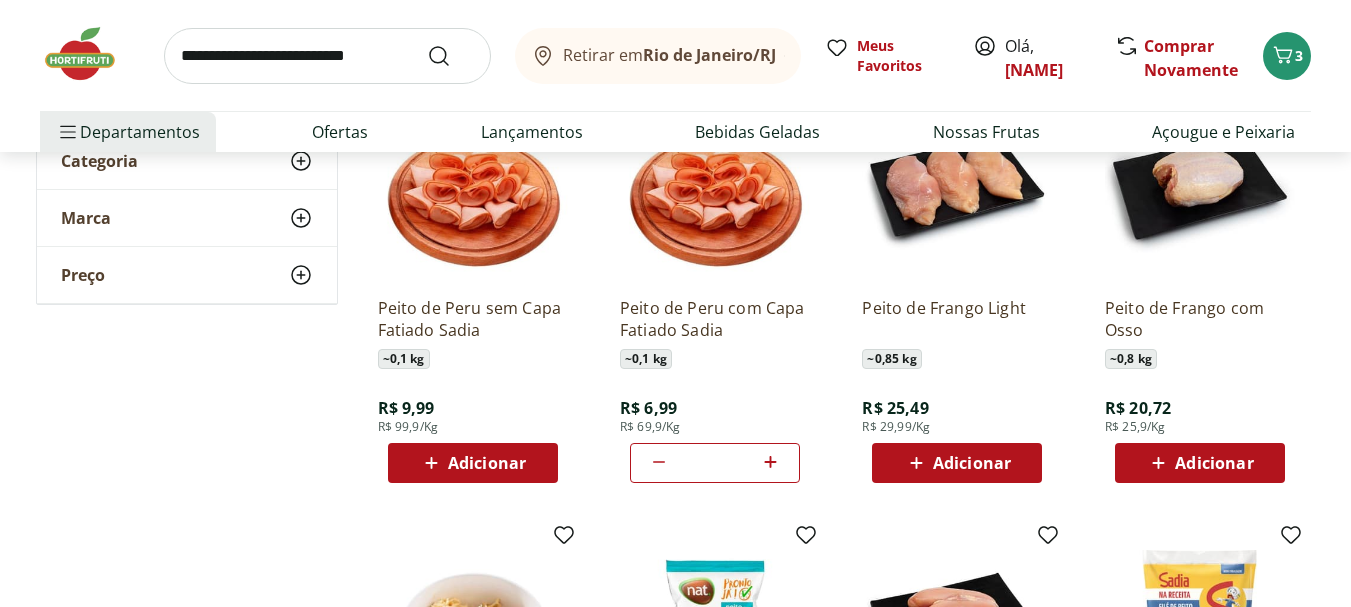 click at bounding box center [327, 56] 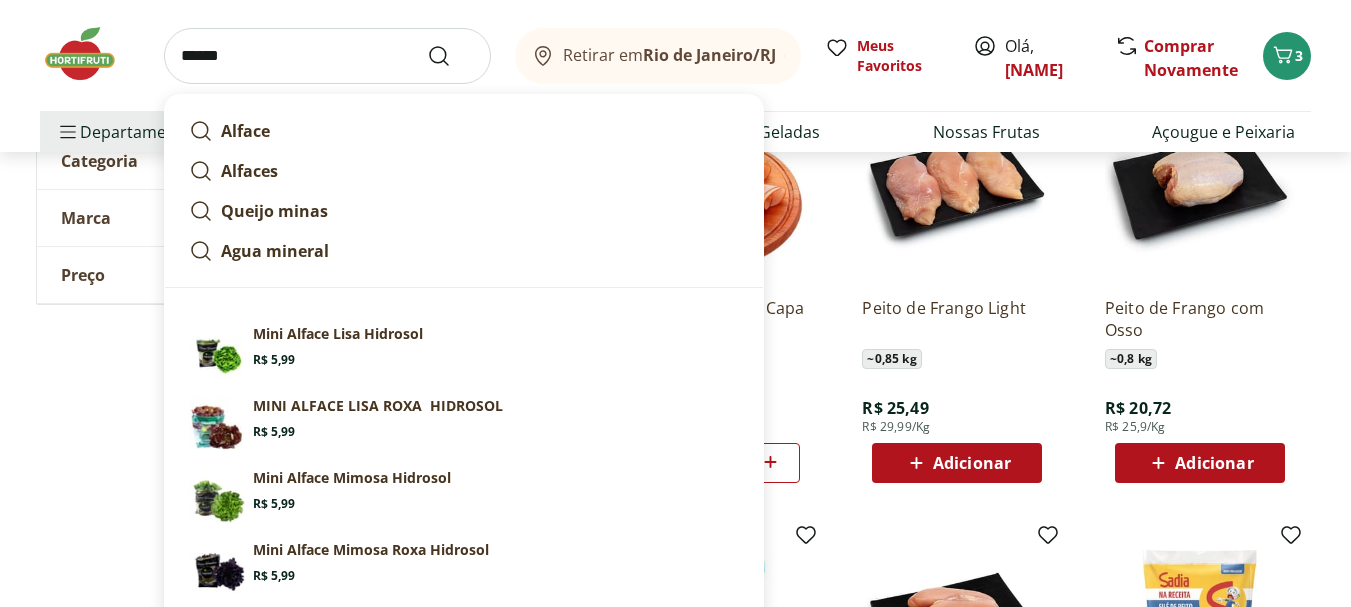 type on "**********" 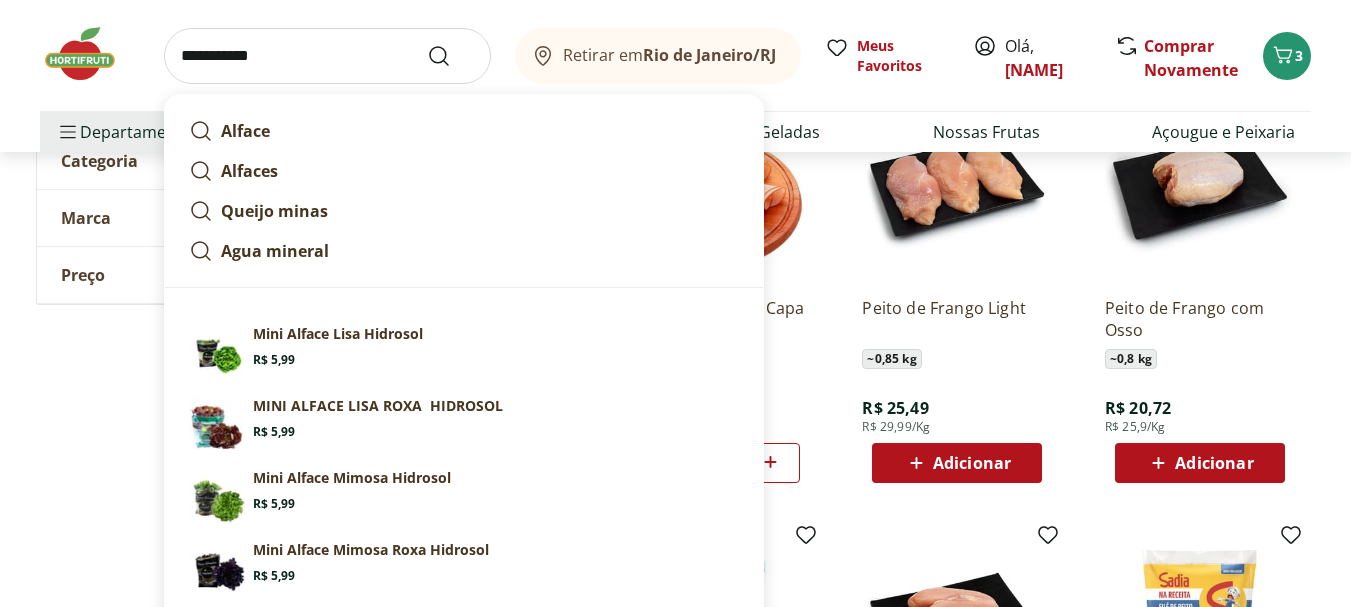 click at bounding box center [451, 56] 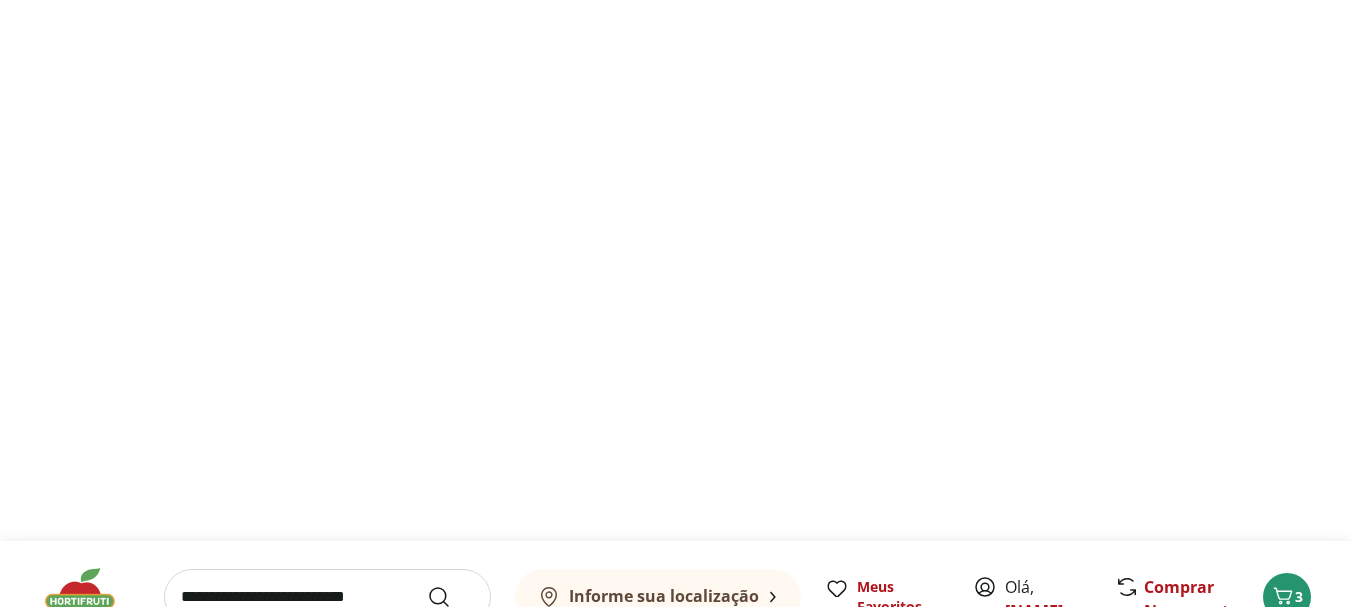 scroll, scrollTop: 0, scrollLeft: 0, axis: both 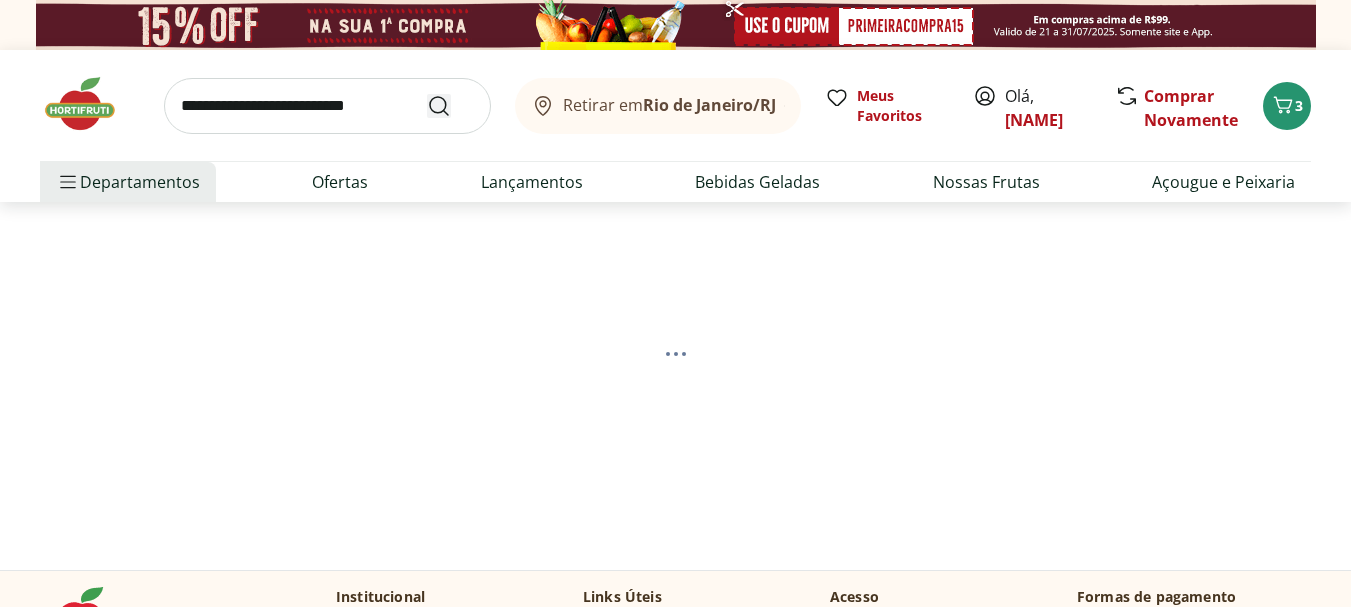 select on "**********" 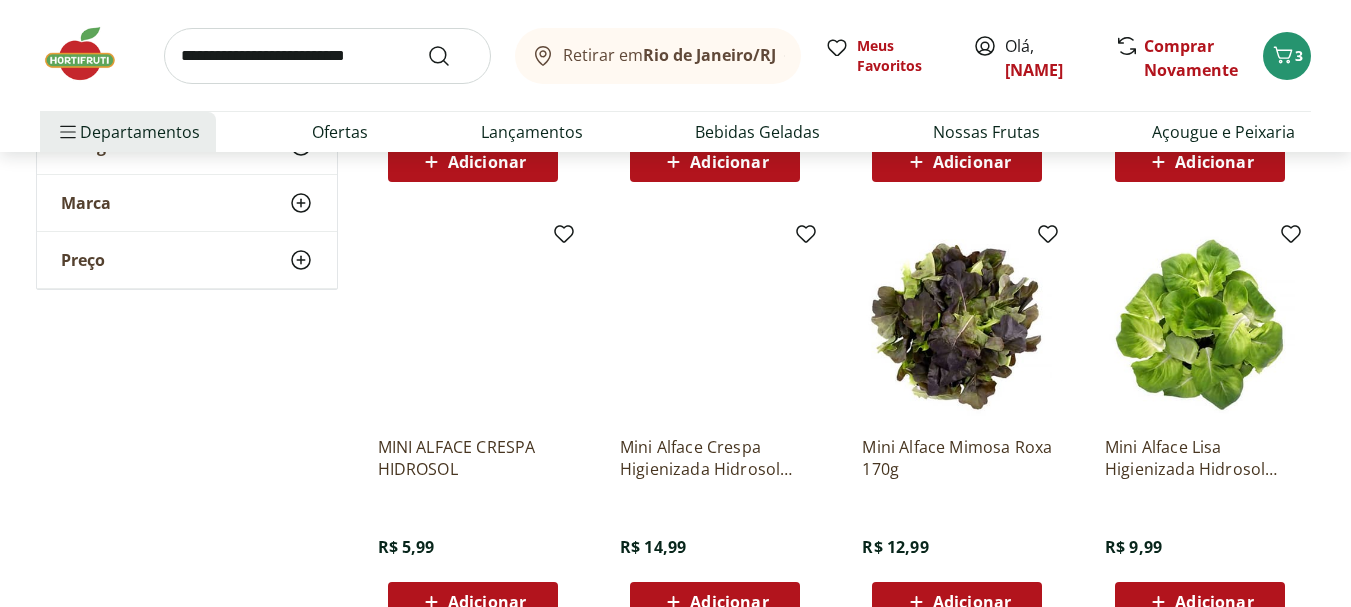 scroll, scrollTop: 729, scrollLeft: 0, axis: vertical 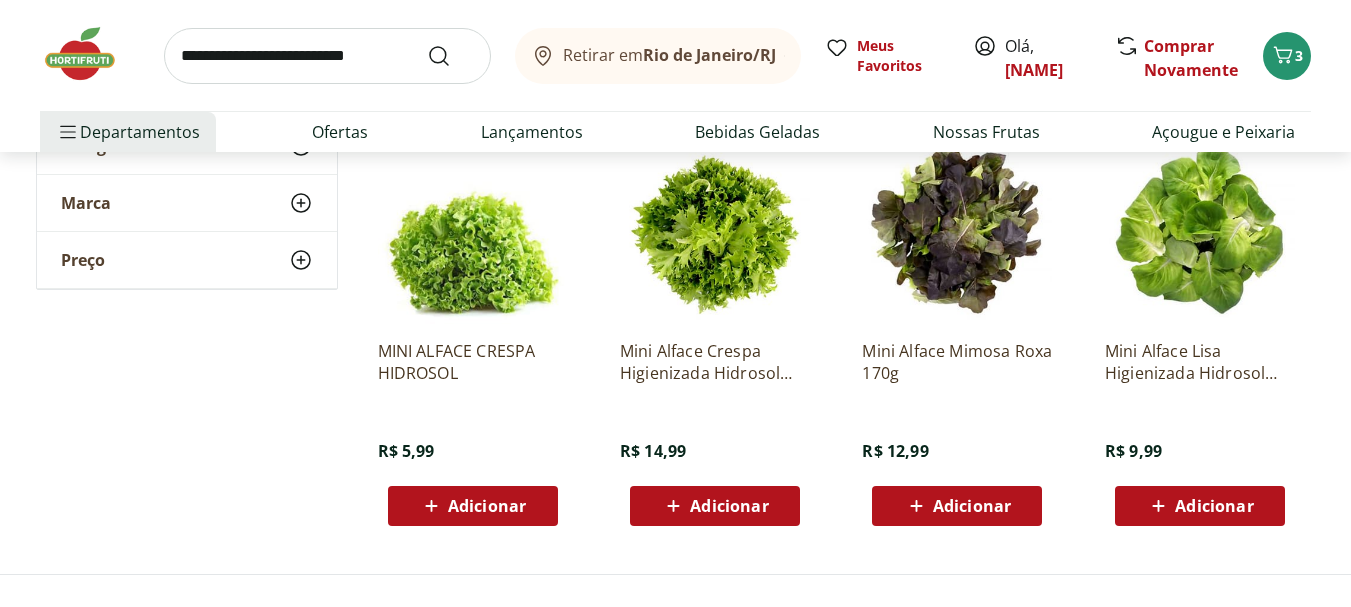 click on "Adicionar" at bounding box center [487, 506] 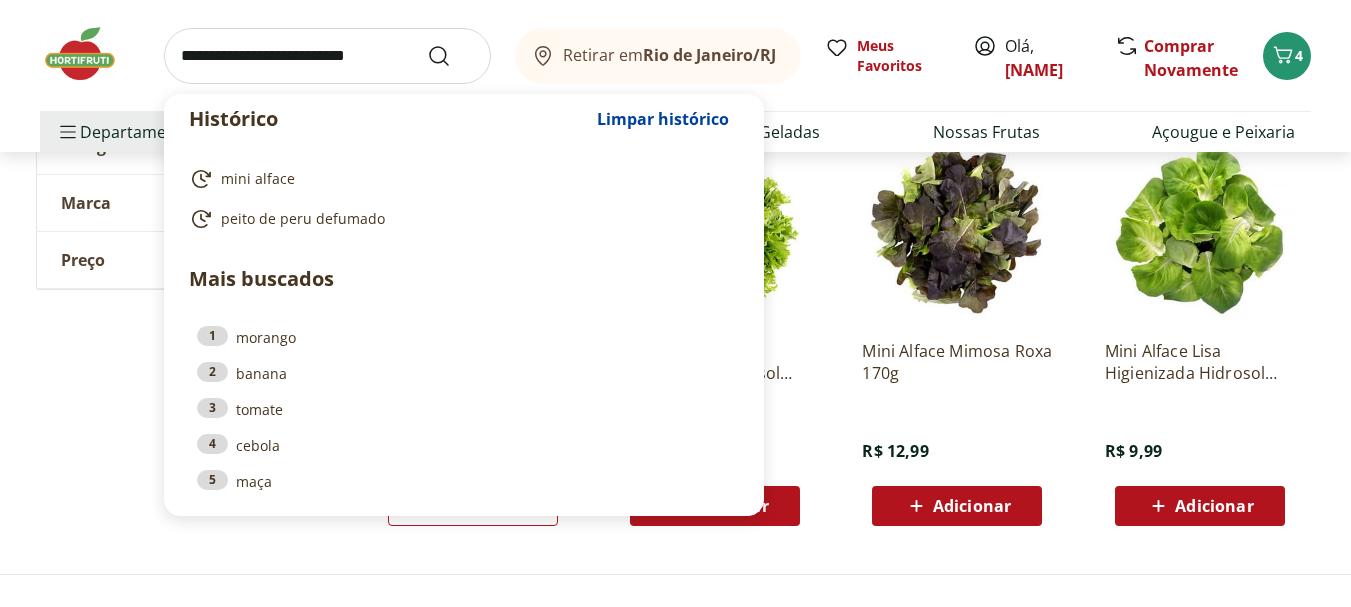 click at bounding box center (327, 56) 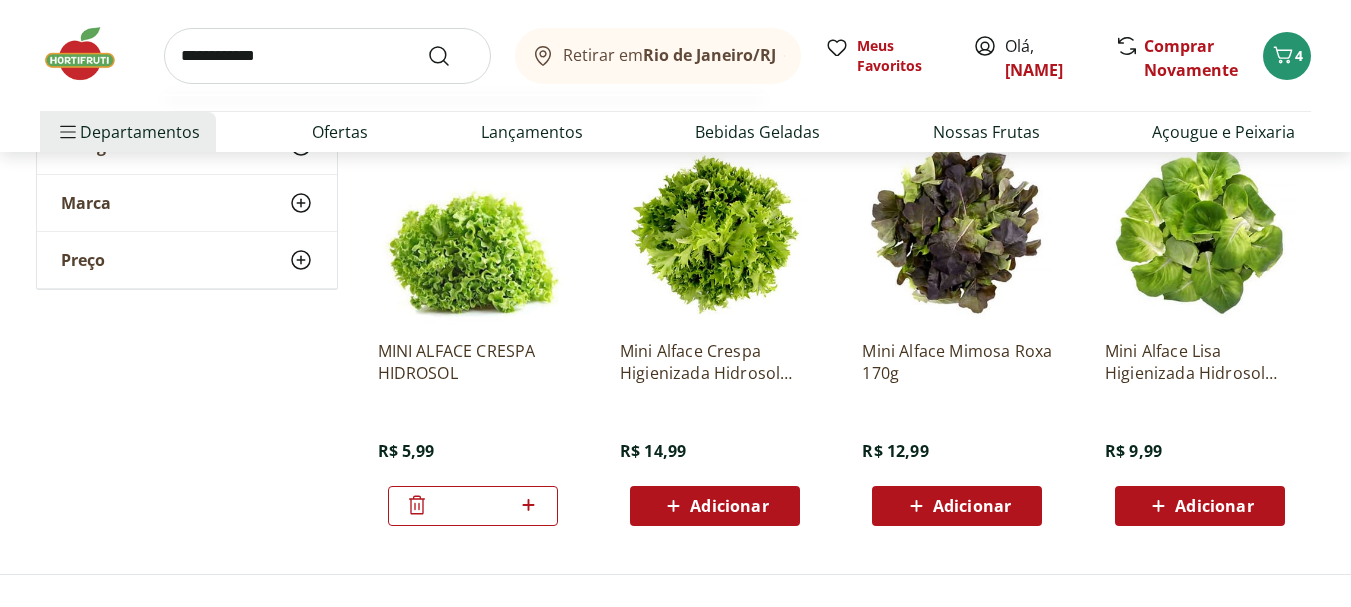 type on "**********" 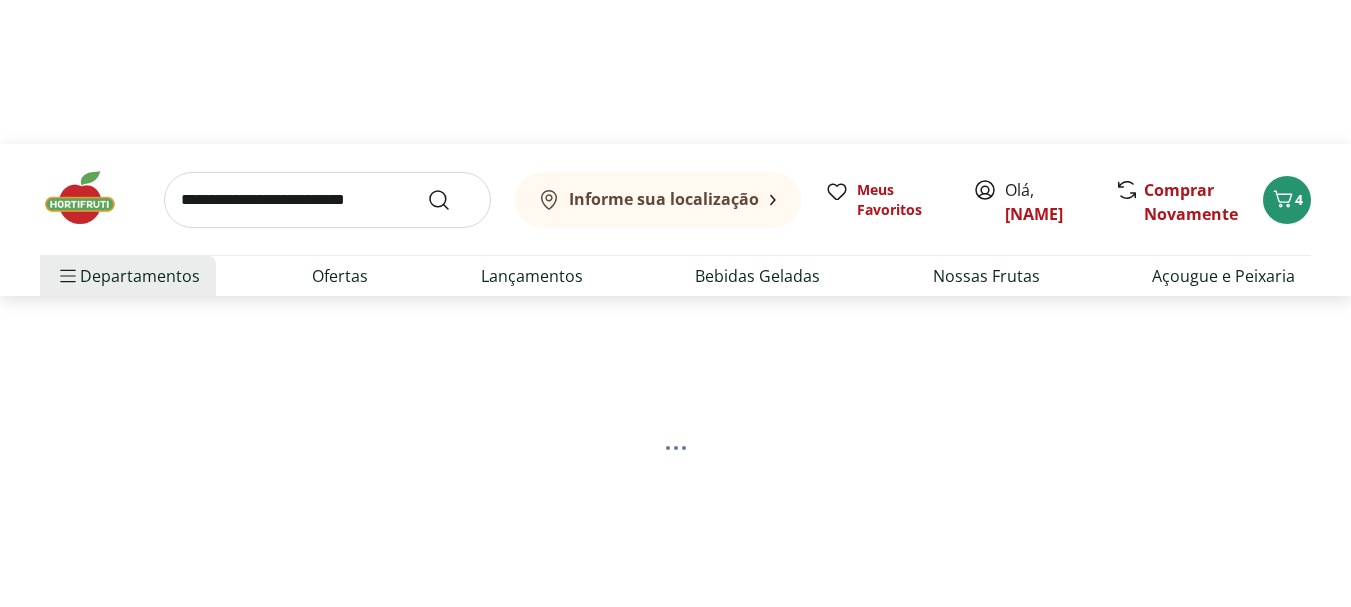 scroll, scrollTop: 0, scrollLeft: 0, axis: both 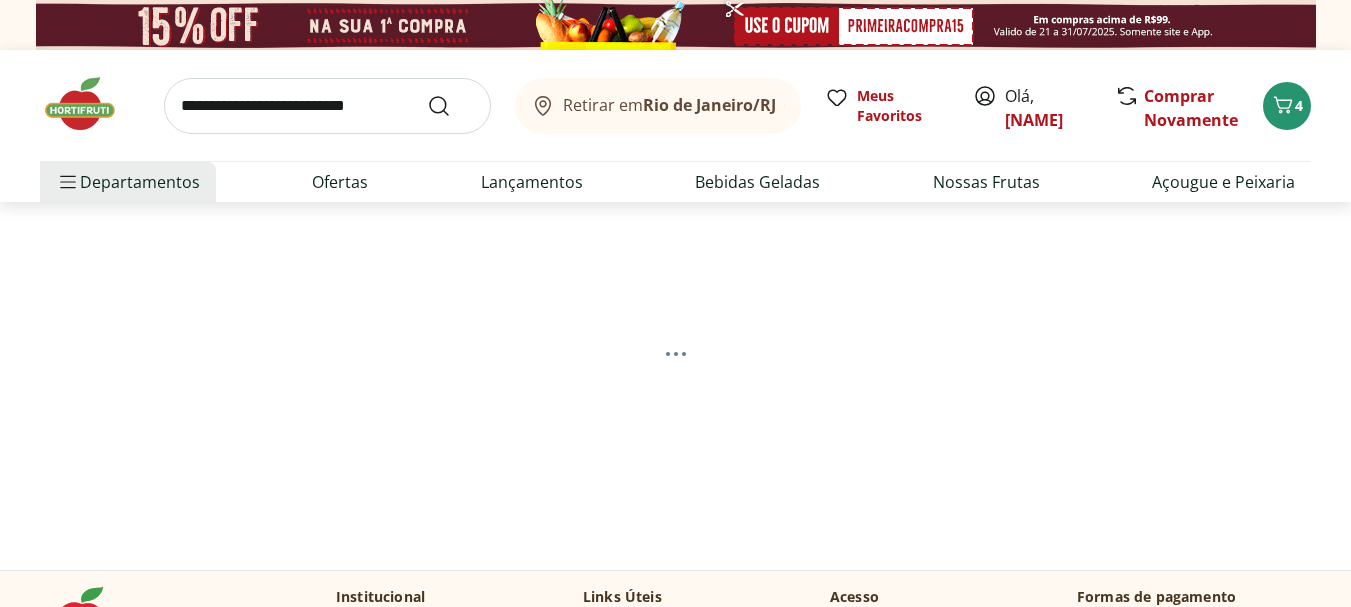 select on "**********" 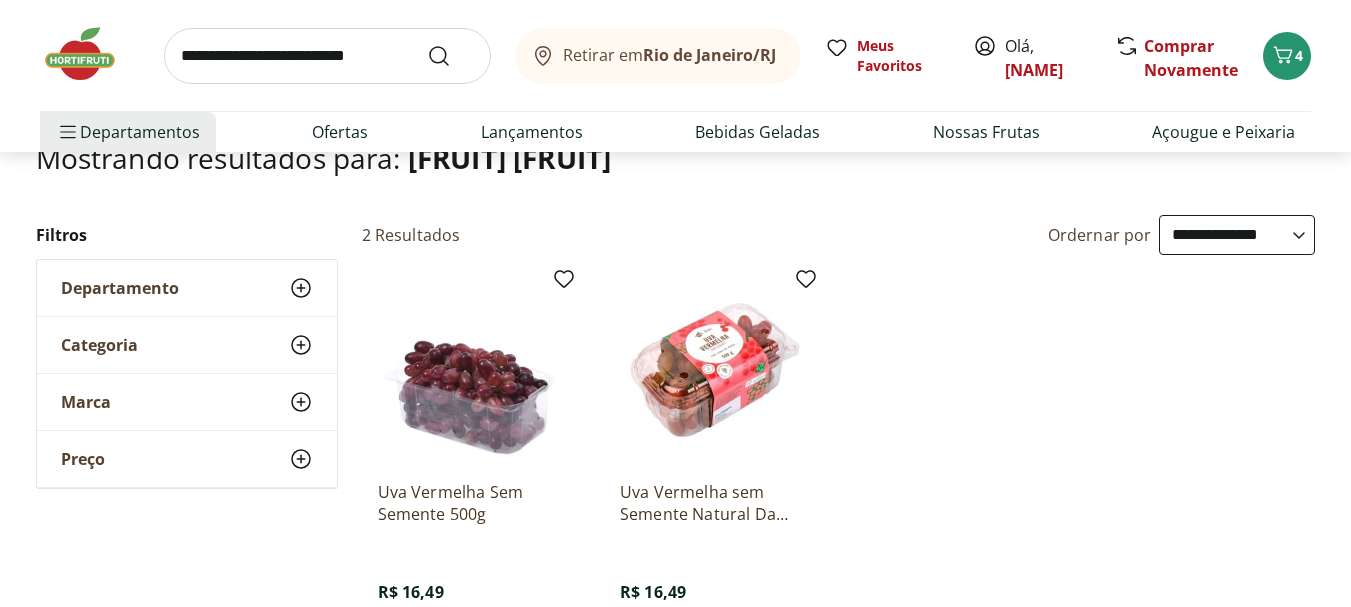 scroll, scrollTop: 184, scrollLeft: 0, axis: vertical 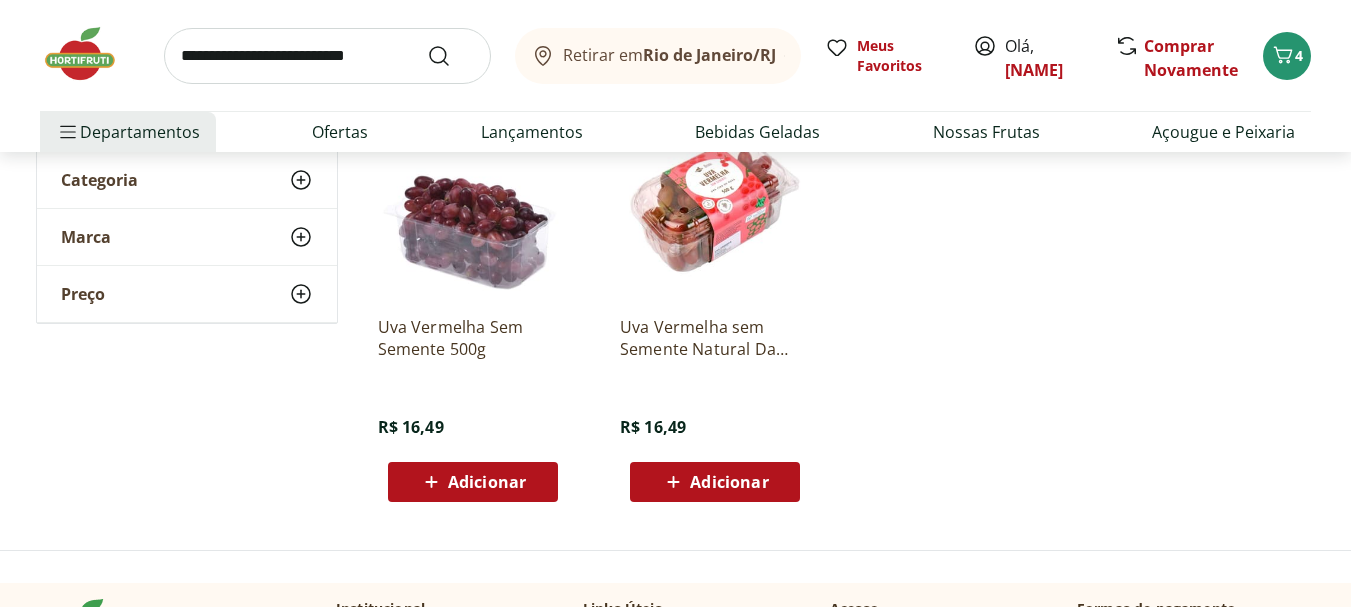 click on "Adicionar" at bounding box center (729, 482) 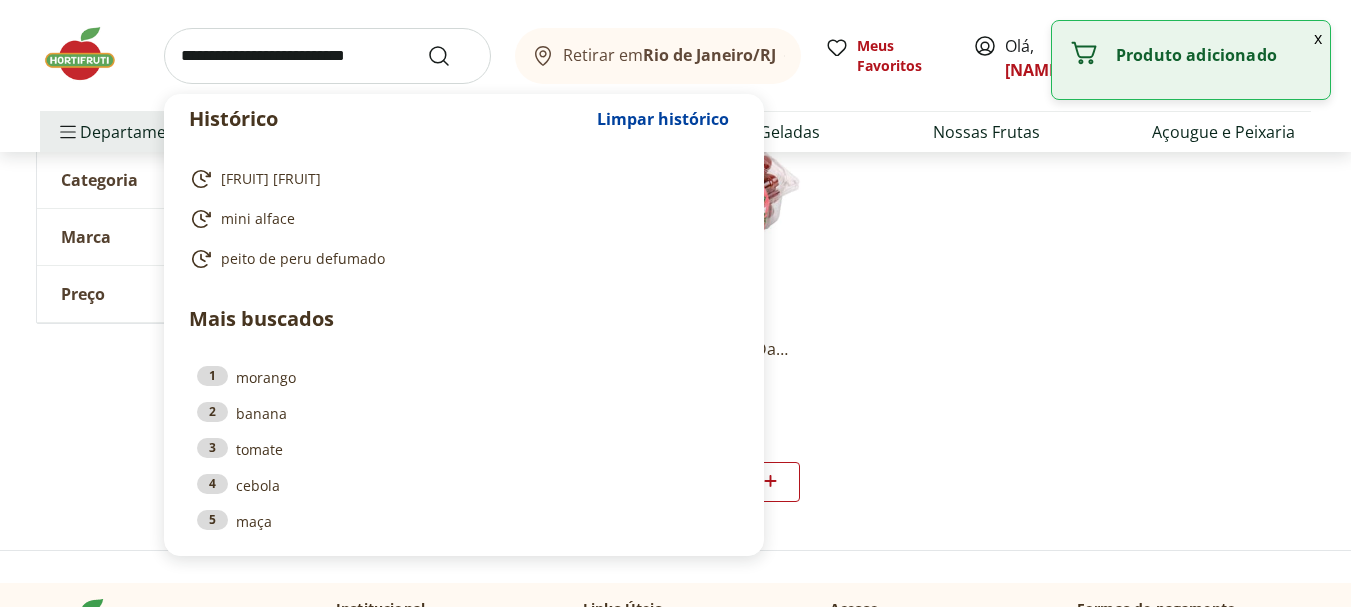 click at bounding box center (327, 56) 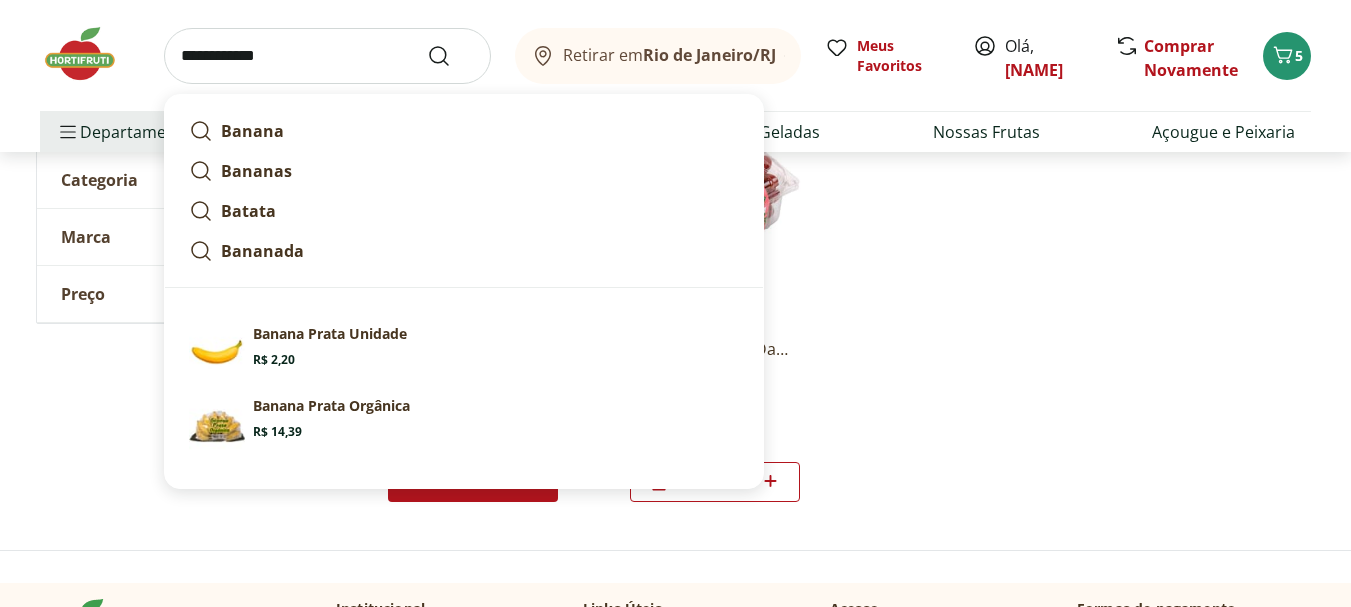 type on "**********" 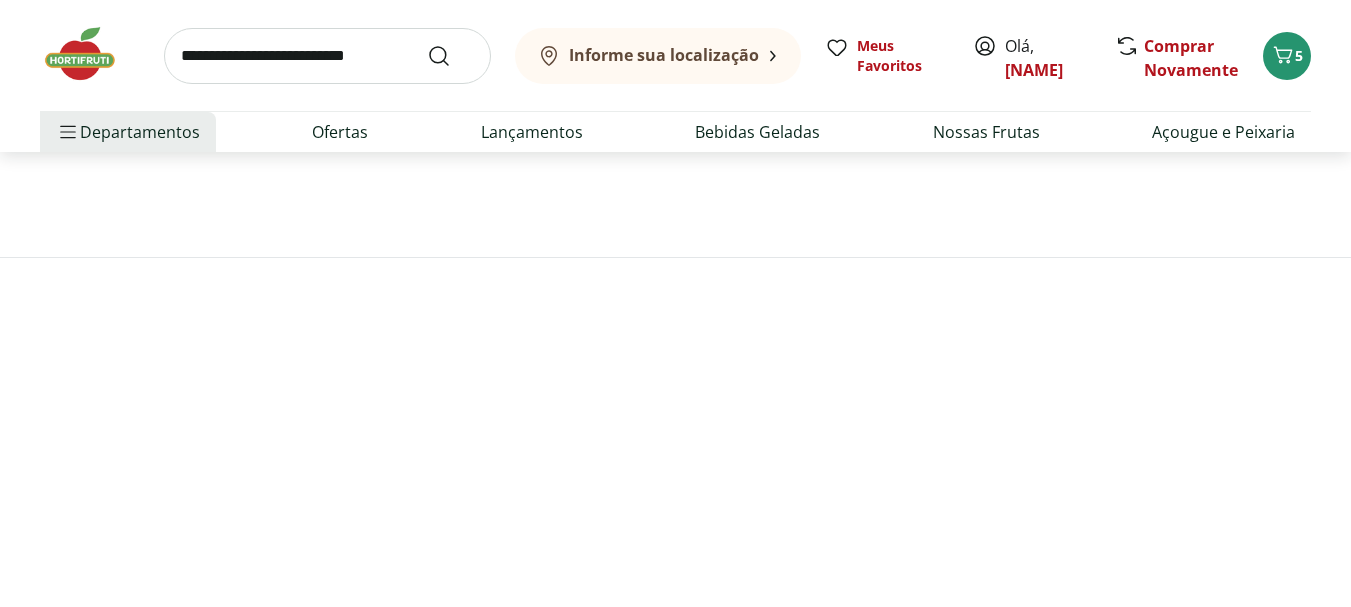 scroll, scrollTop: 0, scrollLeft: 0, axis: both 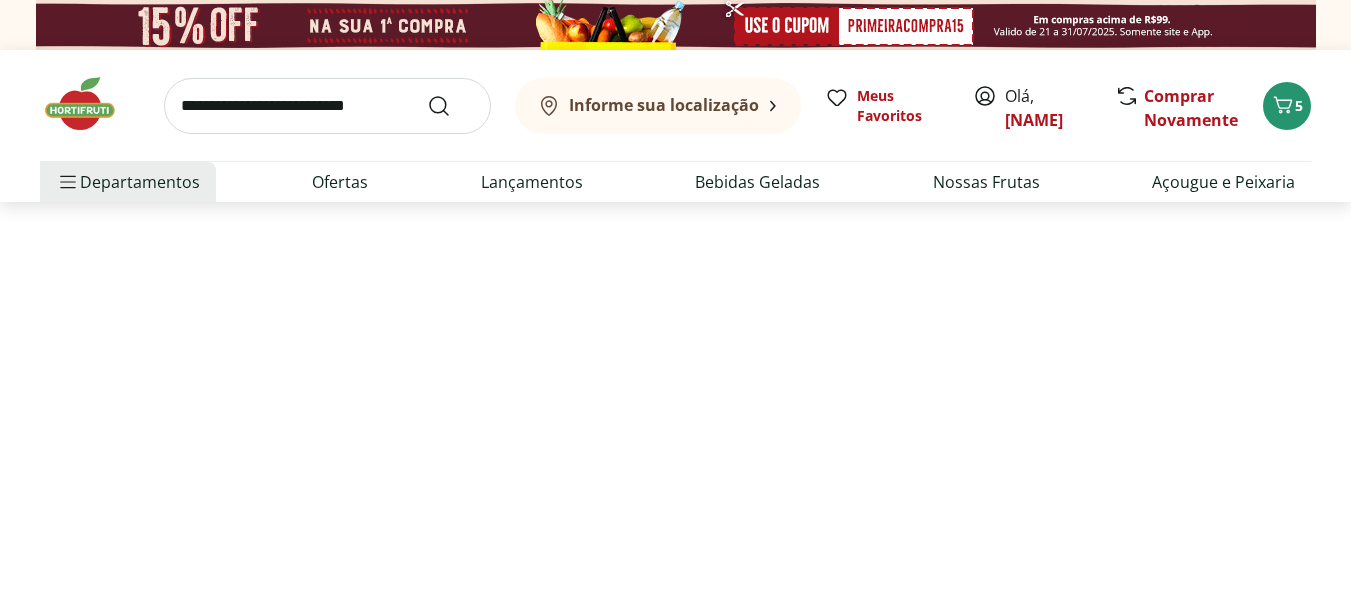 select on "**********" 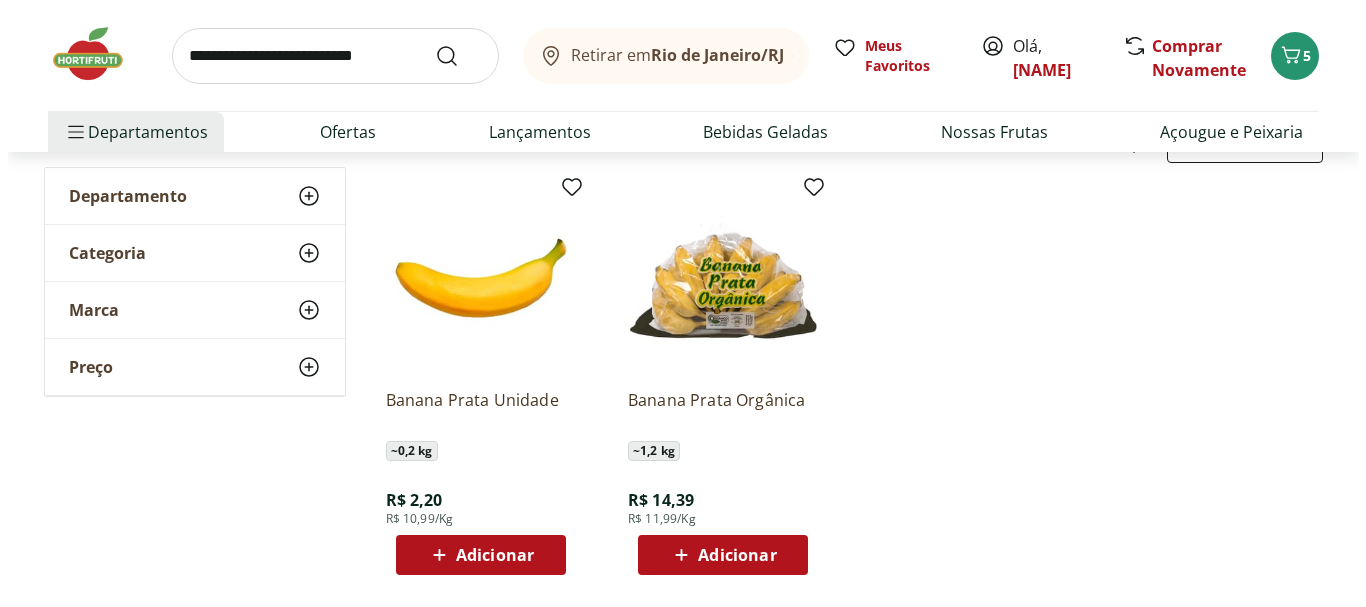 scroll, scrollTop: 298, scrollLeft: 0, axis: vertical 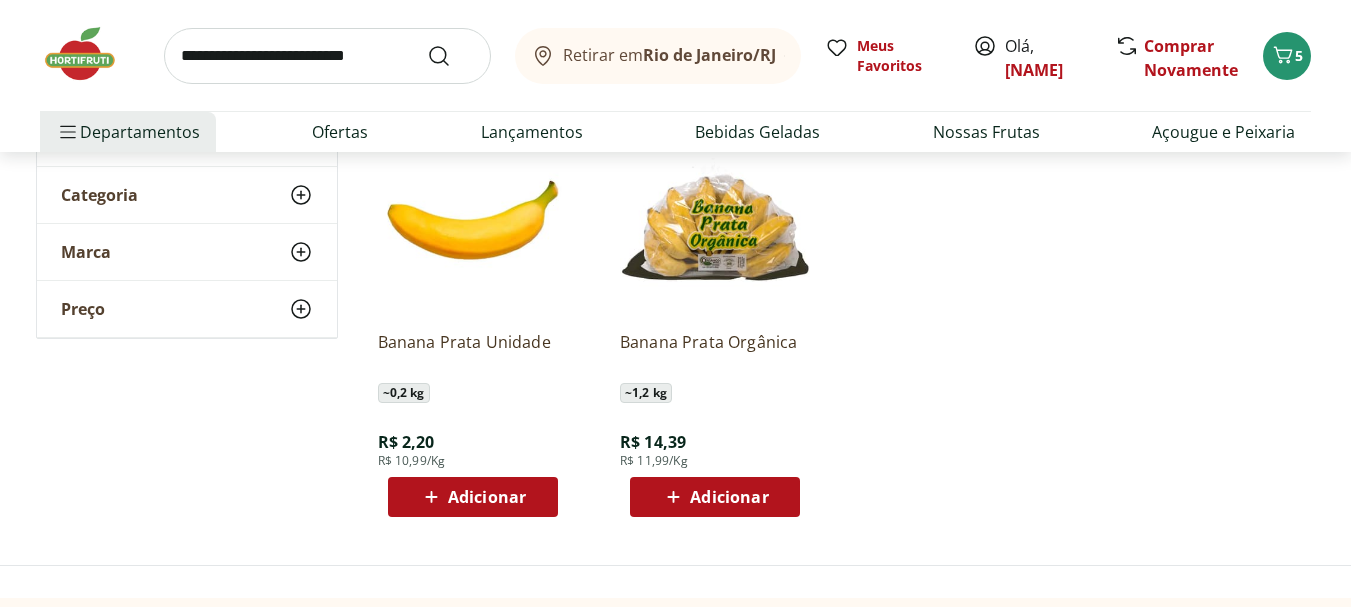 click on "Adicionar" at bounding box center (487, 497) 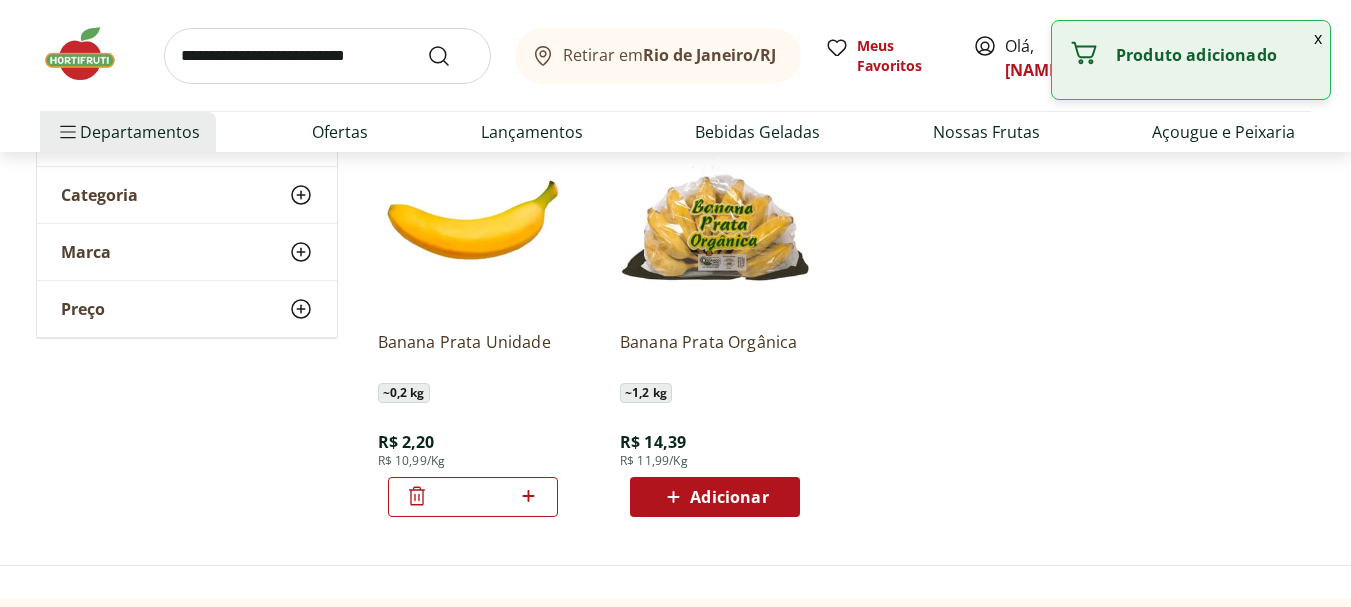 click 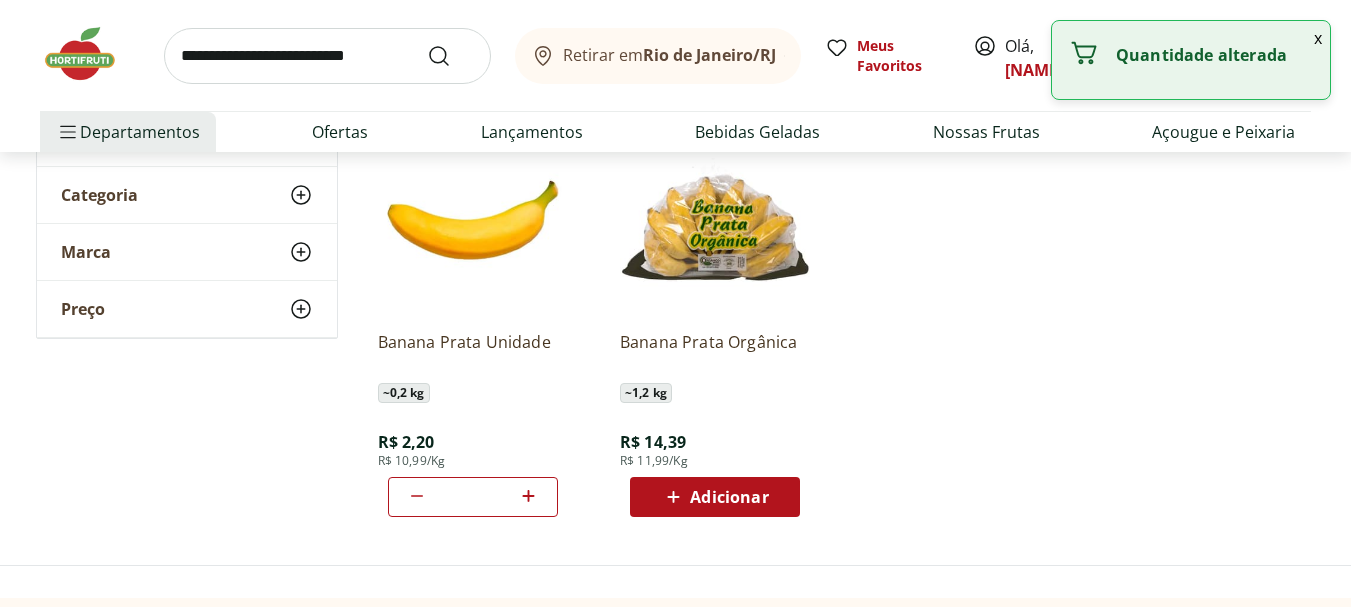 click 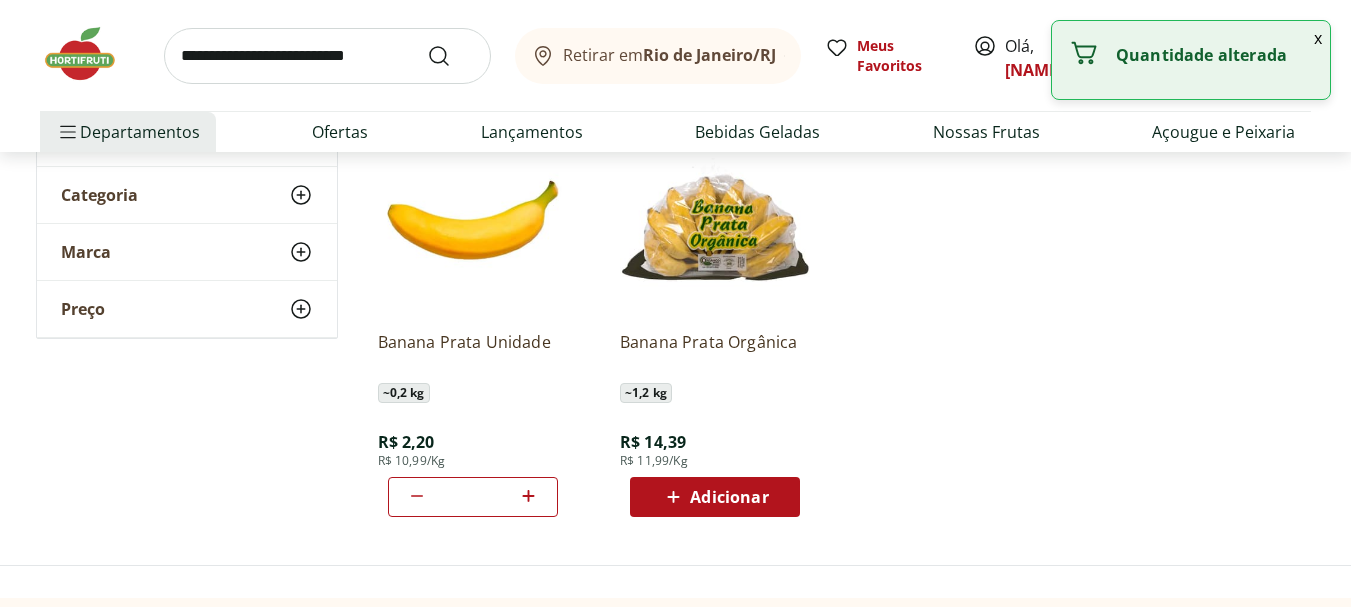click on "[FRUIT] [FRUIT] [UNIT] ~ 0,2 kg R$ 2,20 R$ 10,99/Kg * [FRUIT] [FRUIT] [QUALIFIER] ~ 1,2 kg R$ 14,39 R$ 11,99/Kg Adicionar" at bounding box center (839, 321) 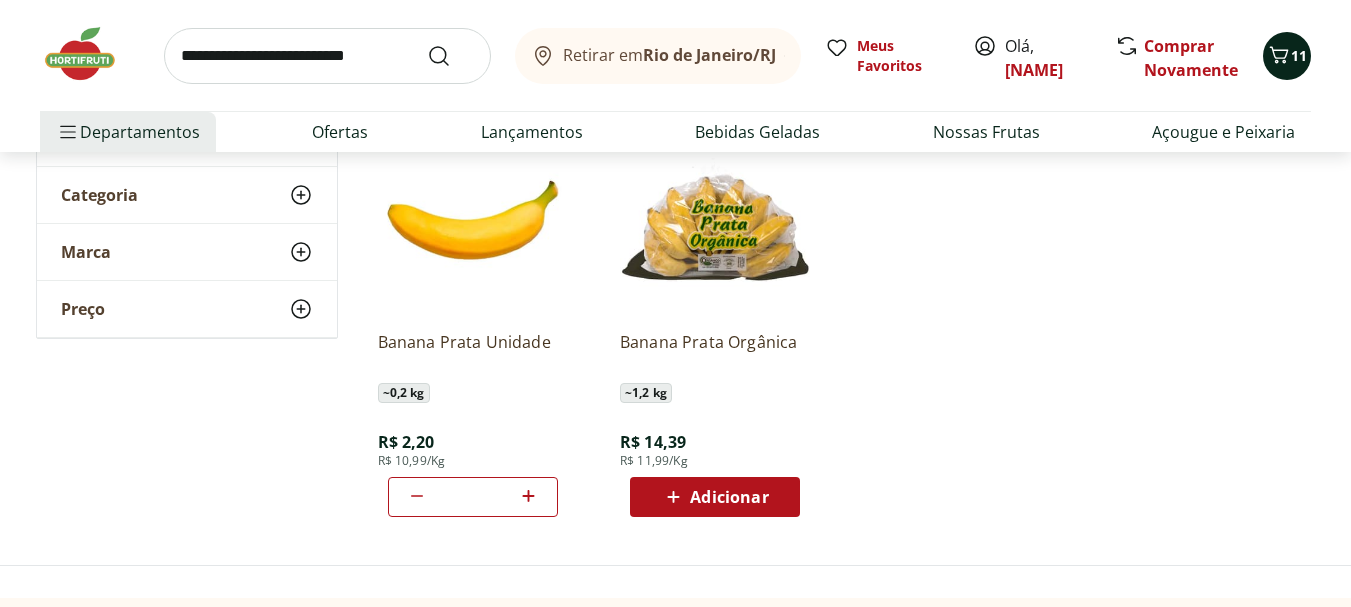click 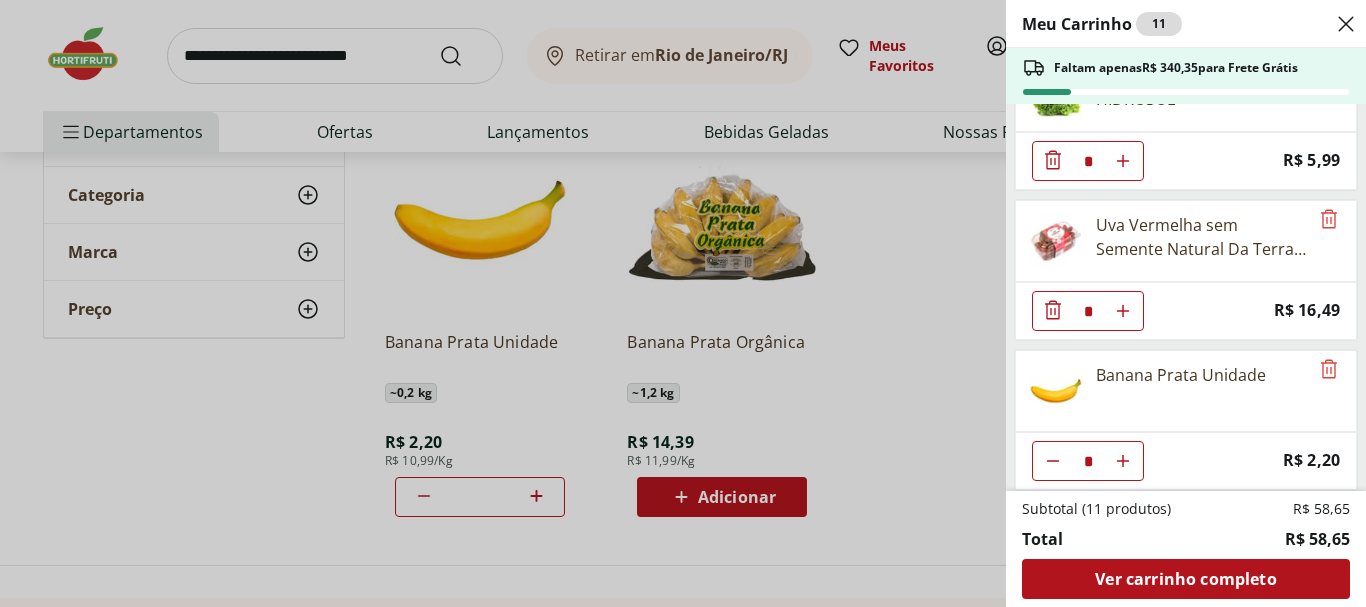 scroll, scrollTop: 369, scrollLeft: 0, axis: vertical 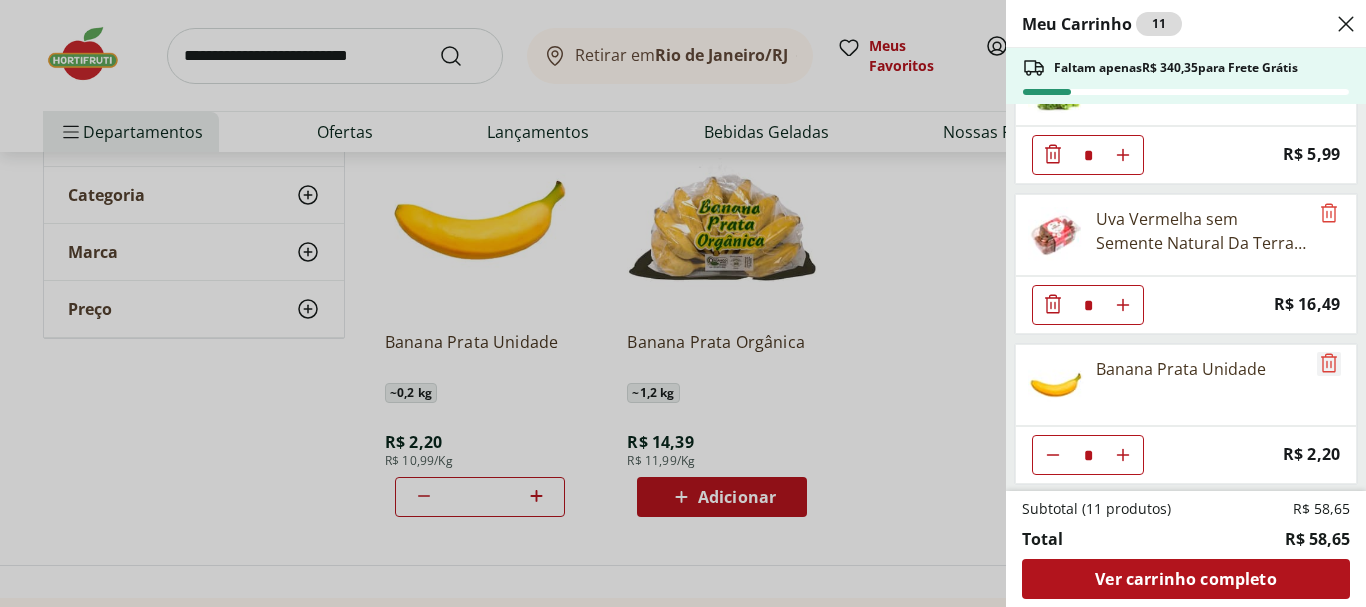click 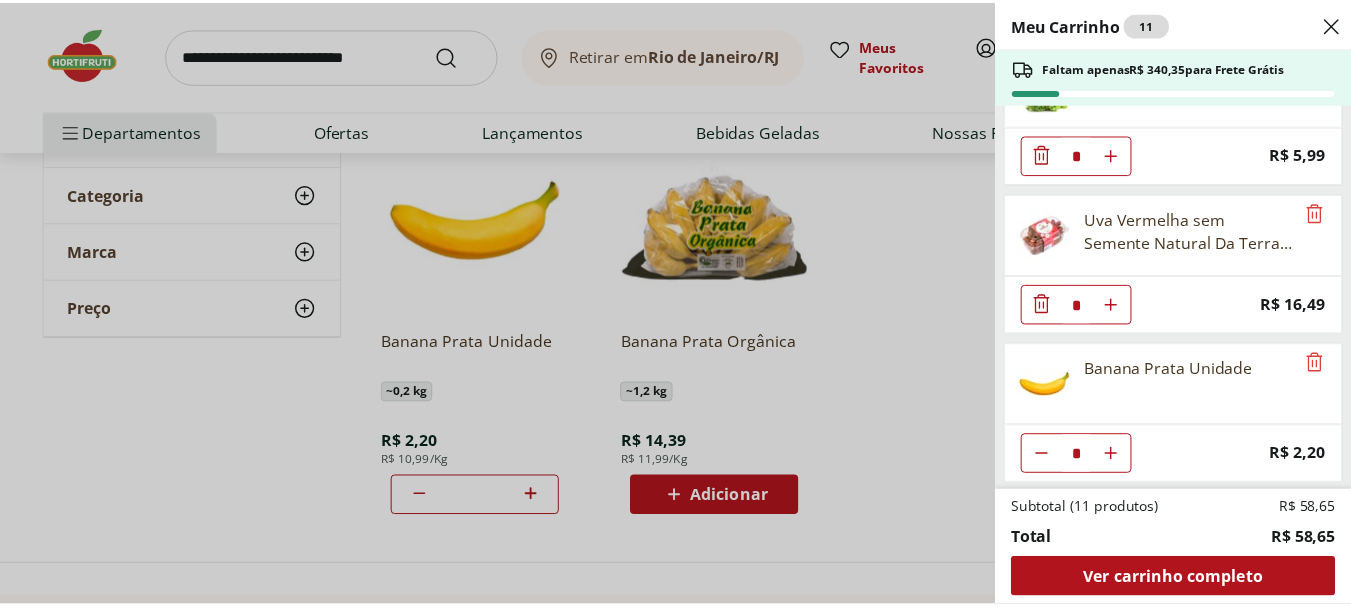scroll, scrollTop: 221, scrollLeft: 0, axis: vertical 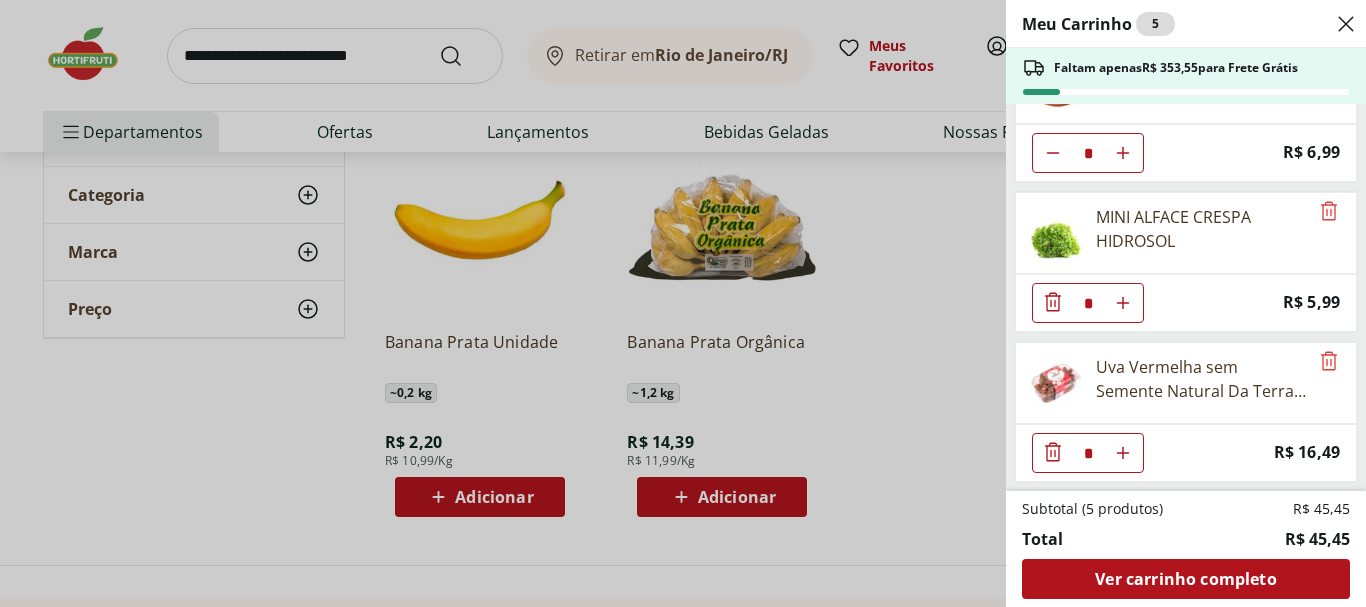 click on "Meu Carrinho 5 Faltam apenas  R$ 353,55  para Frete Grátis [FRUIT] [FRUIT] Natural da Terra 500g * Price: R$ 8,99 Peito de Peru com Capa Fatiado Sadia * Price: R$ 6,99 MINI ALFACE CRESPA HIDROSOL * Price: R$ 5,99 [FRUIT] [FRUIT] Natural Da Terra 500g * Price: R$ 16,49 Subtotal (5 produtos) R$ 45,45 Total R$ 45,45 Ver carrinho completo" at bounding box center (683, 303) 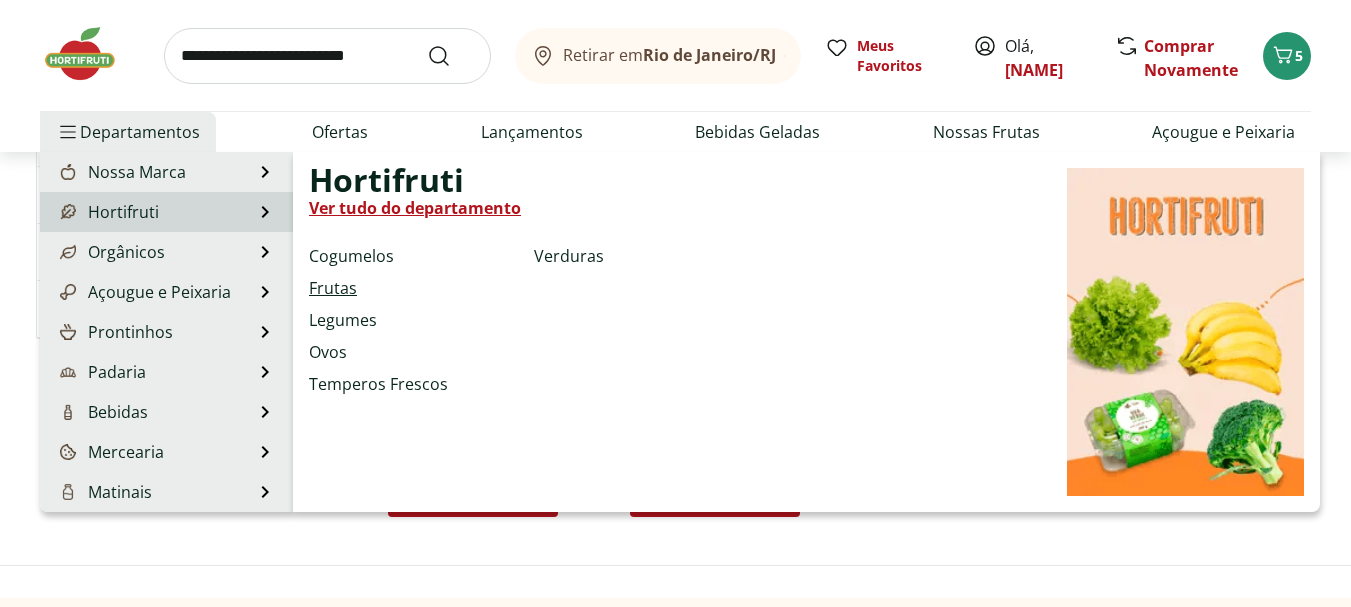 click on "Frutas" at bounding box center [333, 288] 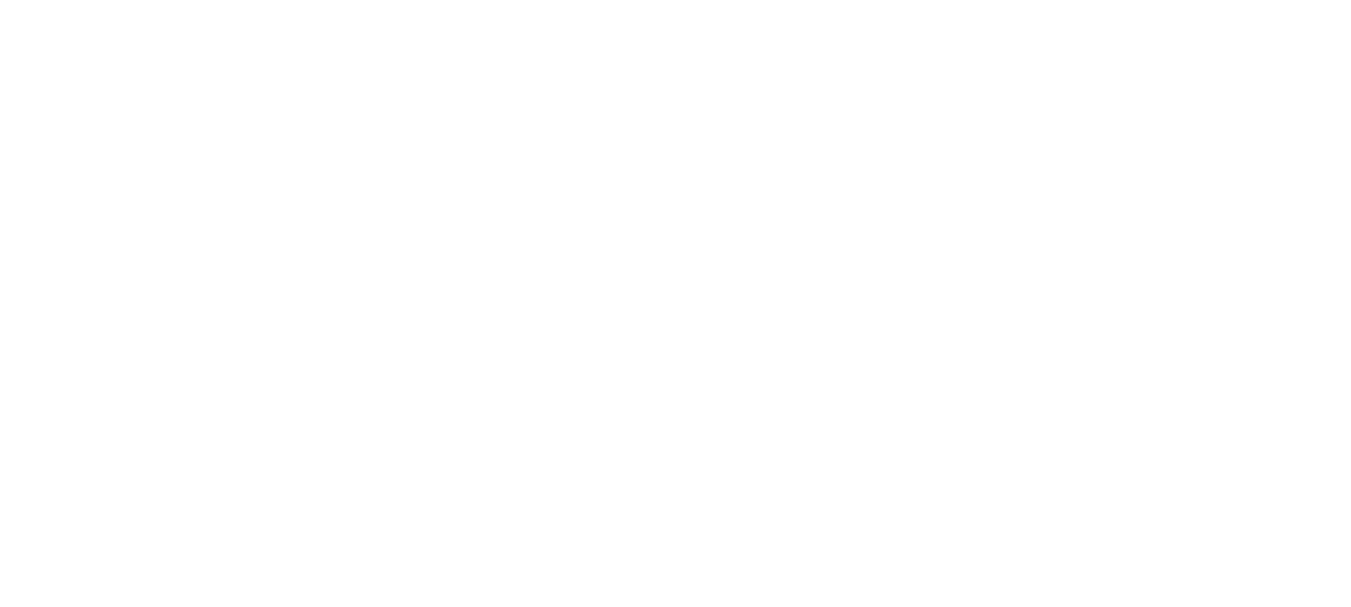 scroll, scrollTop: 0, scrollLeft: 0, axis: both 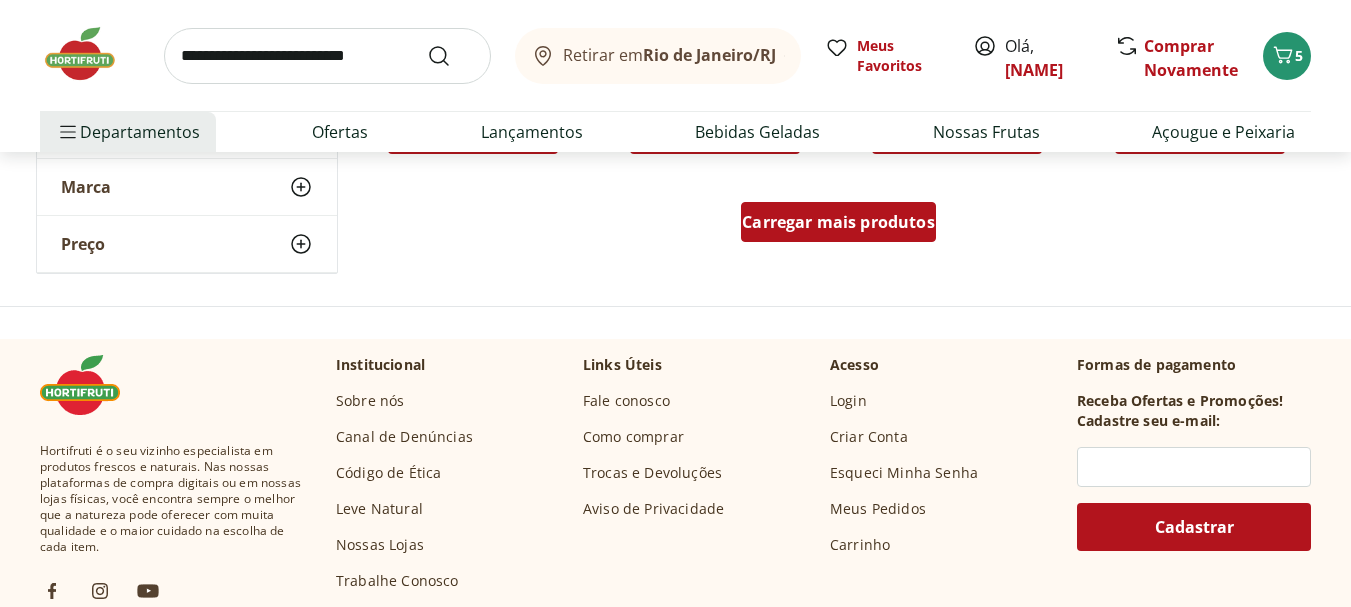 click on "Carregar mais produtos" at bounding box center (838, 222) 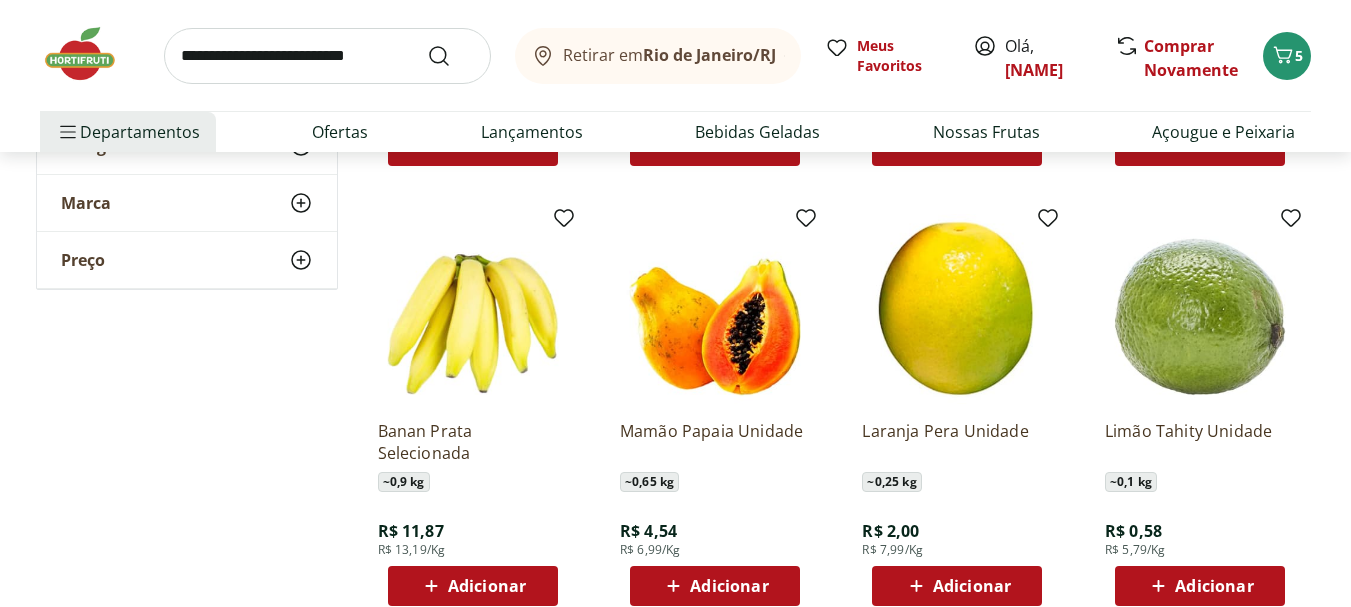 scroll, scrollTop: 1888, scrollLeft: 0, axis: vertical 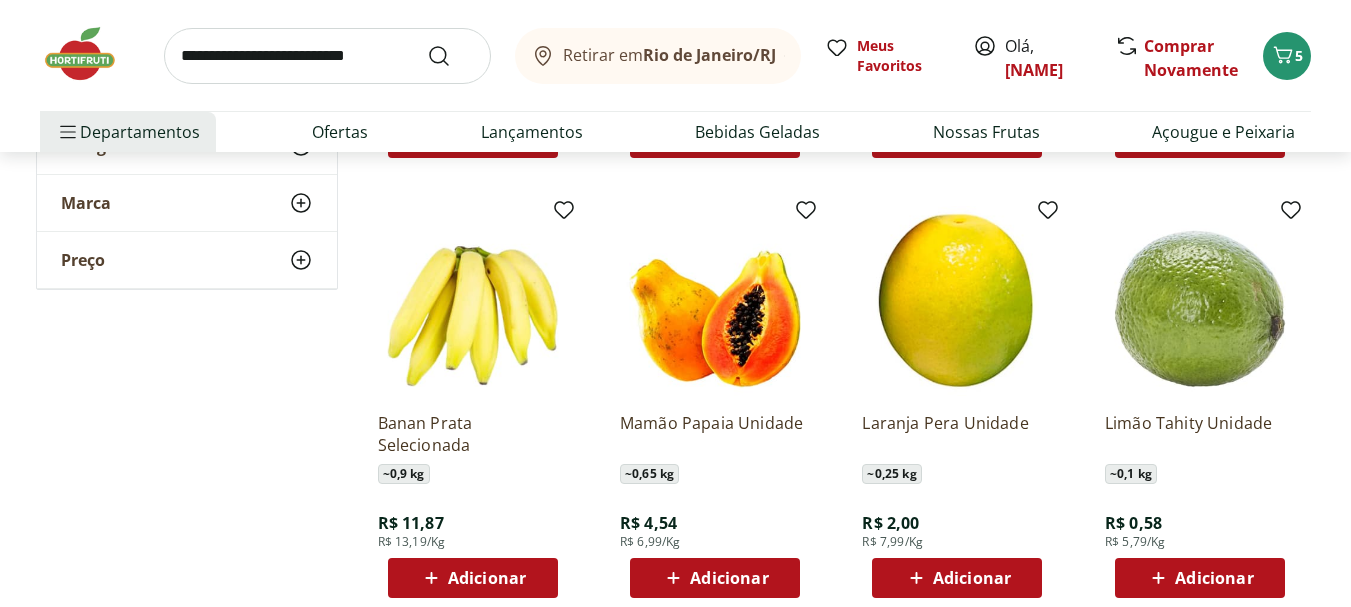 click on "Adicionar" at bounding box center (487, 578) 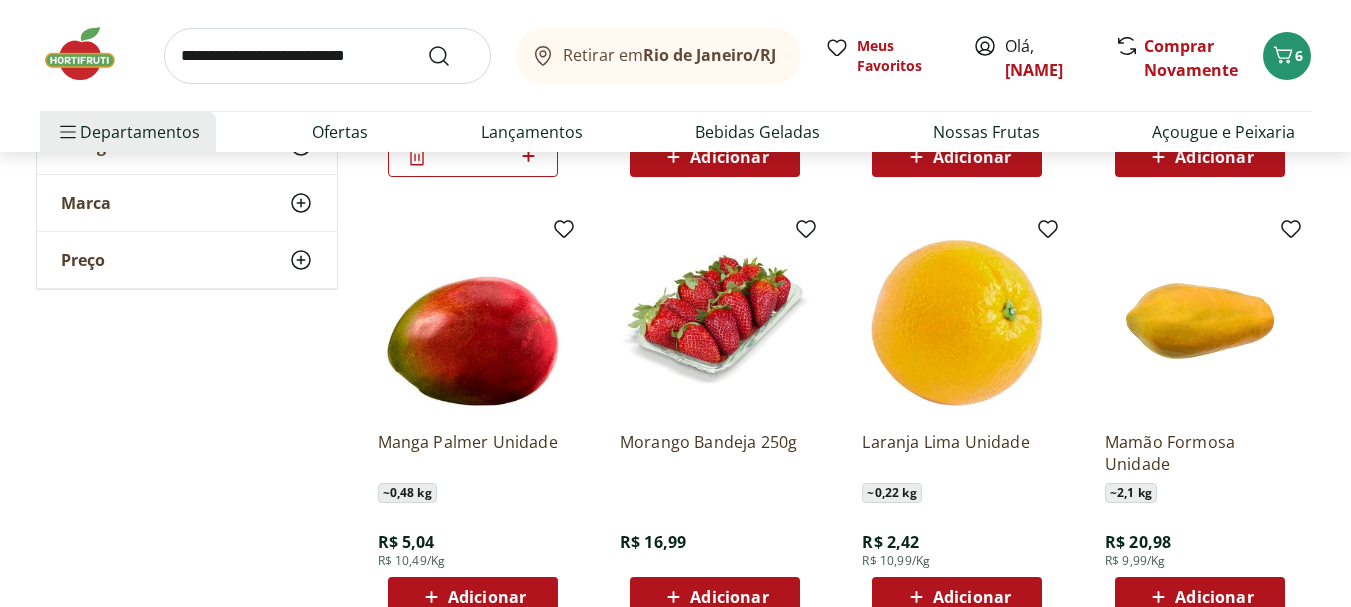 scroll, scrollTop: 2317, scrollLeft: 0, axis: vertical 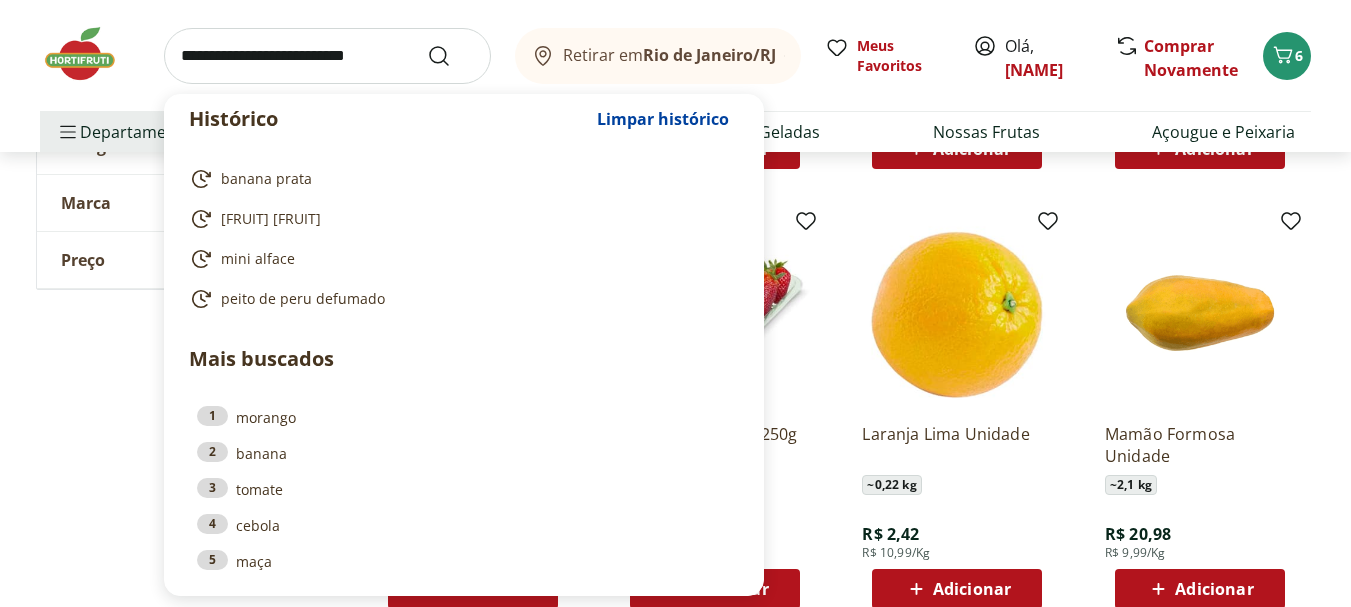 click at bounding box center (327, 56) 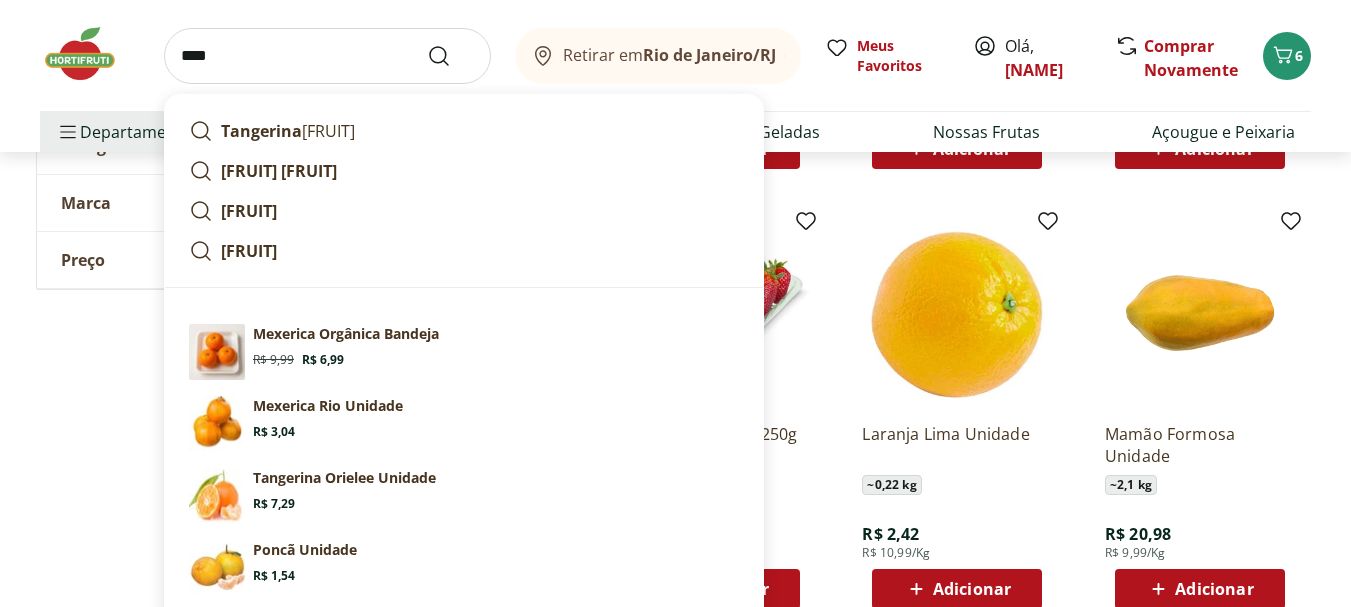 type on "****" 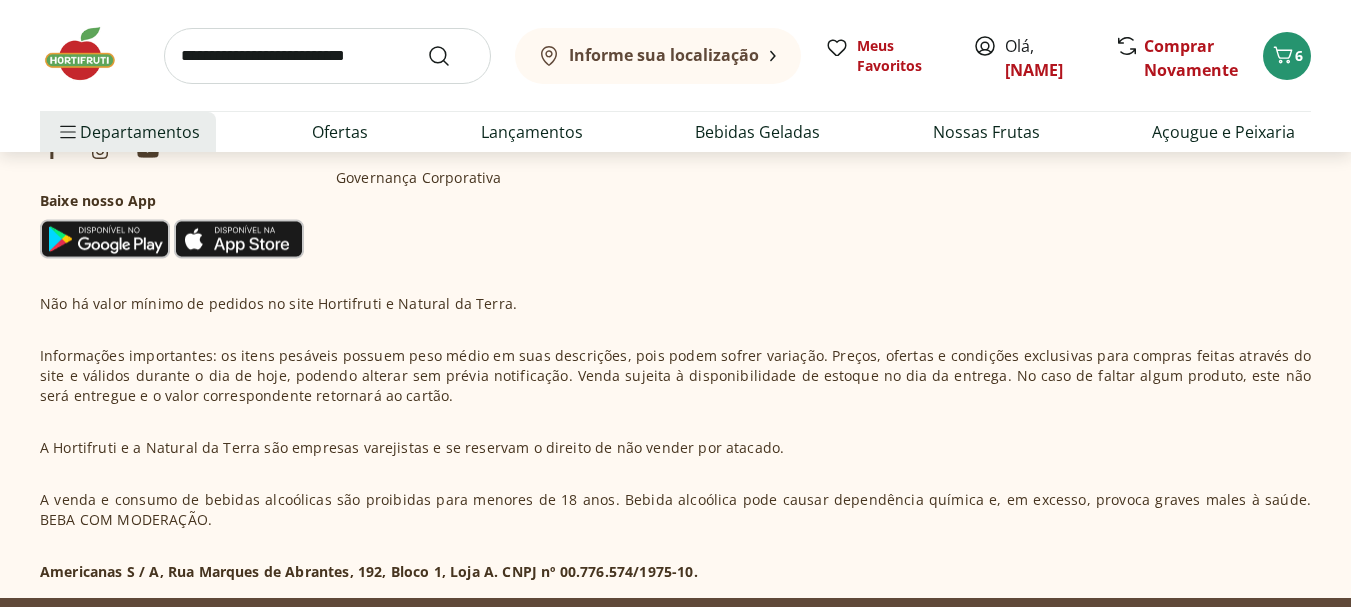 scroll, scrollTop: 0, scrollLeft: 0, axis: both 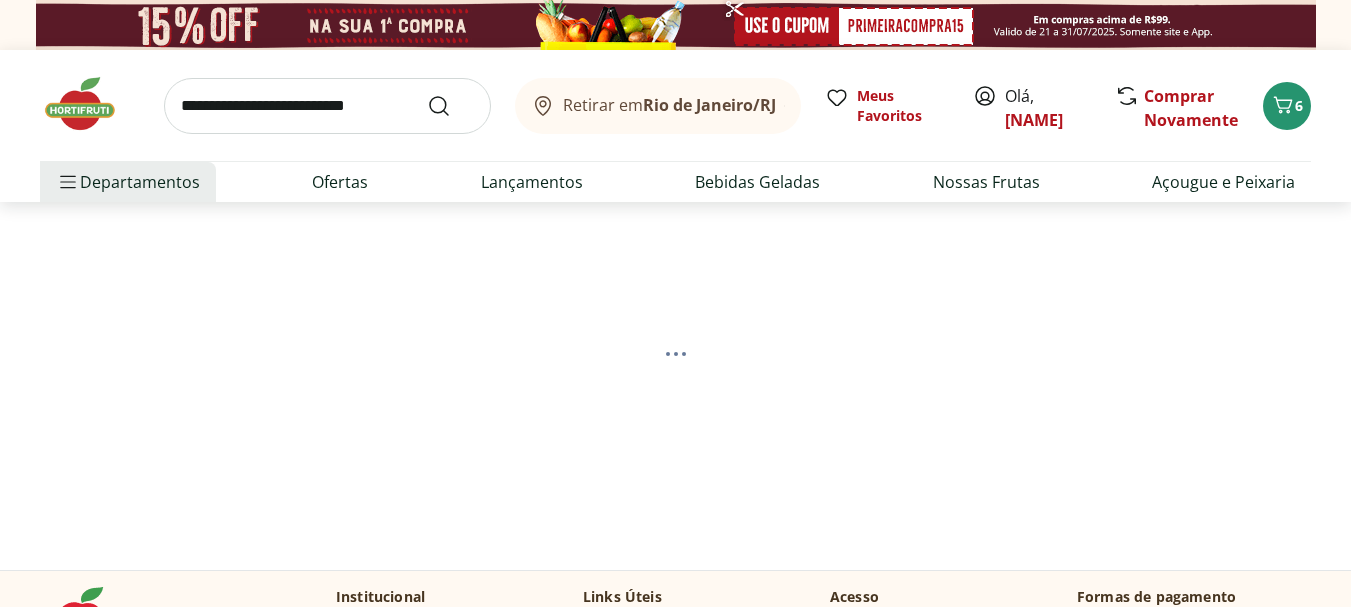 select on "**********" 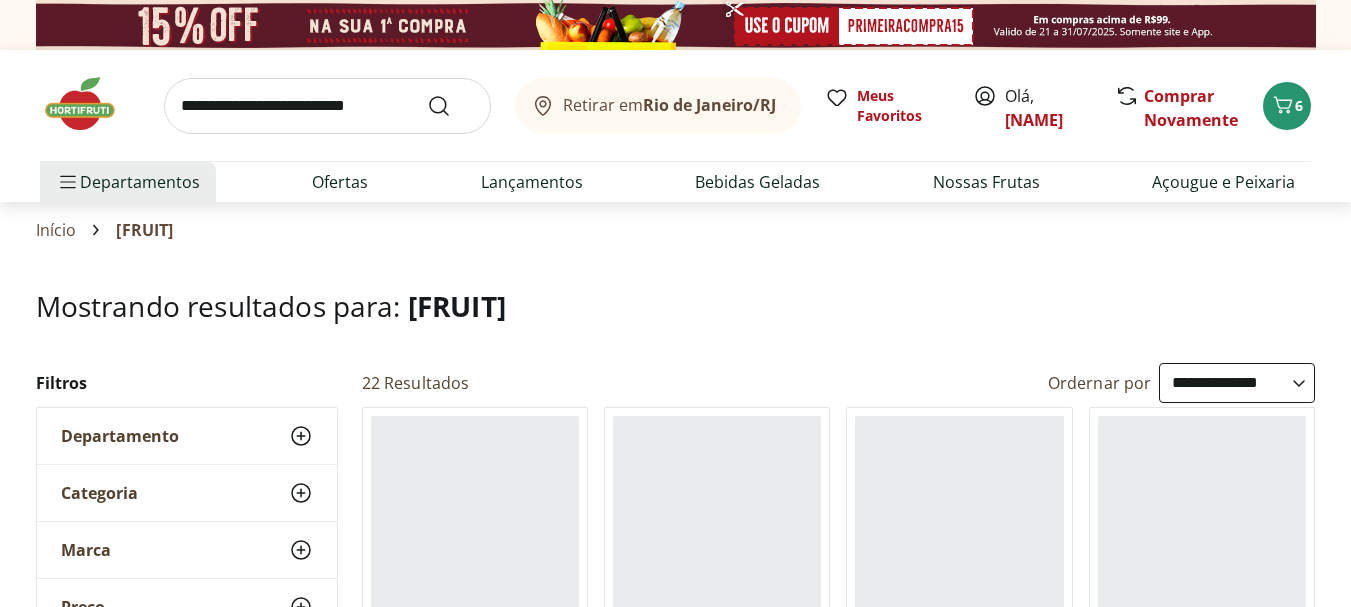 scroll, scrollTop: 531, scrollLeft: 0, axis: vertical 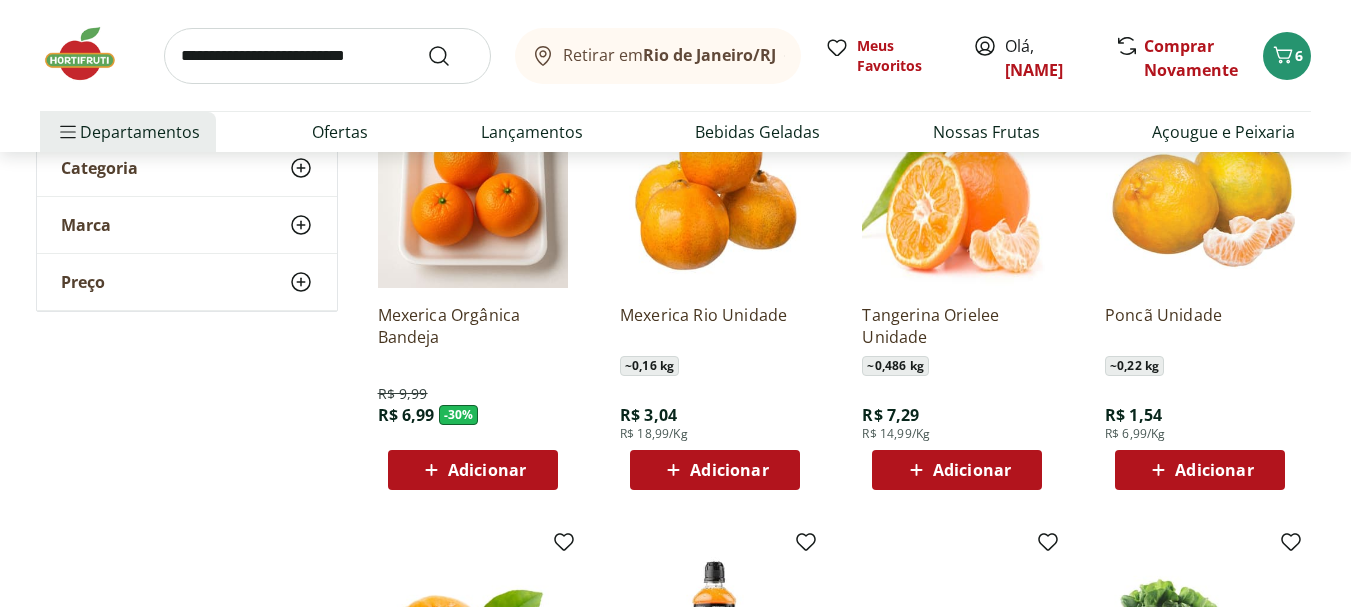 click on "Adicionar" at bounding box center [1214, 470] 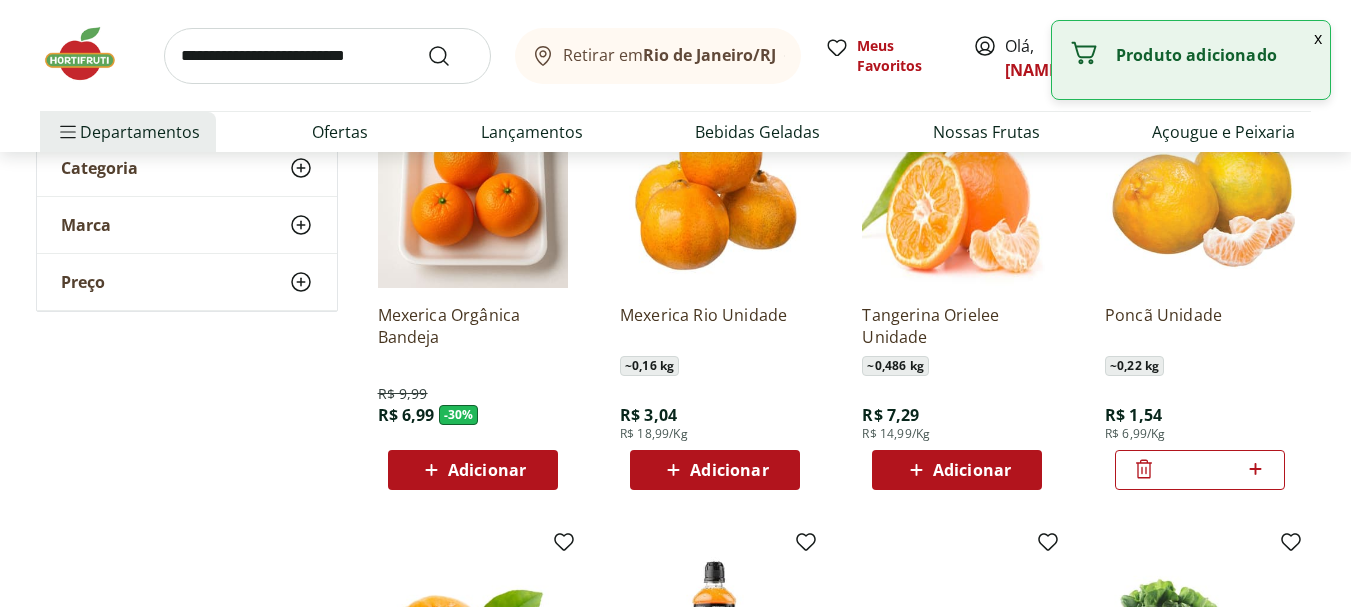 click 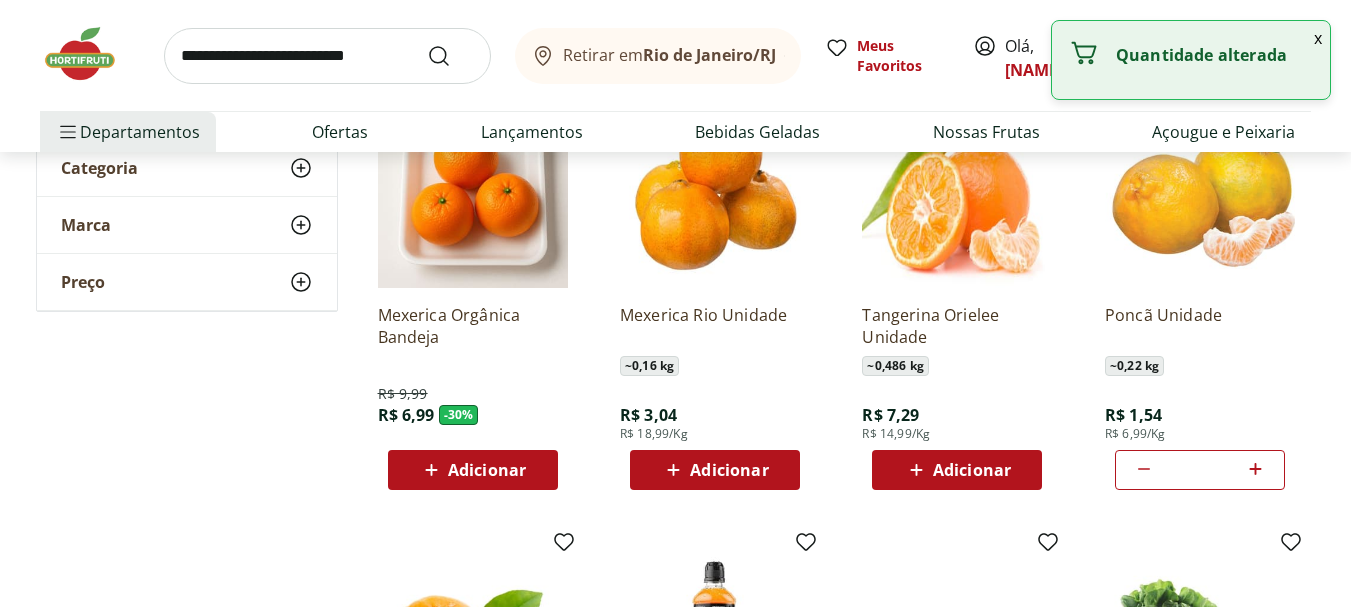 click 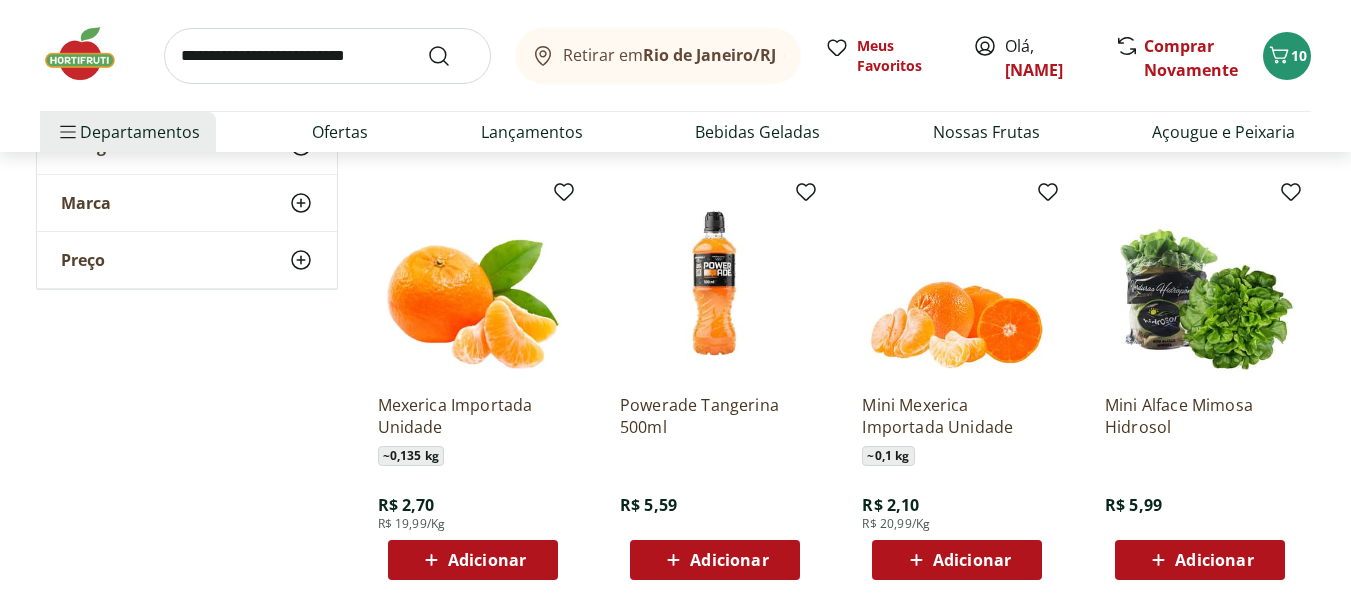 scroll, scrollTop: 701, scrollLeft: 0, axis: vertical 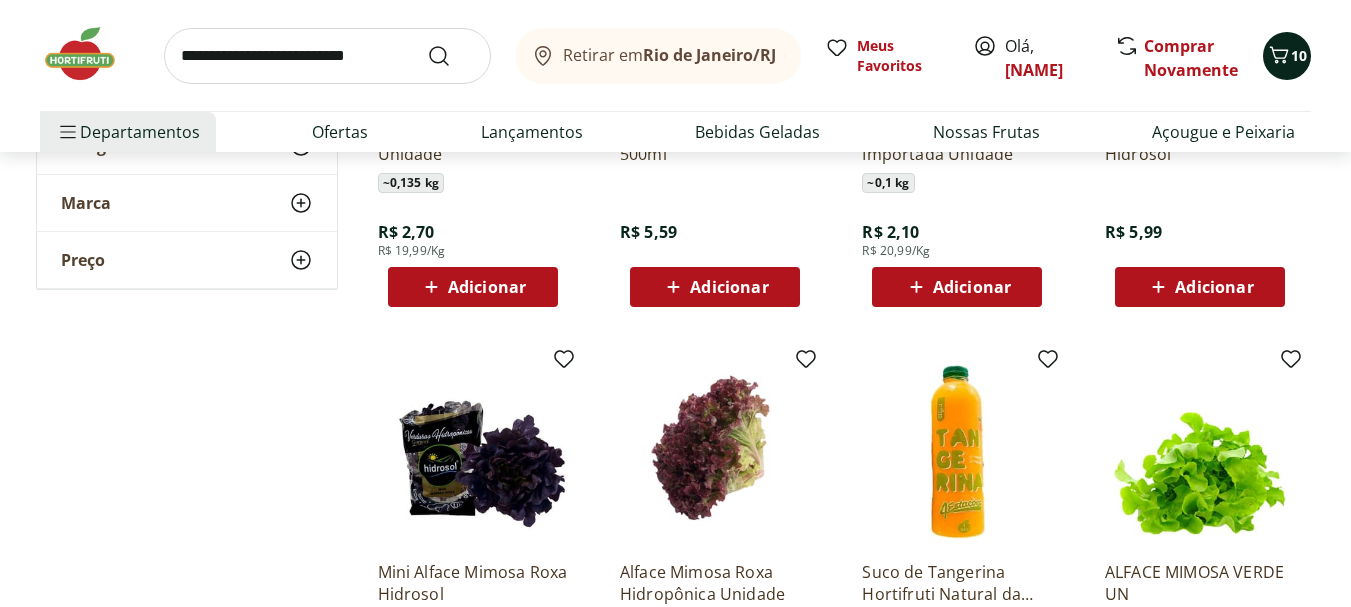 click 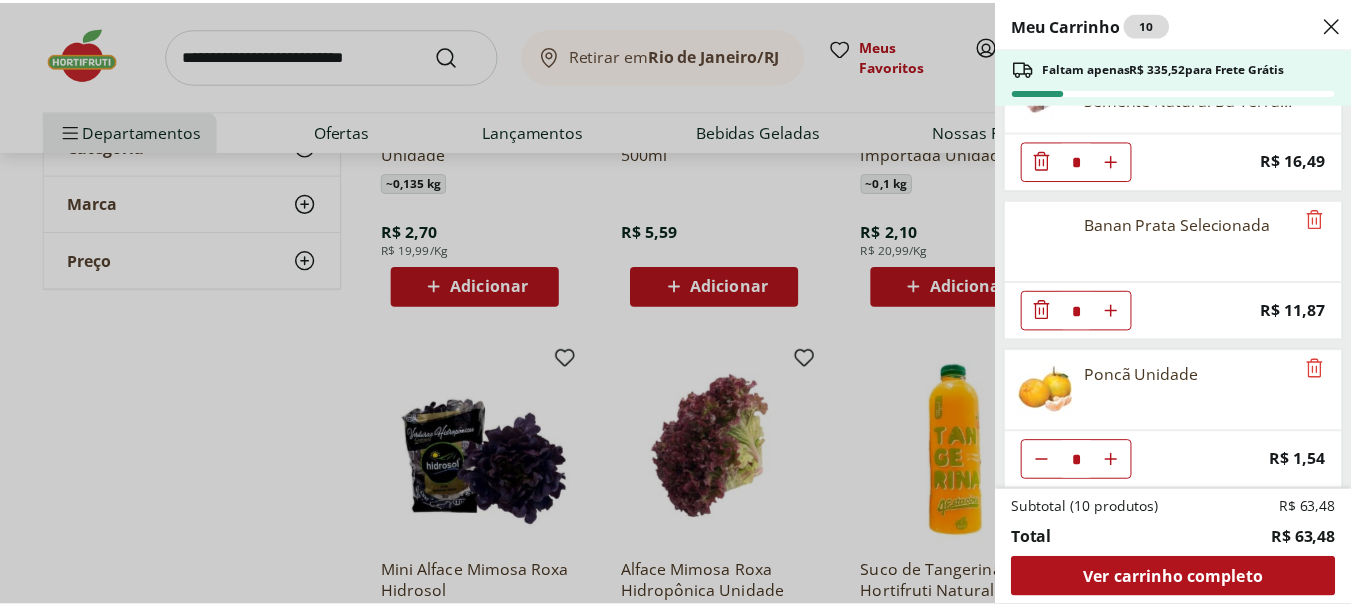 scroll, scrollTop: 521, scrollLeft: 0, axis: vertical 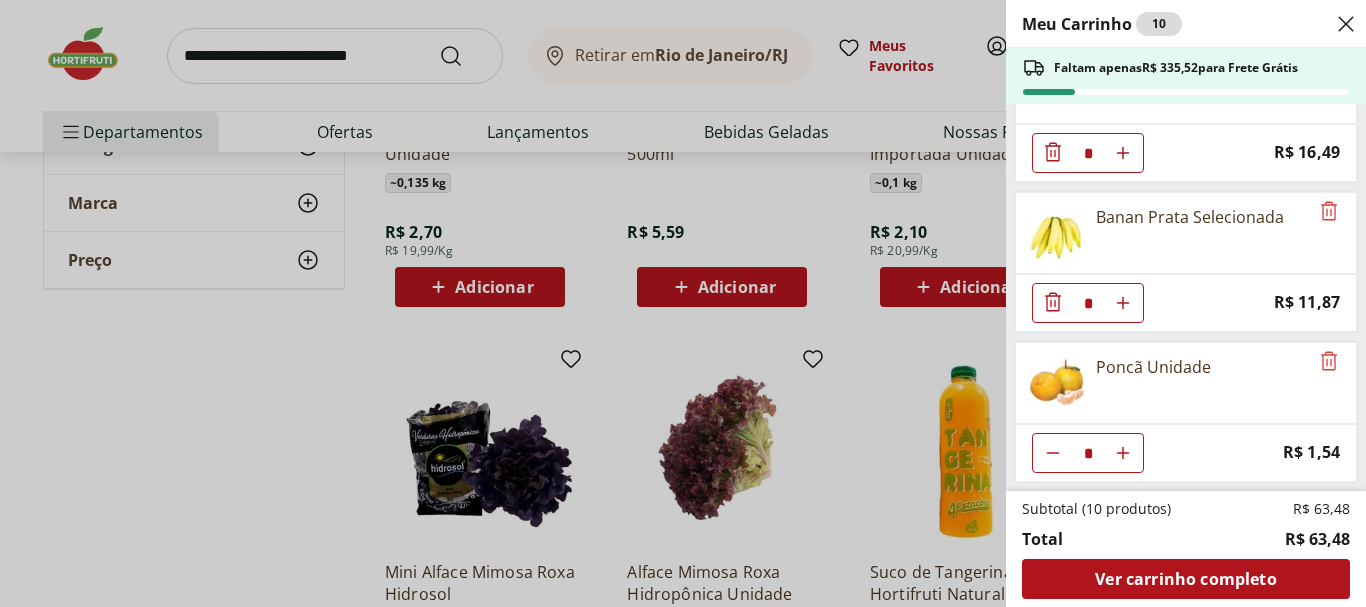 click on "Meu Carrinho 10 Faltam apenas  R$ 335,52  para Frete Grátis [FRUIT] [FRUIT] Natural da Terra 500g * Price: R$ 8,99 Peito de Peru com Capa Fatiado Sadia * Price: R$ 6,99 MINI ALFACE CRESPA HIDROSOL * Price: R$ 5,99 [FRUIT] [FRUIT] Natural Da Terra 500g * Price: R$ 16,49 [FRUIT] [FRUIT] Selecionada * Price: R$ 11,87 [FRUIT] [FRUIT] Unidade * Price: R$ 1,54 Subtotal (10 produtos) R$ 63,48 Total R$ 63,48 Ver carrinho completo" at bounding box center [683, 303] 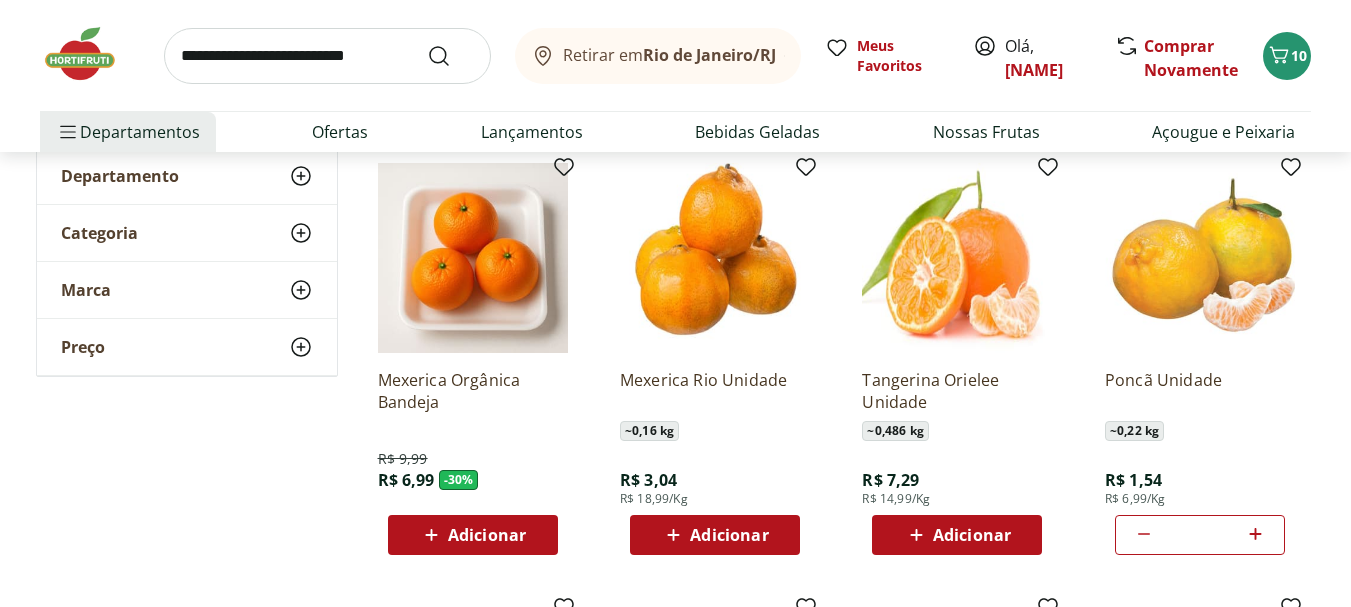 scroll, scrollTop: 224, scrollLeft: 0, axis: vertical 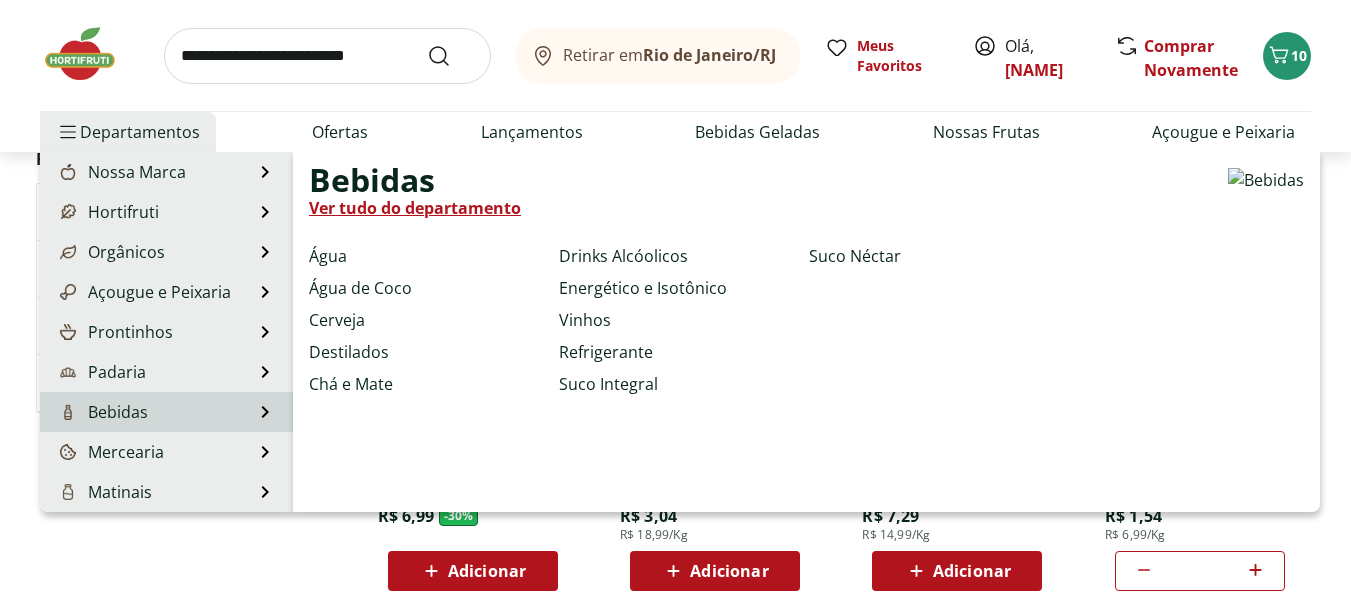 click on "Ver tudo do departamento" at bounding box center (415, 208) 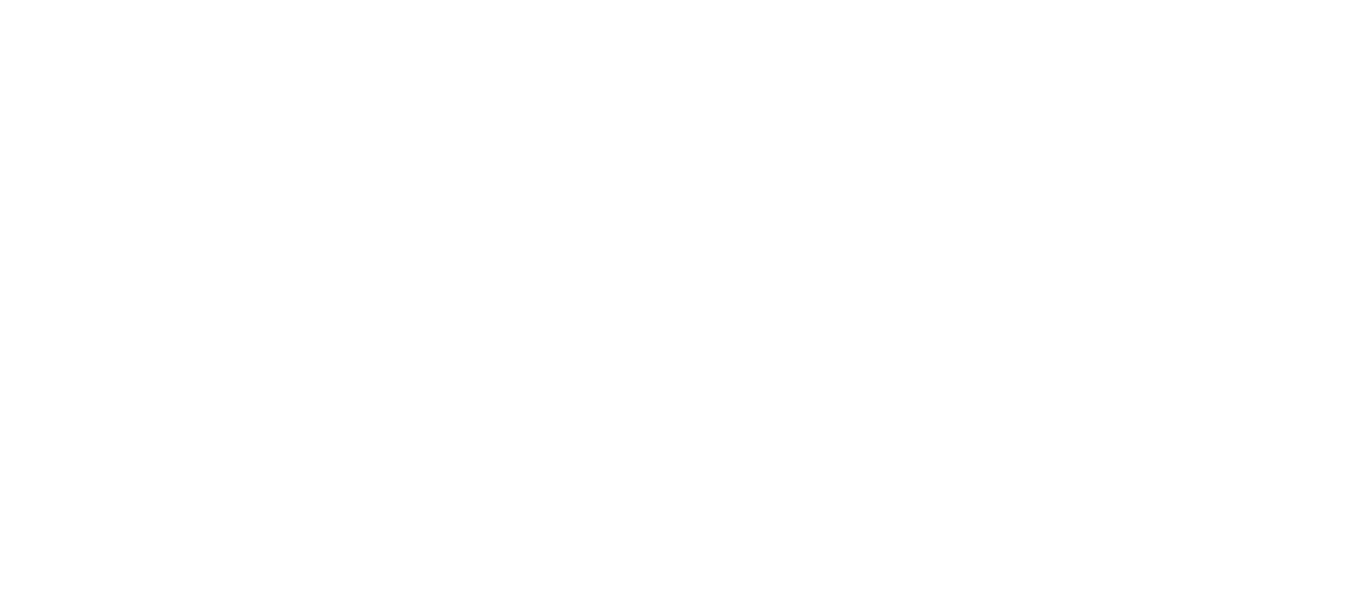 scroll, scrollTop: 0, scrollLeft: 0, axis: both 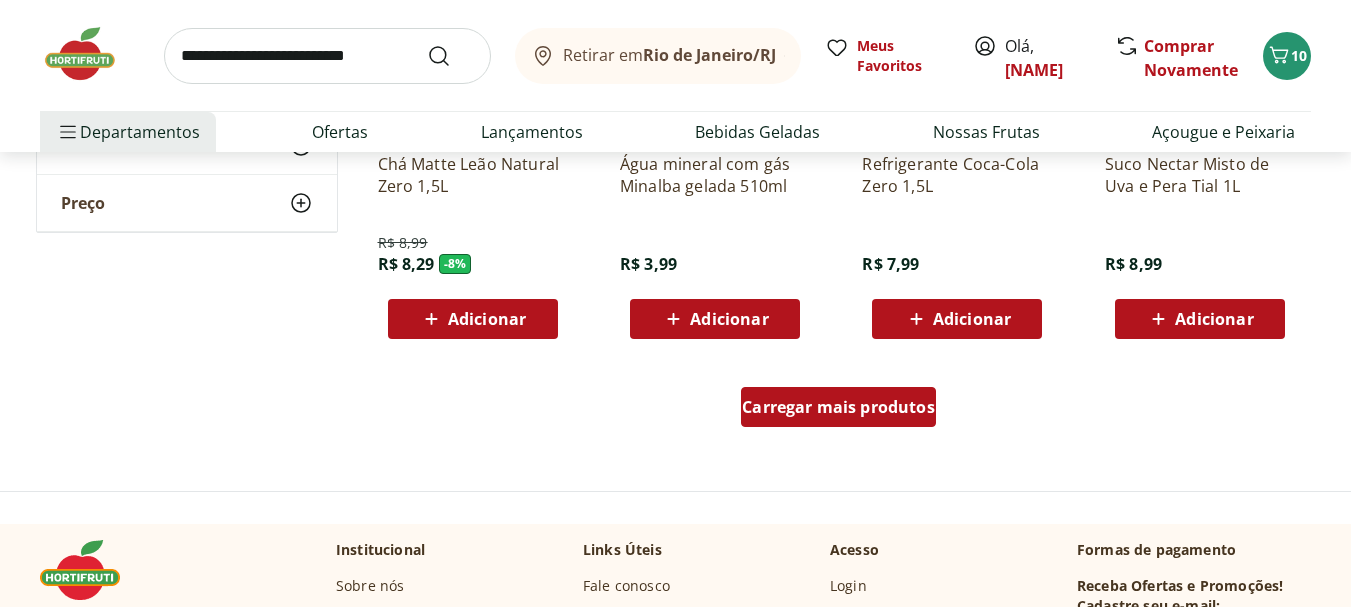 click on "Carregar mais produtos" at bounding box center (838, 411) 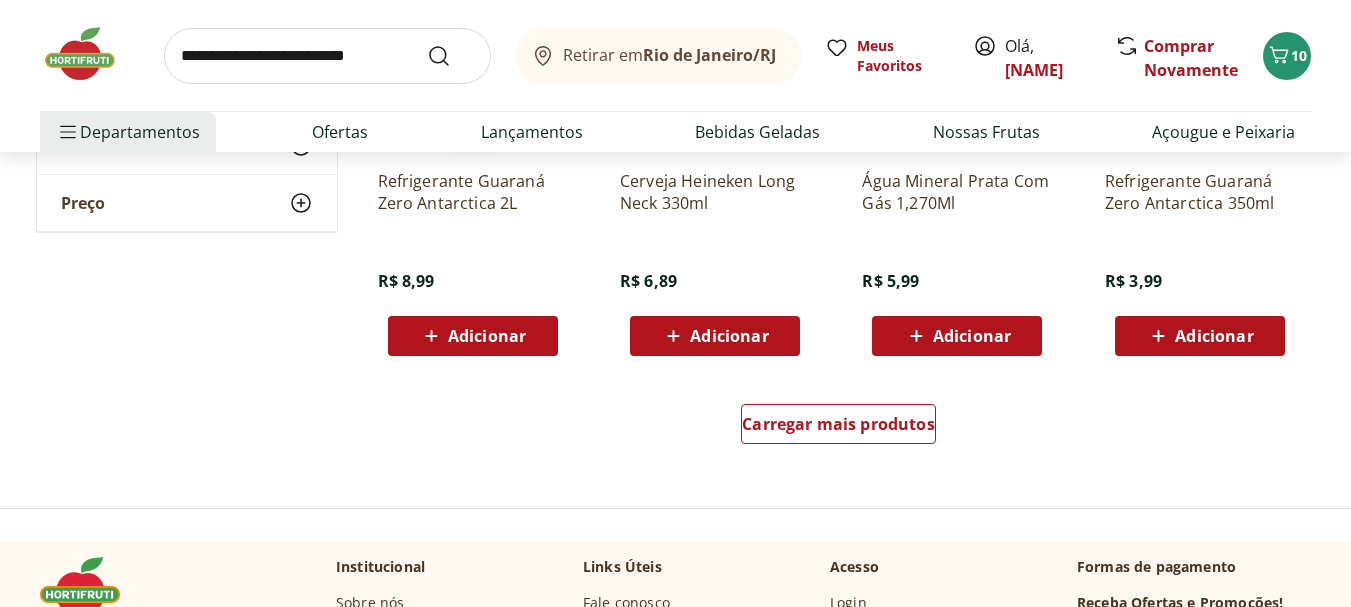 scroll, scrollTop: 2644, scrollLeft: 0, axis: vertical 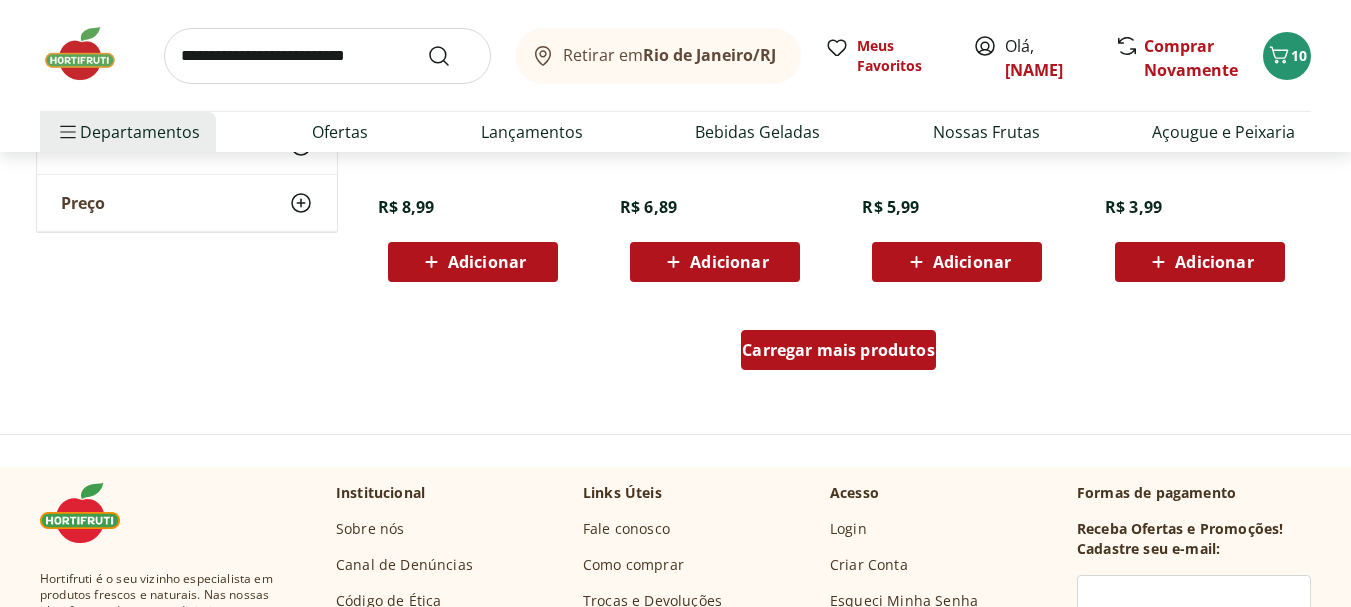 click on "Carregar mais produtos" at bounding box center [838, 350] 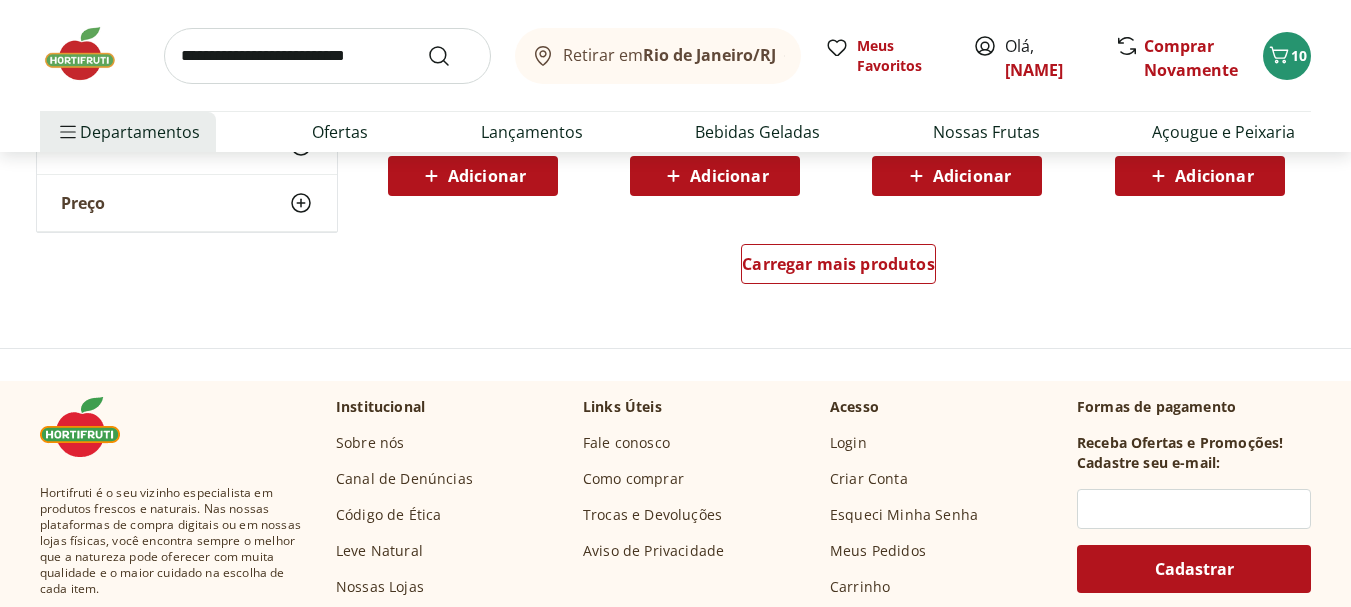 scroll, scrollTop: 4076, scrollLeft: 0, axis: vertical 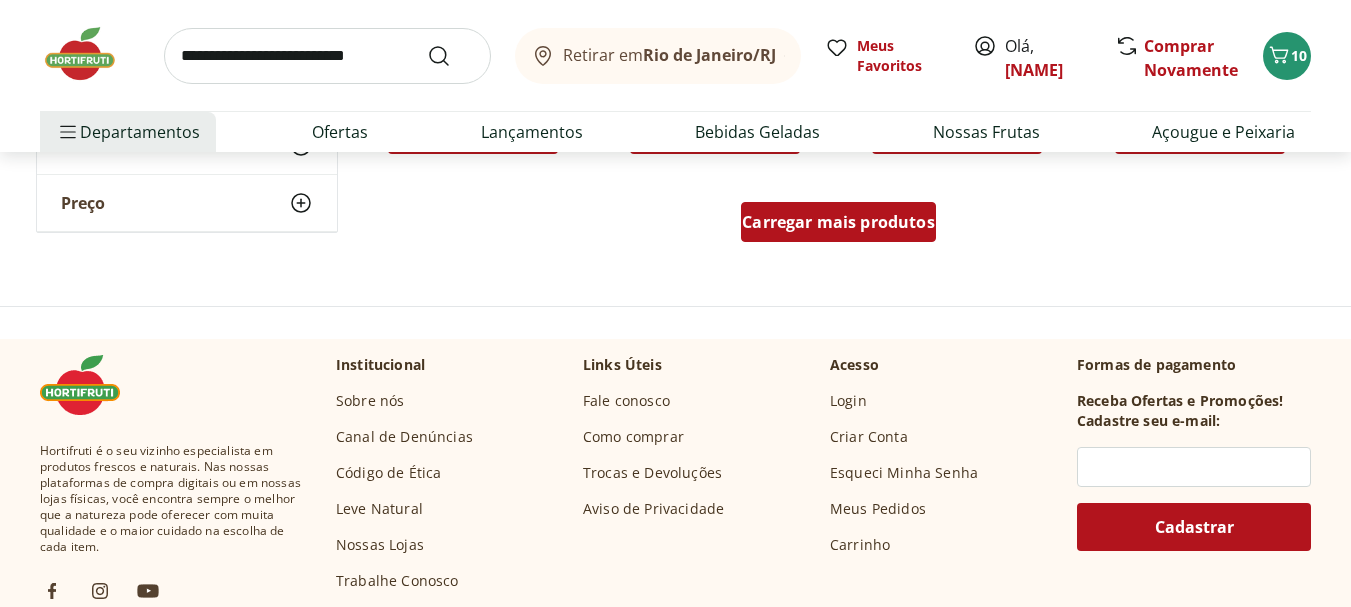 click on "Carregar mais produtos" at bounding box center [838, 222] 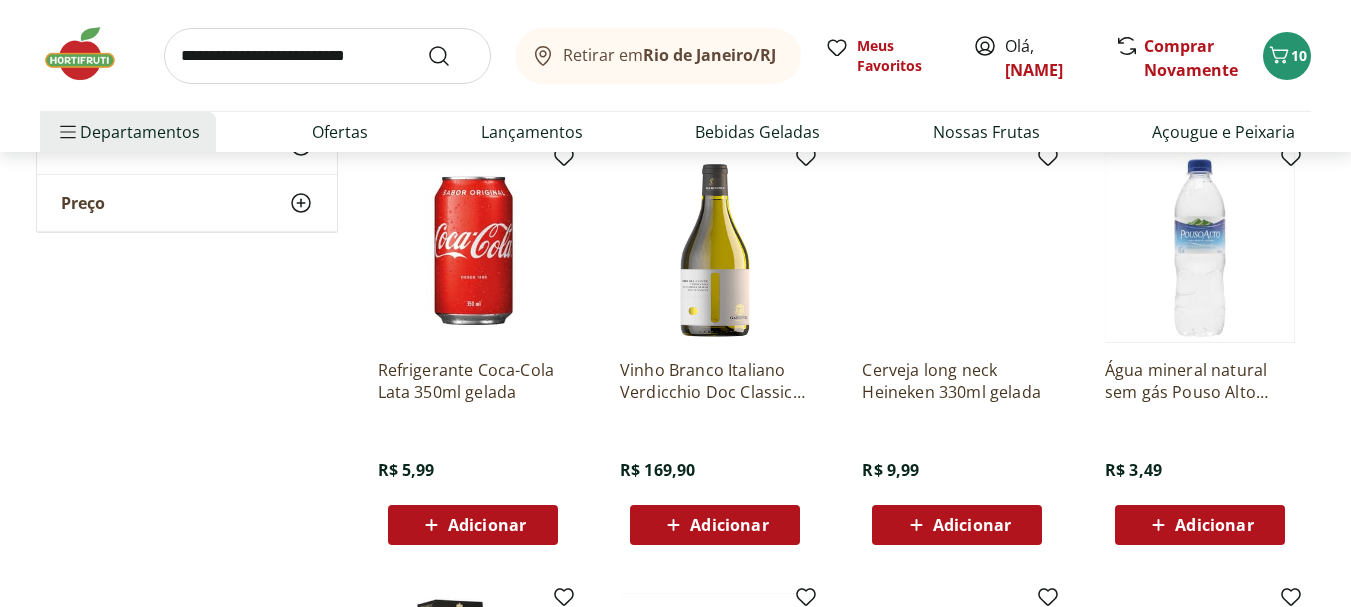 scroll, scrollTop: 4511, scrollLeft: 0, axis: vertical 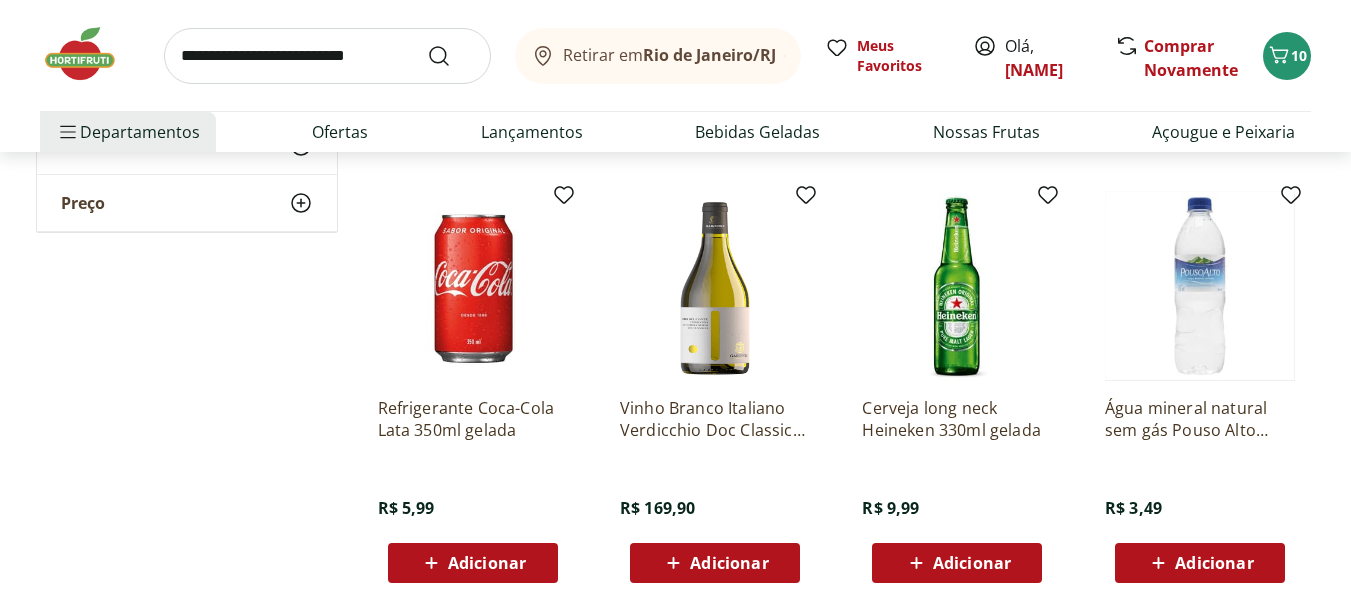 click at bounding box center (1200, 286) 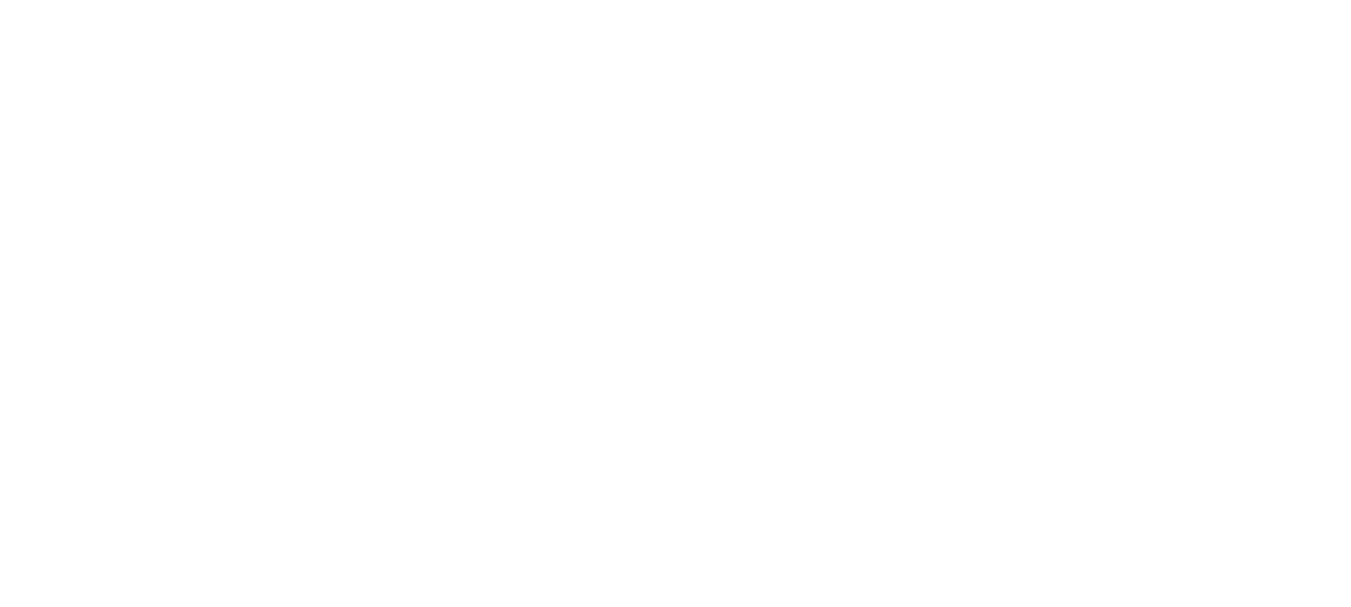 scroll, scrollTop: 0, scrollLeft: 0, axis: both 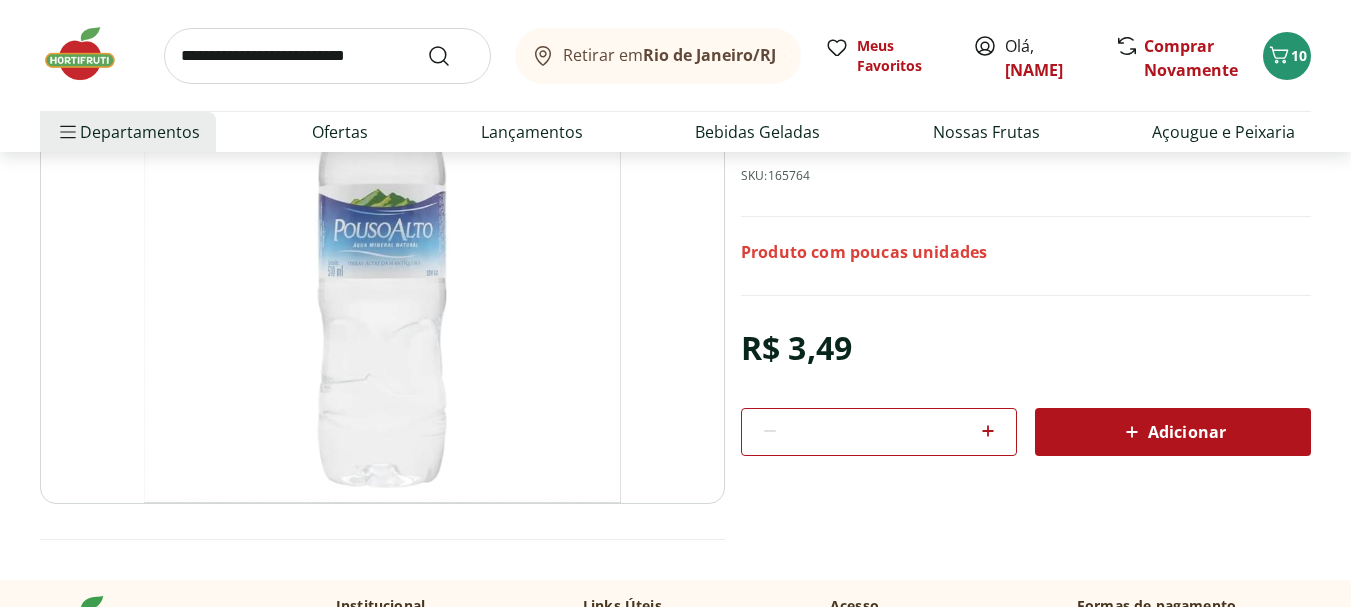 click on "Adicionar" at bounding box center [1173, 432] 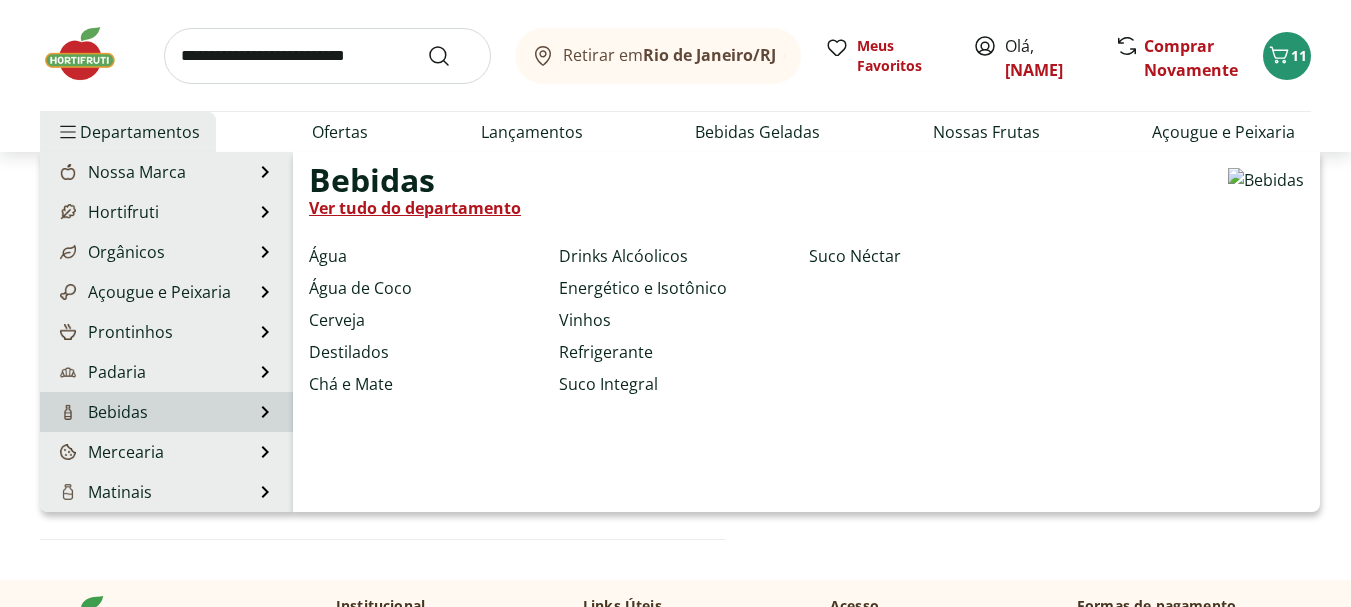 click on "Ver tudo do departamento" at bounding box center [415, 208] 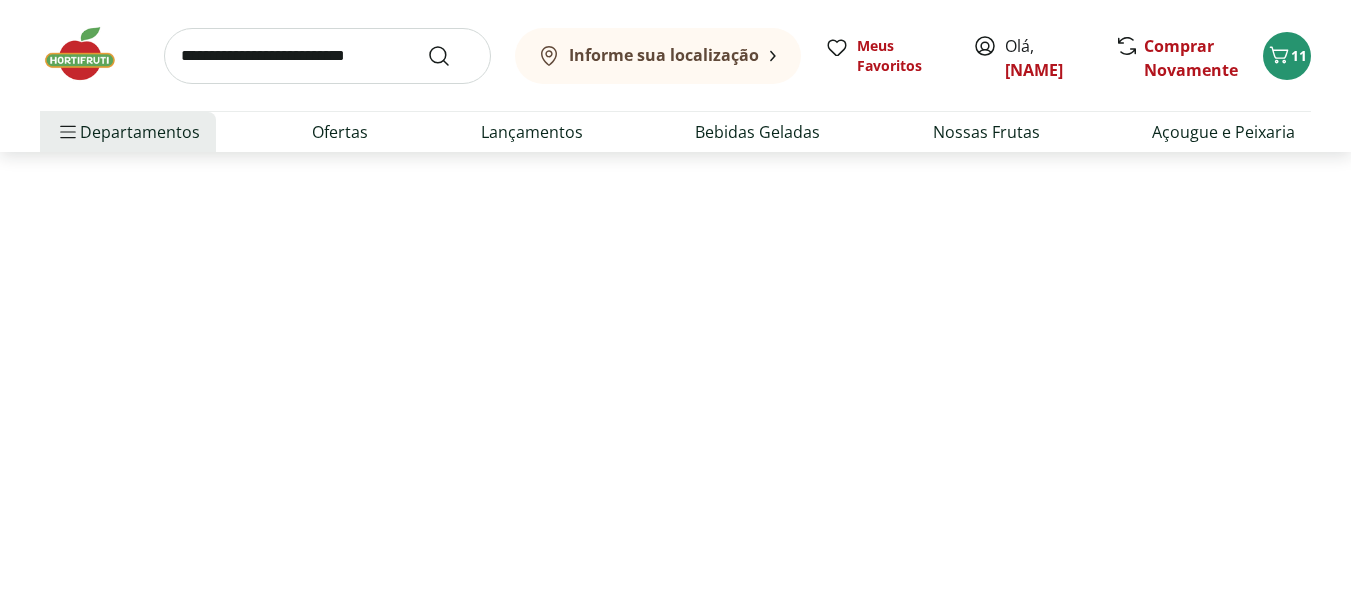 scroll, scrollTop: 0, scrollLeft: 0, axis: both 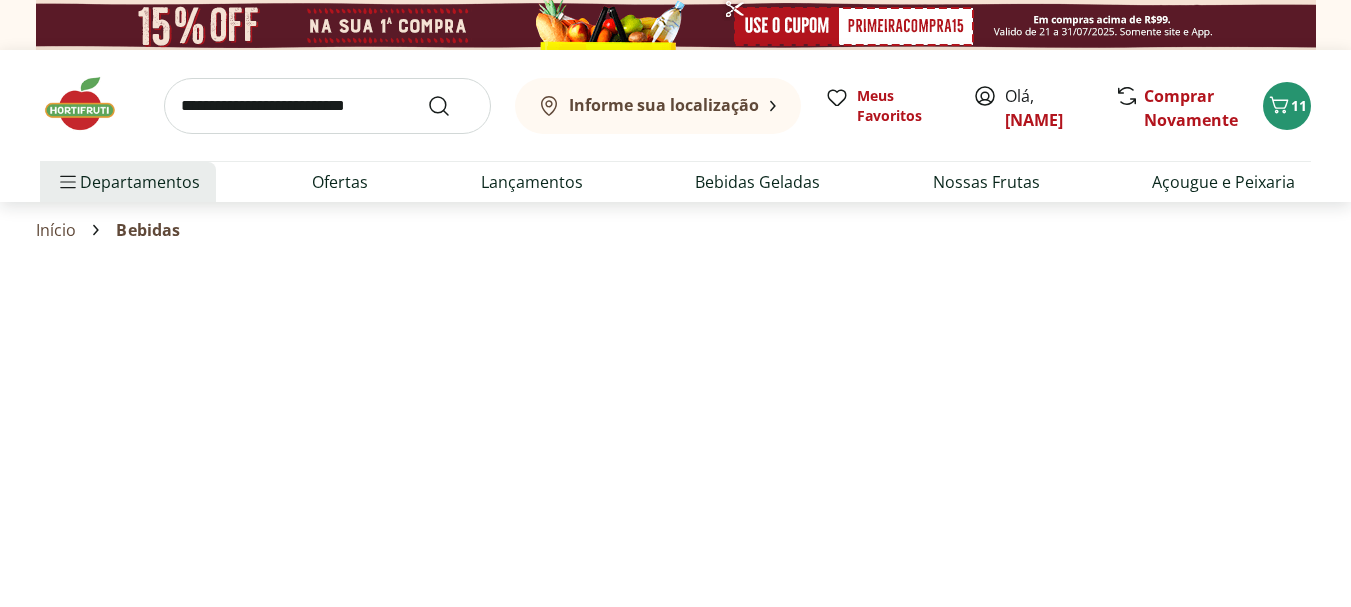 select on "**********" 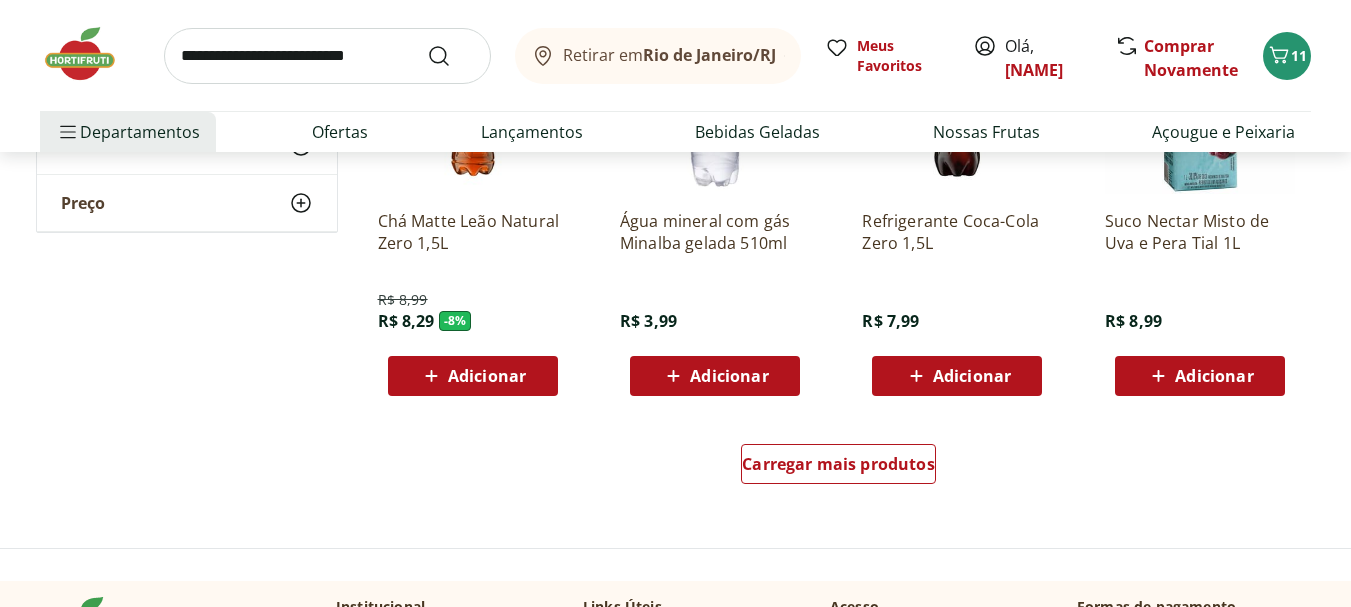 scroll, scrollTop: 1267, scrollLeft: 0, axis: vertical 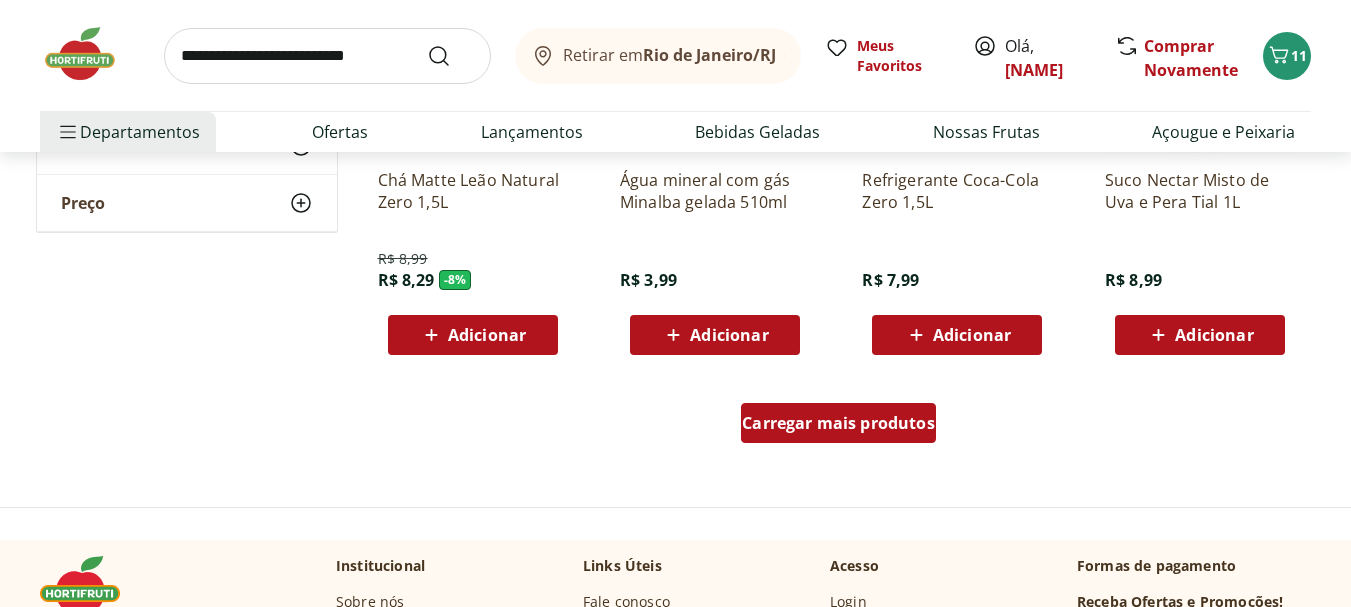 click on "Carregar mais produtos" at bounding box center (838, 423) 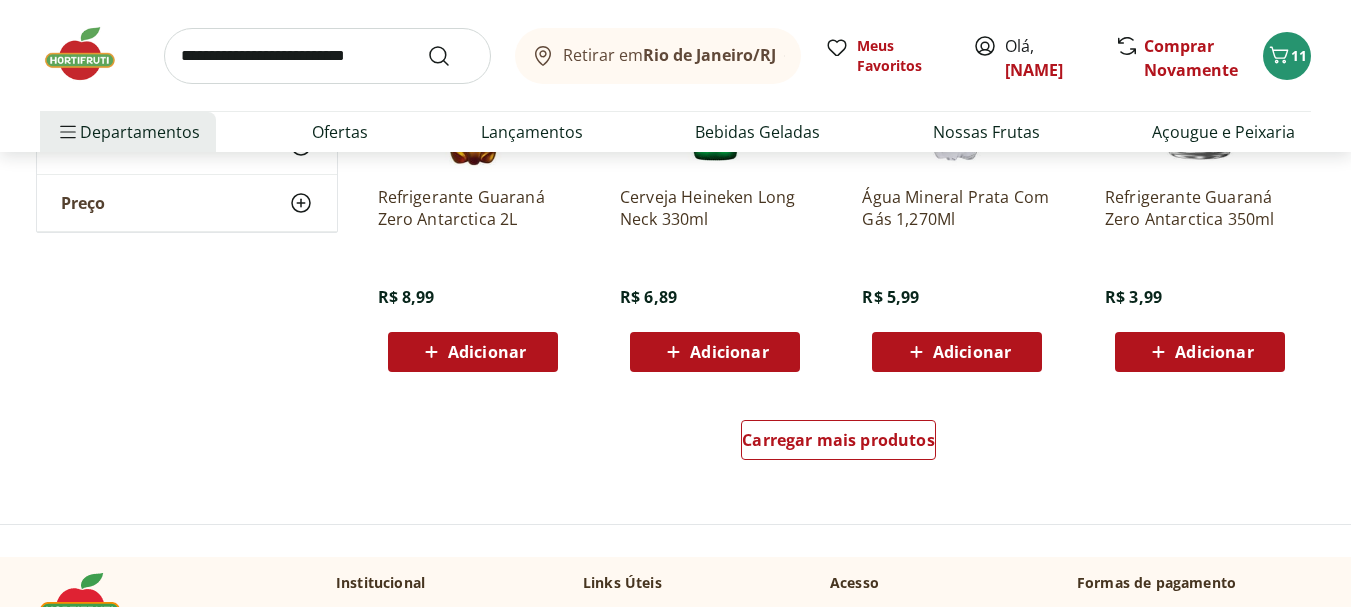 scroll, scrollTop: 2587, scrollLeft: 0, axis: vertical 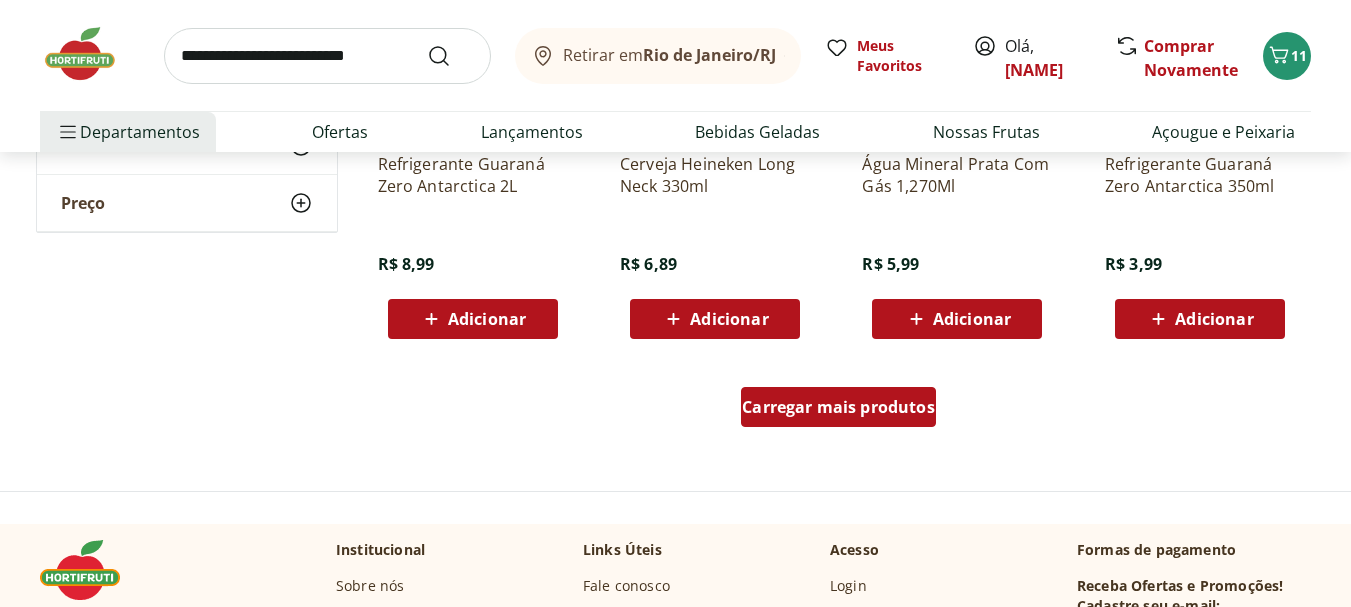 click on "Carregar mais produtos" at bounding box center [838, 407] 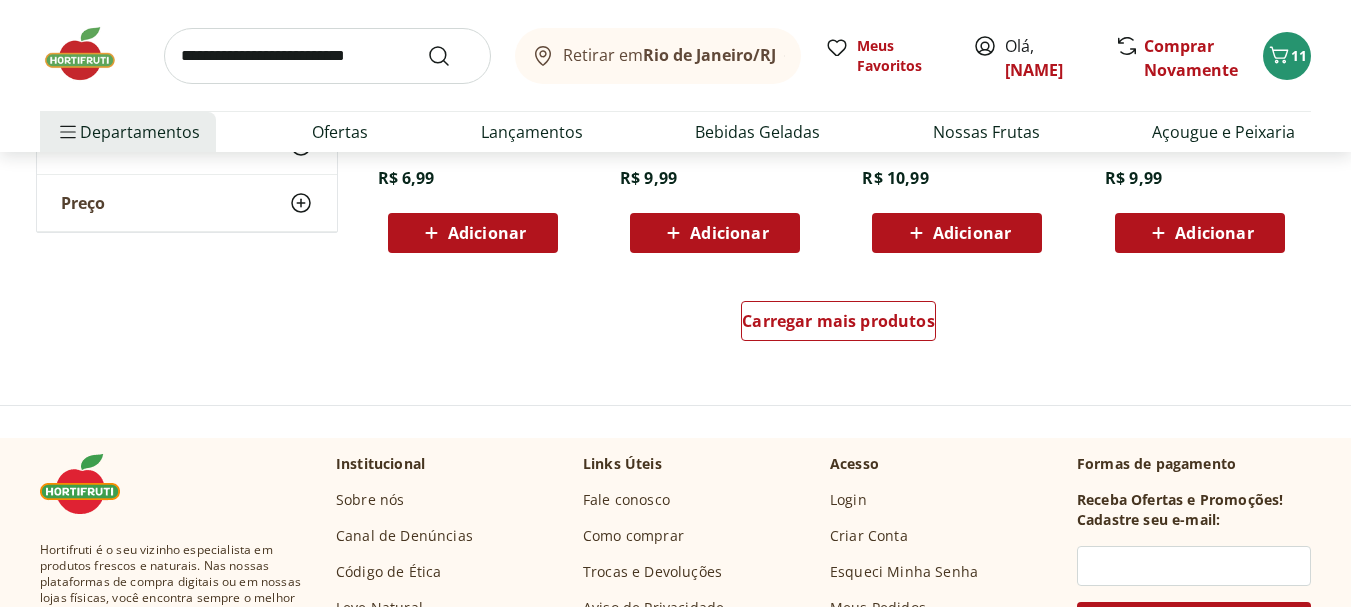 scroll, scrollTop: 3987, scrollLeft: 0, axis: vertical 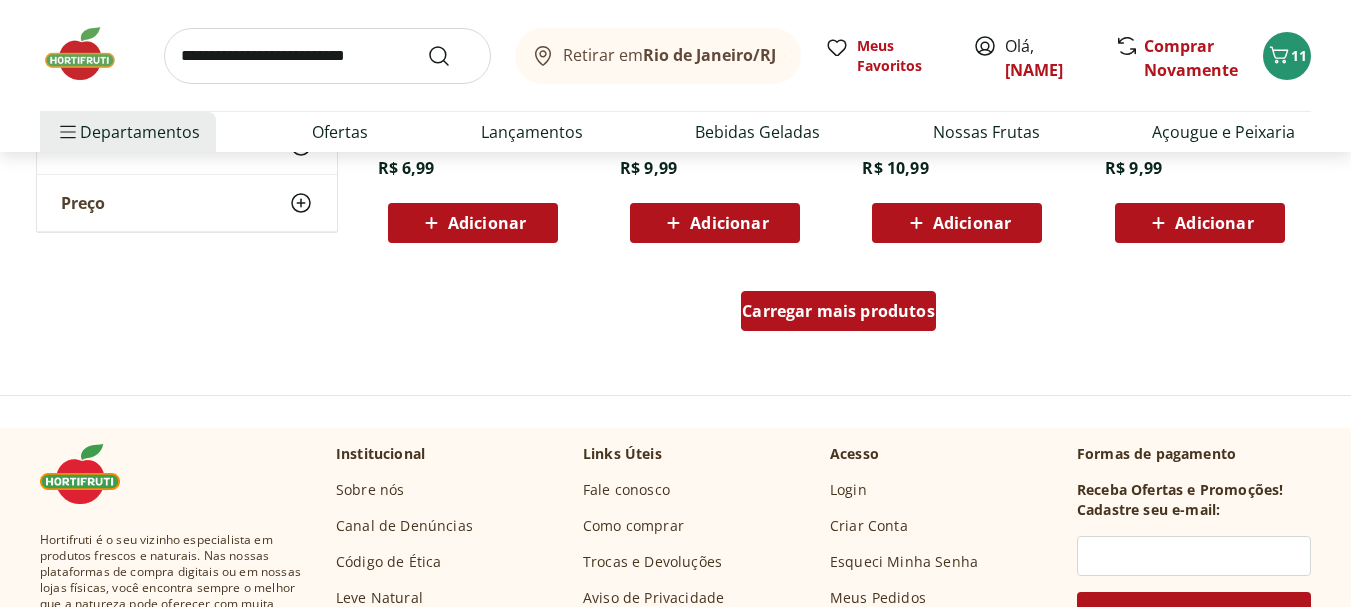 click on "Carregar mais produtos" at bounding box center (838, 311) 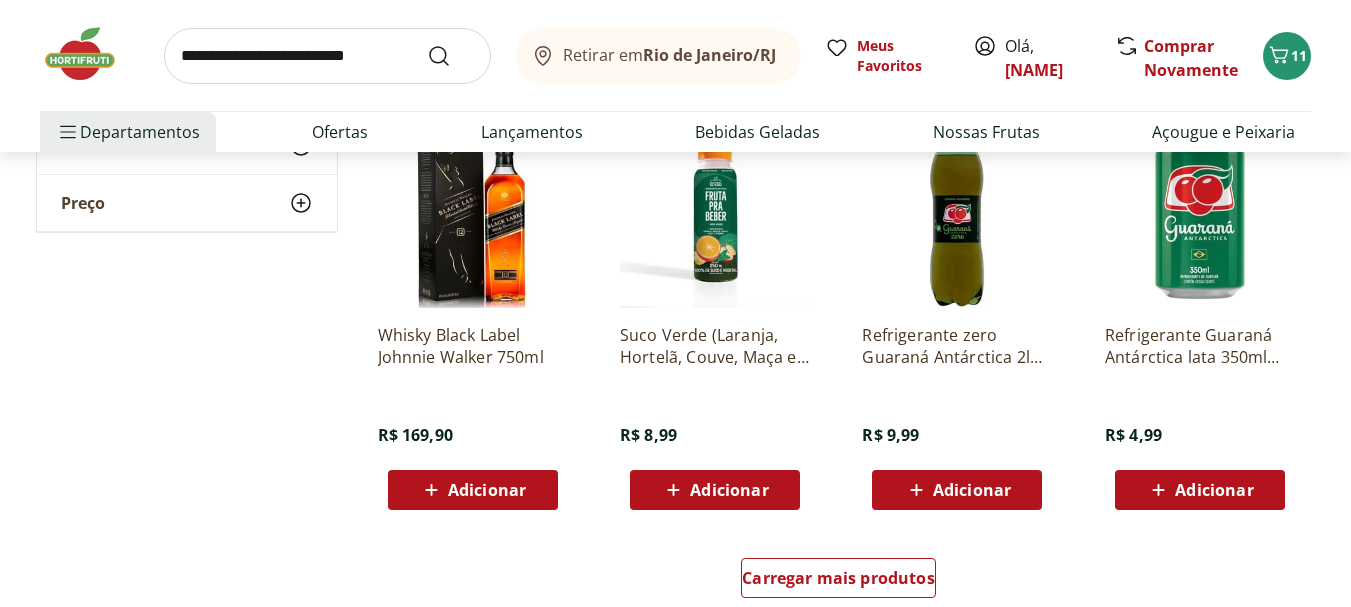 scroll, scrollTop: 5228, scrollLeft: 0, axis: vertical 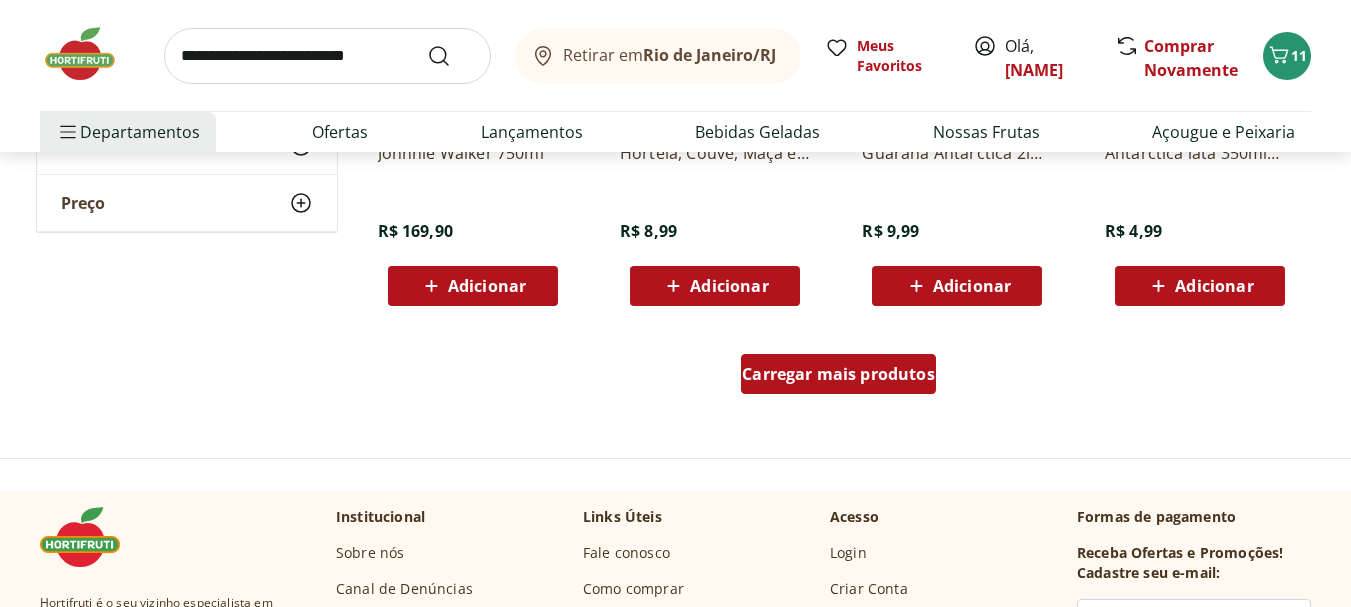 click on "Carregar mais produtos" at bounding box center [838, 374] 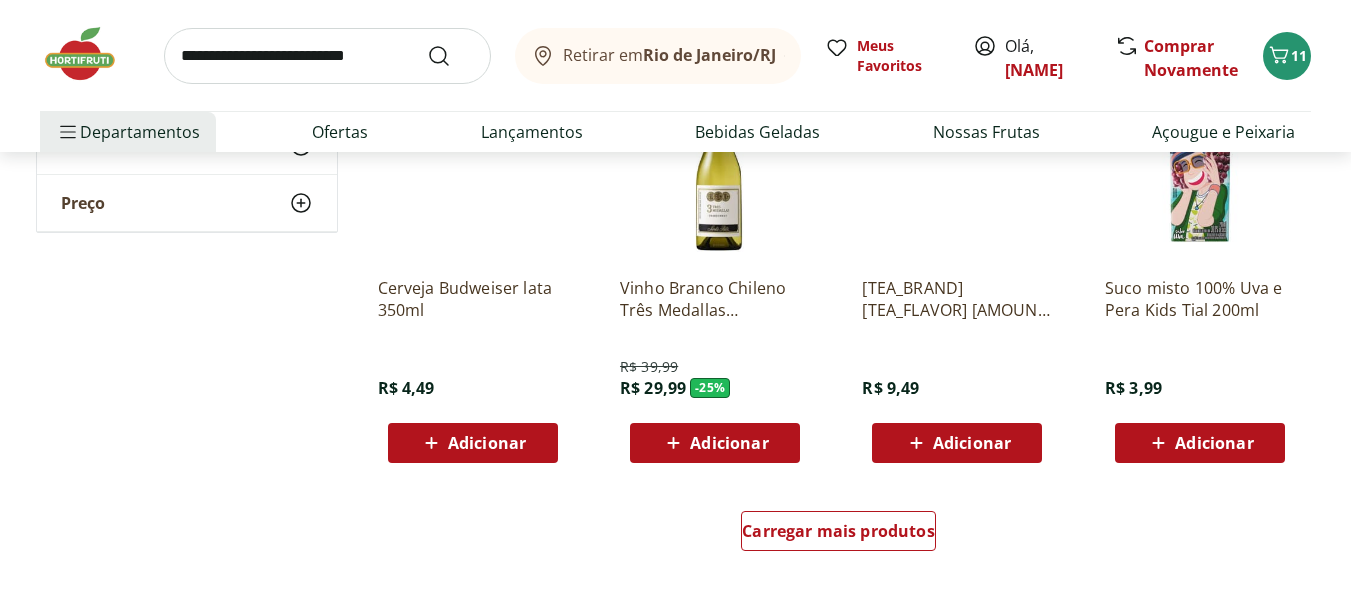 scroll, scrollTop: 6511, scrollLeft: 0, axis: vertical 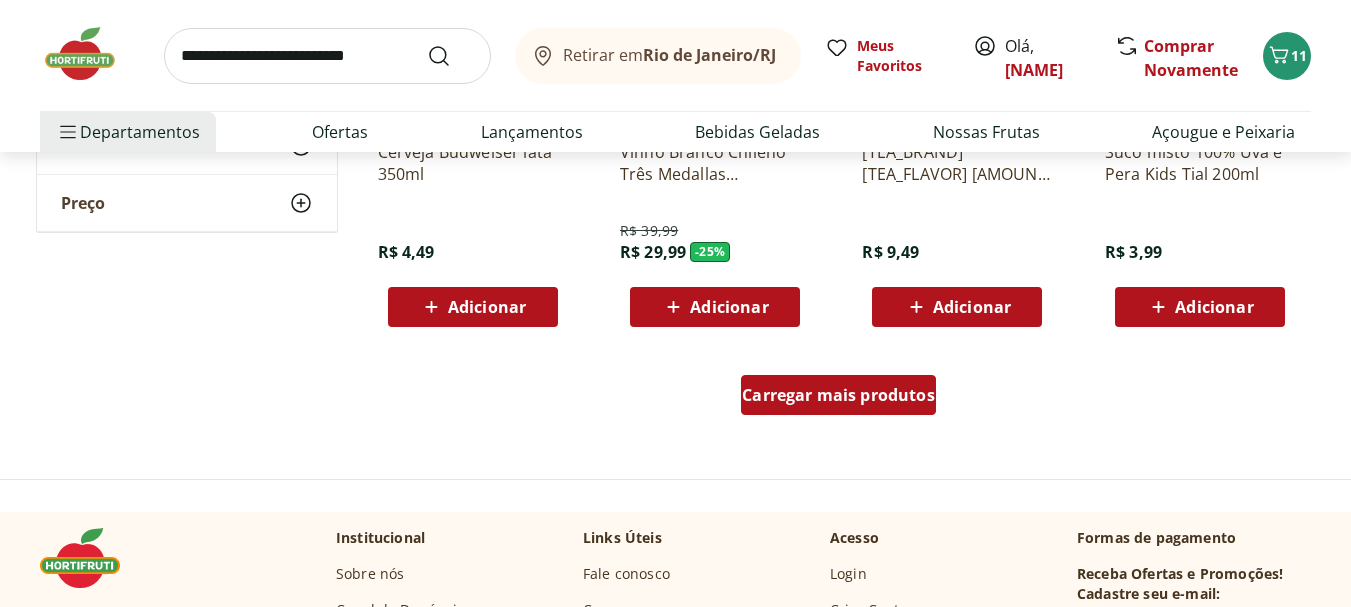 click on "Carregar mais produtos" at bounding box center [838, 395] 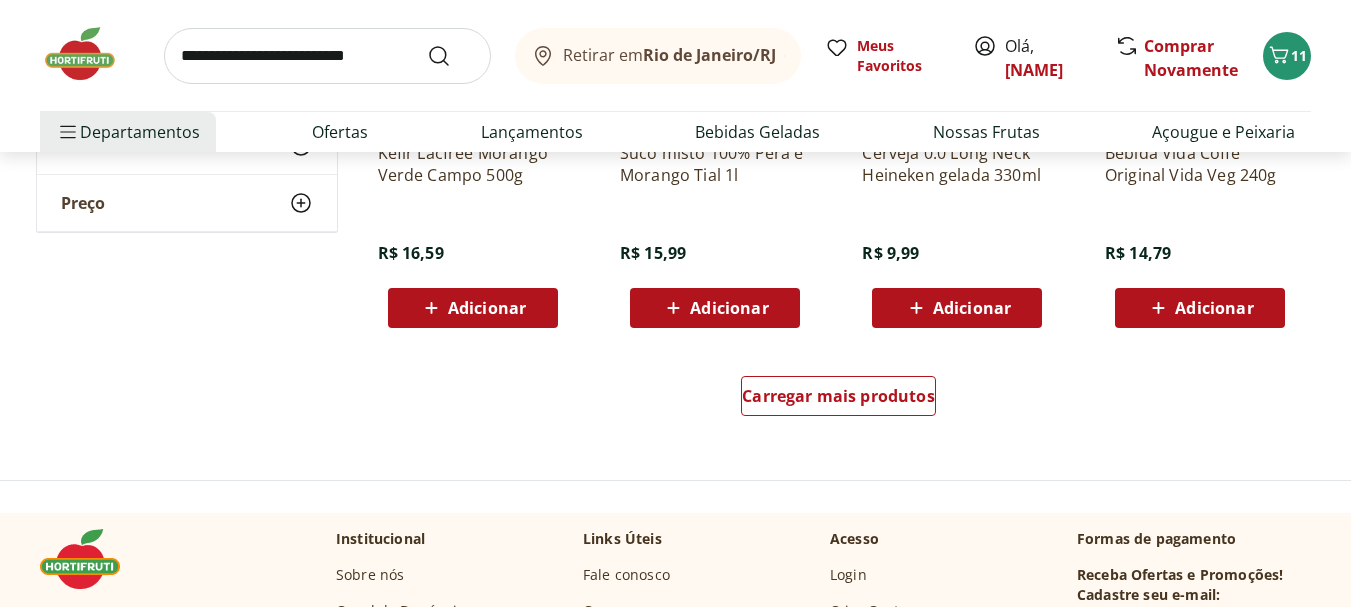 scroll, scrollTop: 7866, scrollLeft: 0, axis: vertical 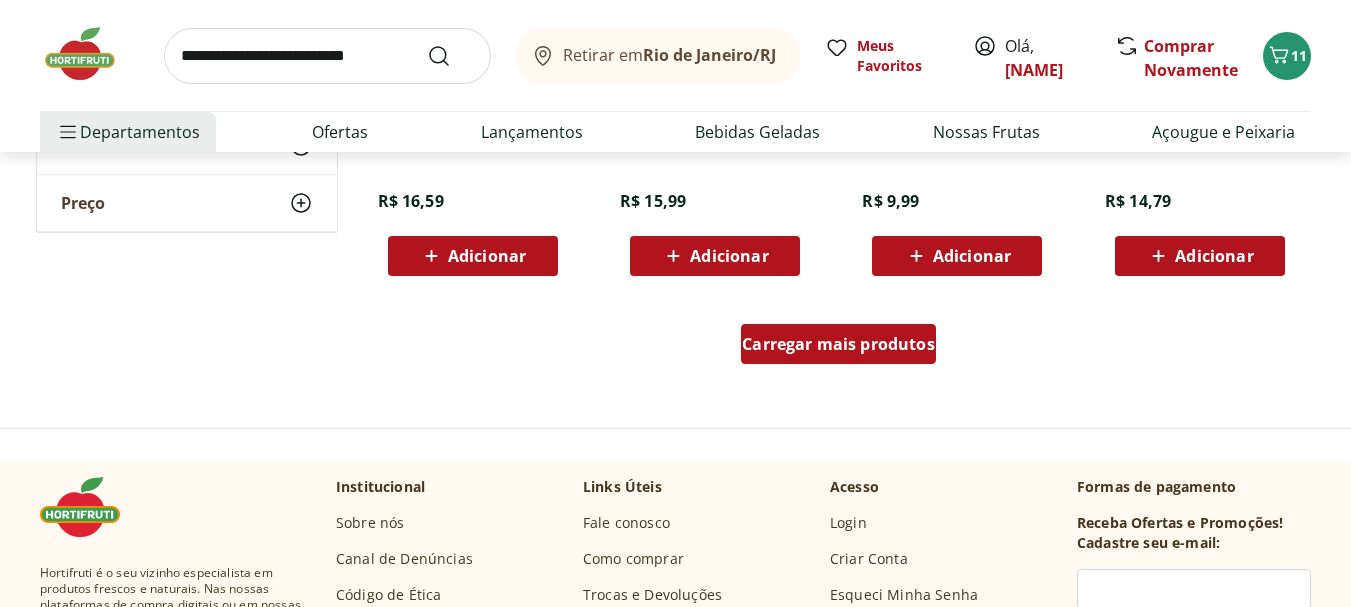 click on "Carregar mais produtos" at bounding box center [838, 344] 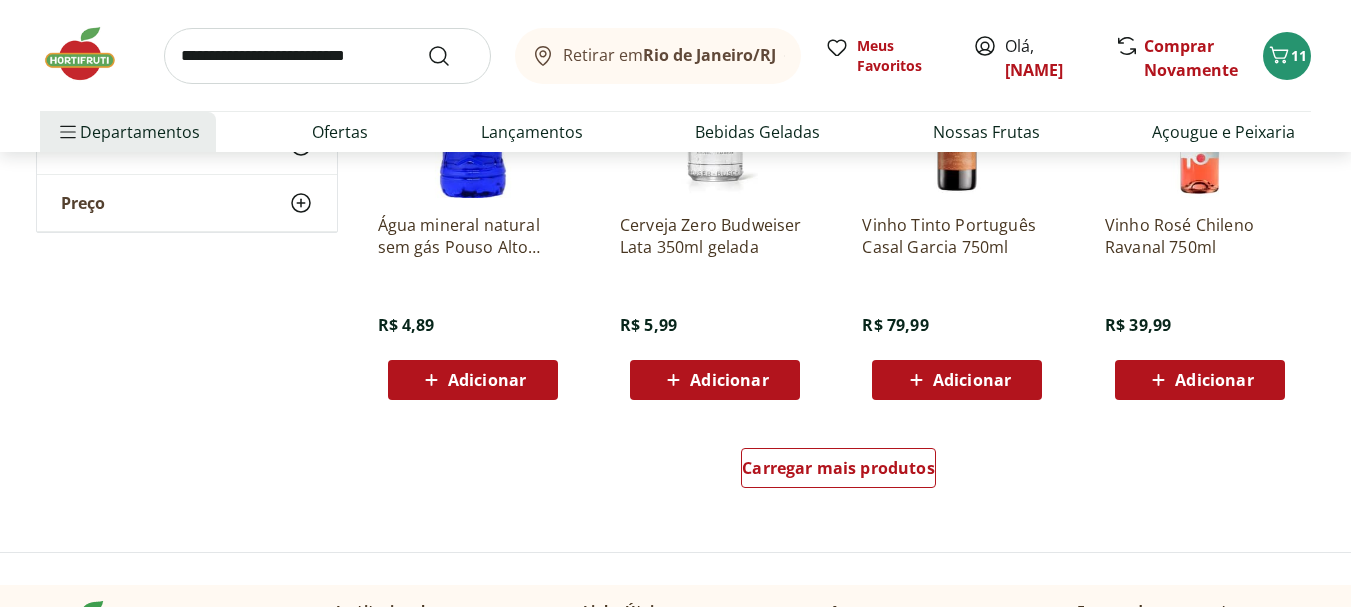 scroll, scrollTop: 9203, scrollLeft: 0, axis: vertical 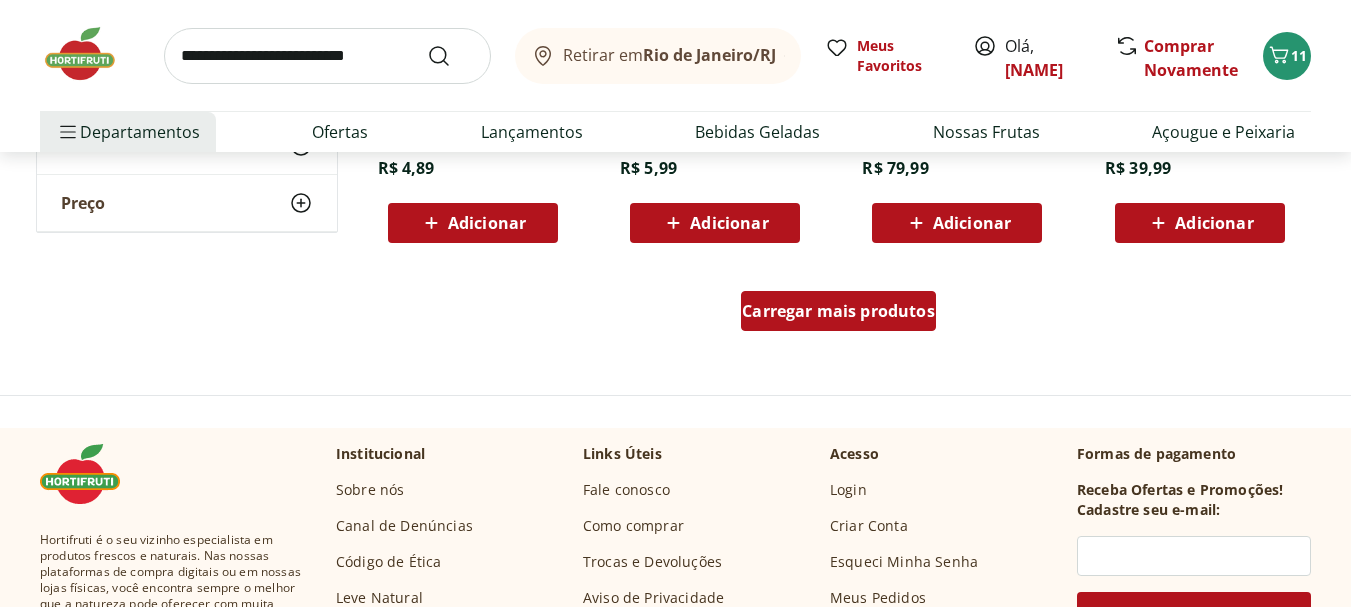 click on "Carregar mais produtos" at bounding box center (838, 311) 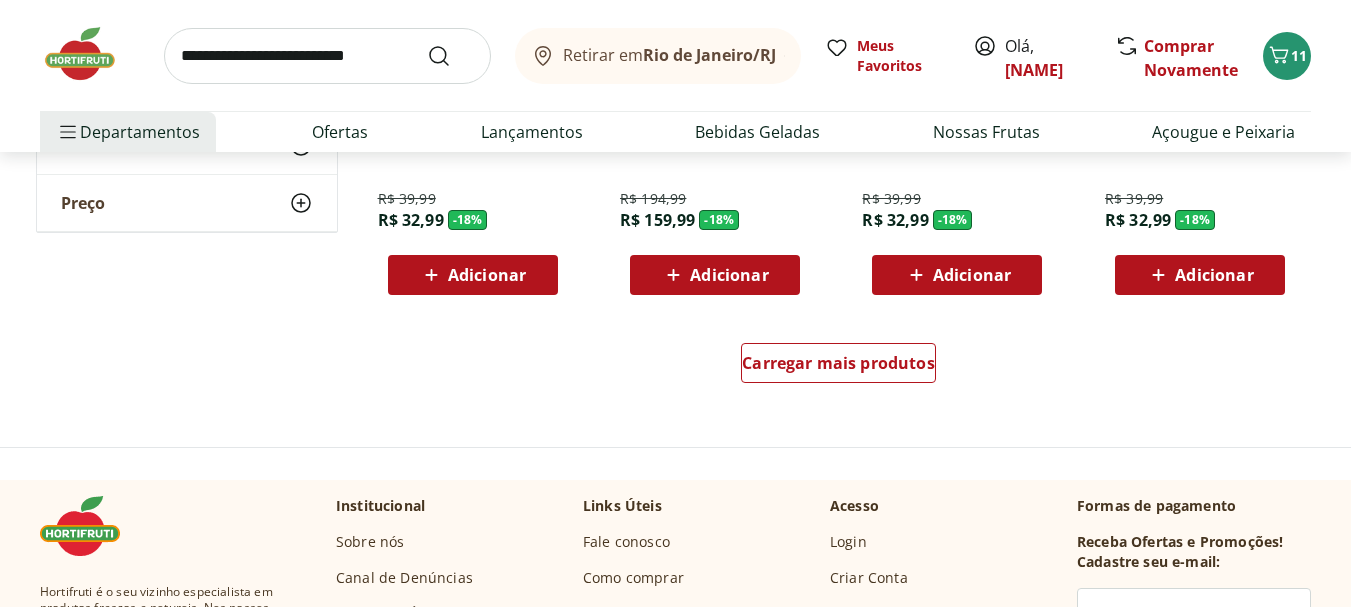 scroll, scrollTop: 10542, scrollLeft: 0, axis: vertical 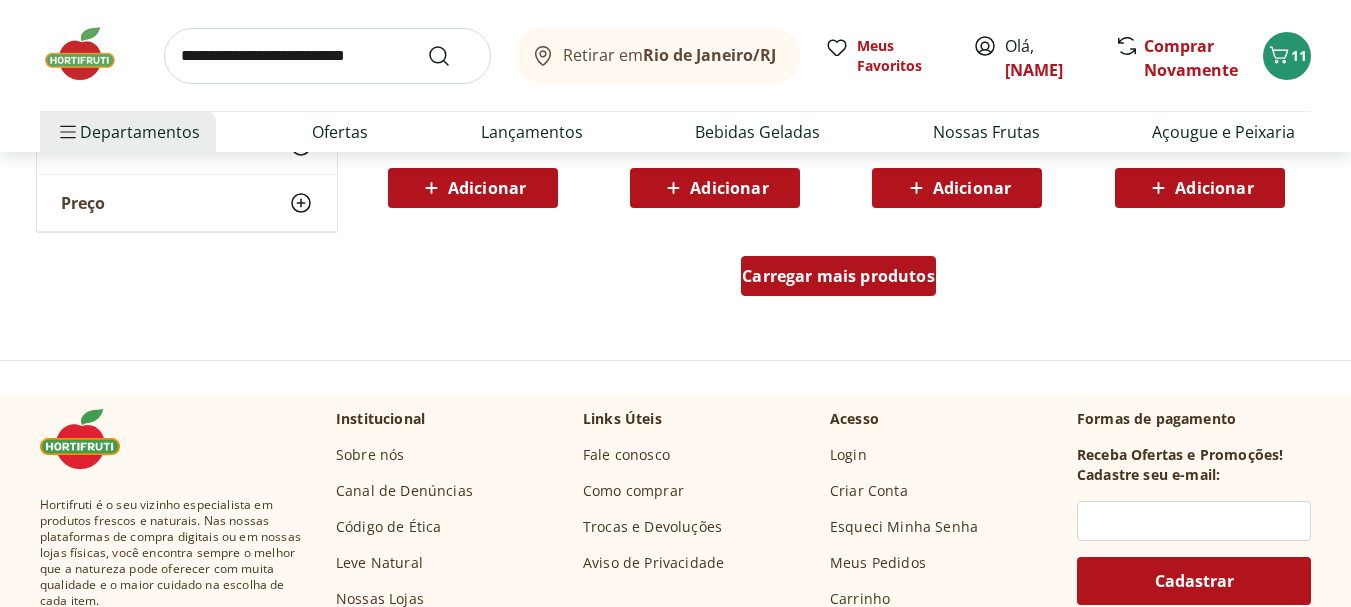 click on "Carregar mais produtos" at bounding box center [838, 276] 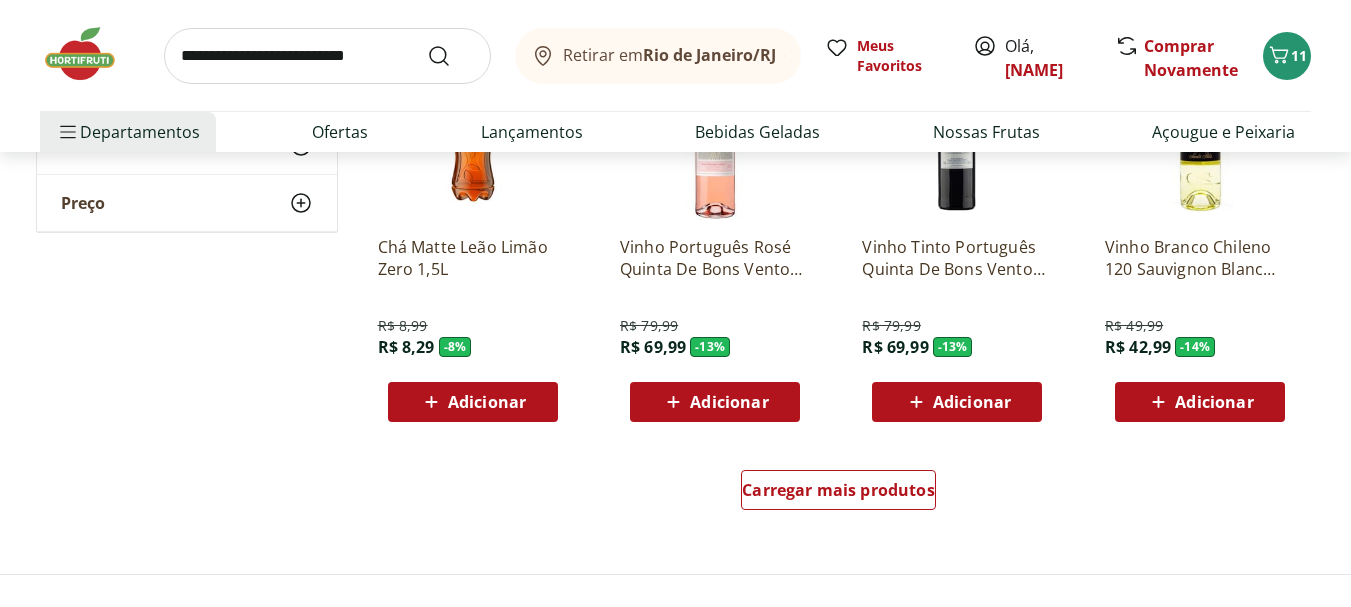 scroll, scrollTop: 11754, scrollLeft: 0, axis: vertical 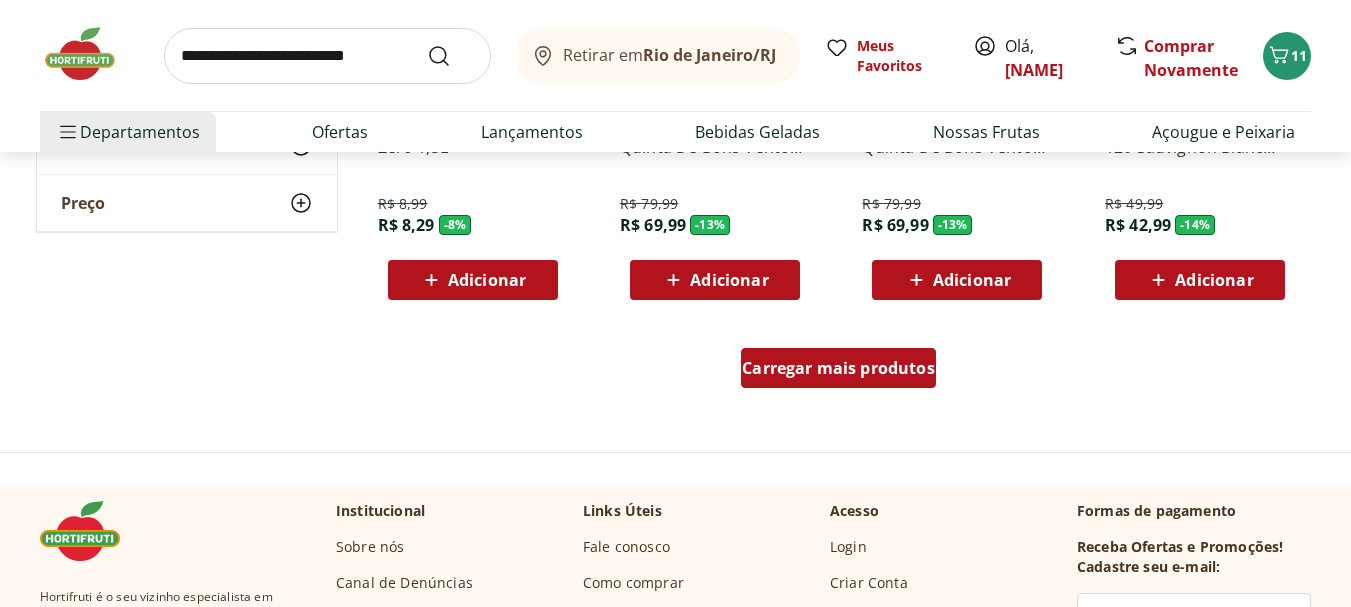 click on "Carregar mais produtos" at bounding box center (838, 368) 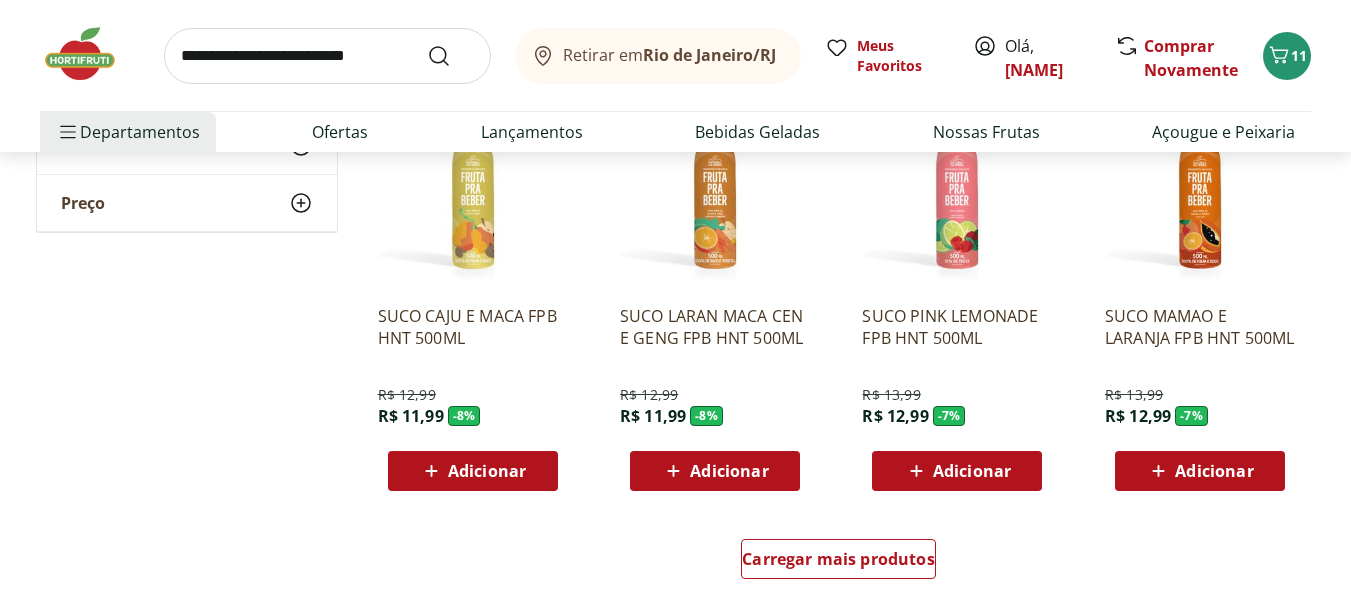 scroll, scrollTop: 12947, scrollLeft: 0, axis: vertical 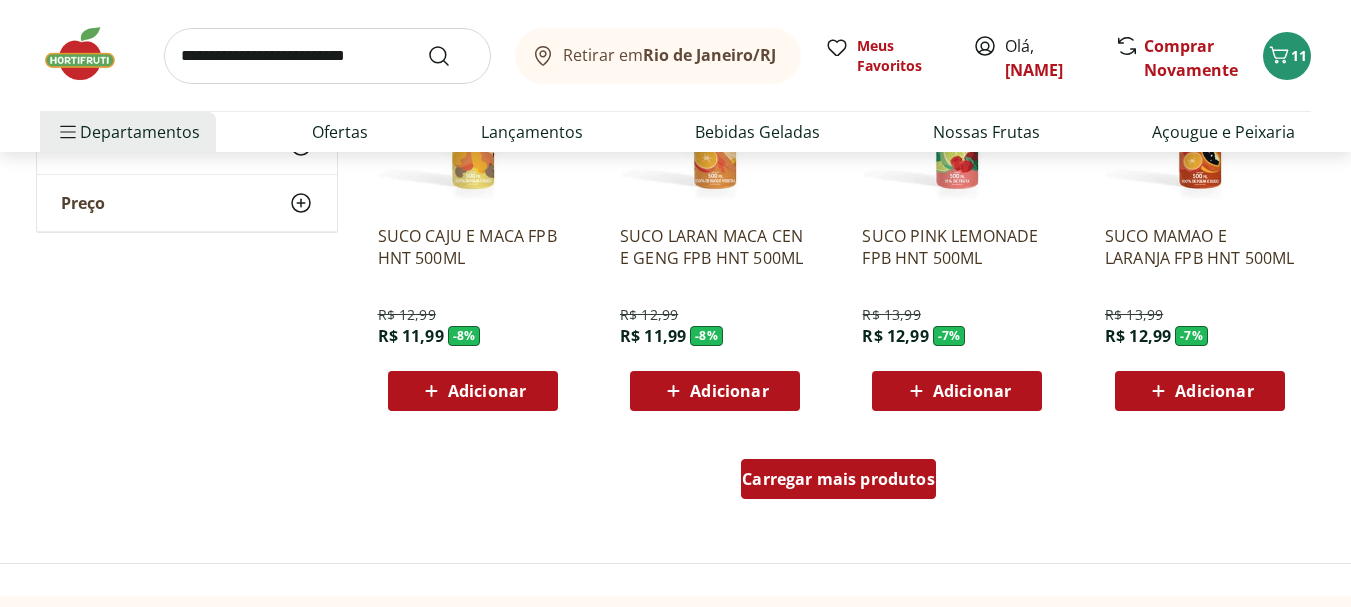 click on "Carregar mais produtos" at bounding box center [838, 479] 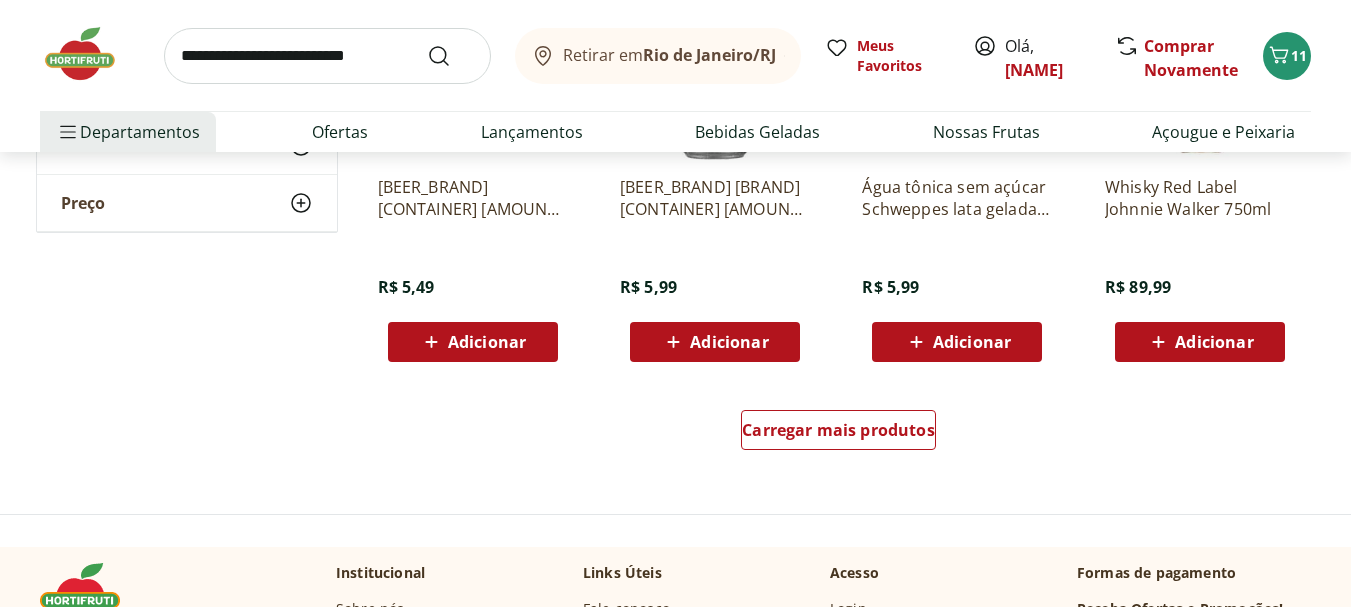 scroll, scrollTop: 14329, scrollLeft: 0, axis: vertical 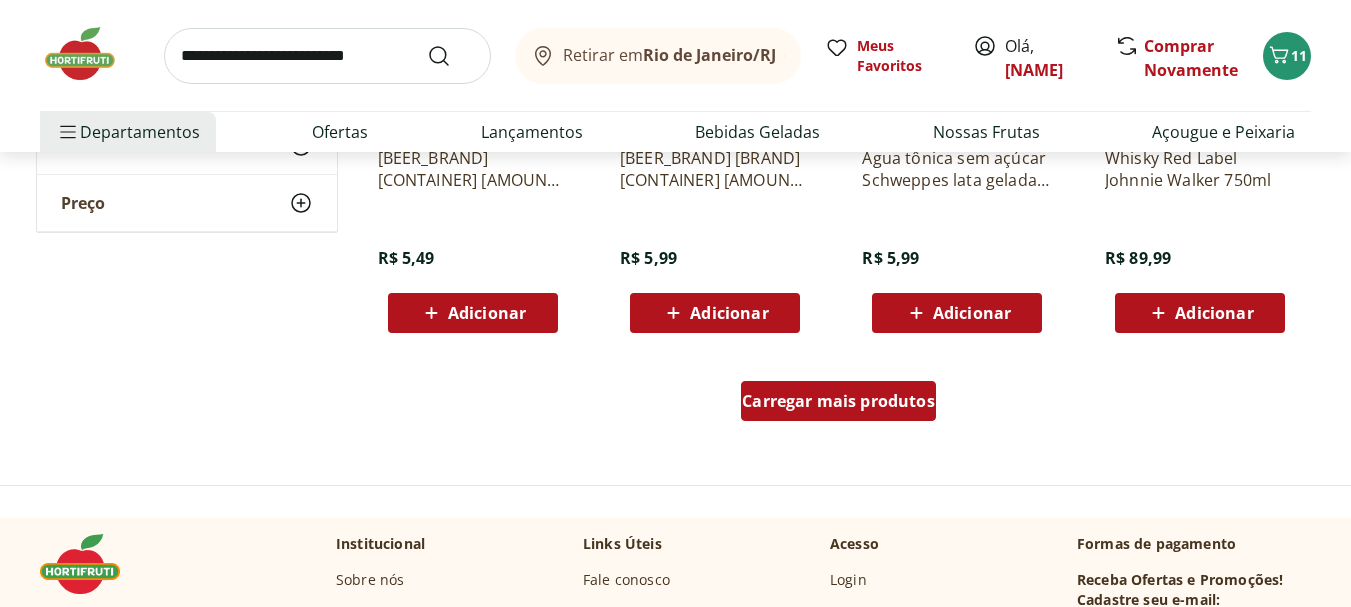 click on "Carregar mais produtos" at bounding box center (838, 401) 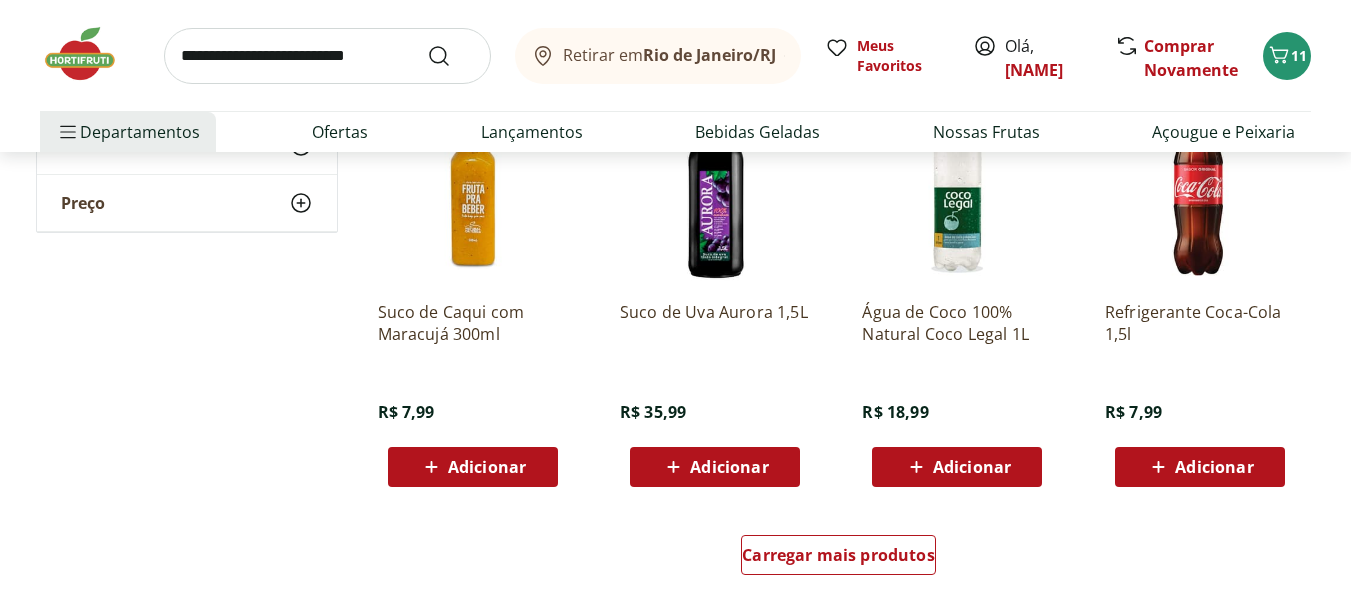 scroll, scrollTop: 15604, scrollLeft: 0, axis: vertical 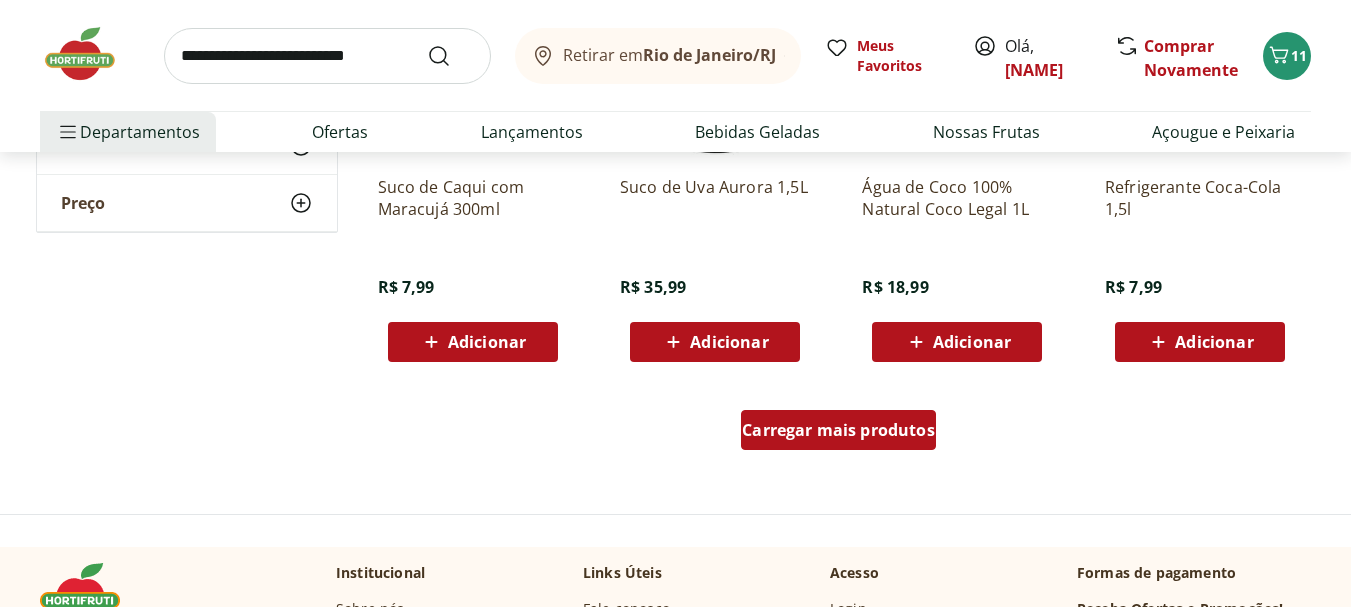 click on "Carregar mais produtos" at bounding box center [838, 430] 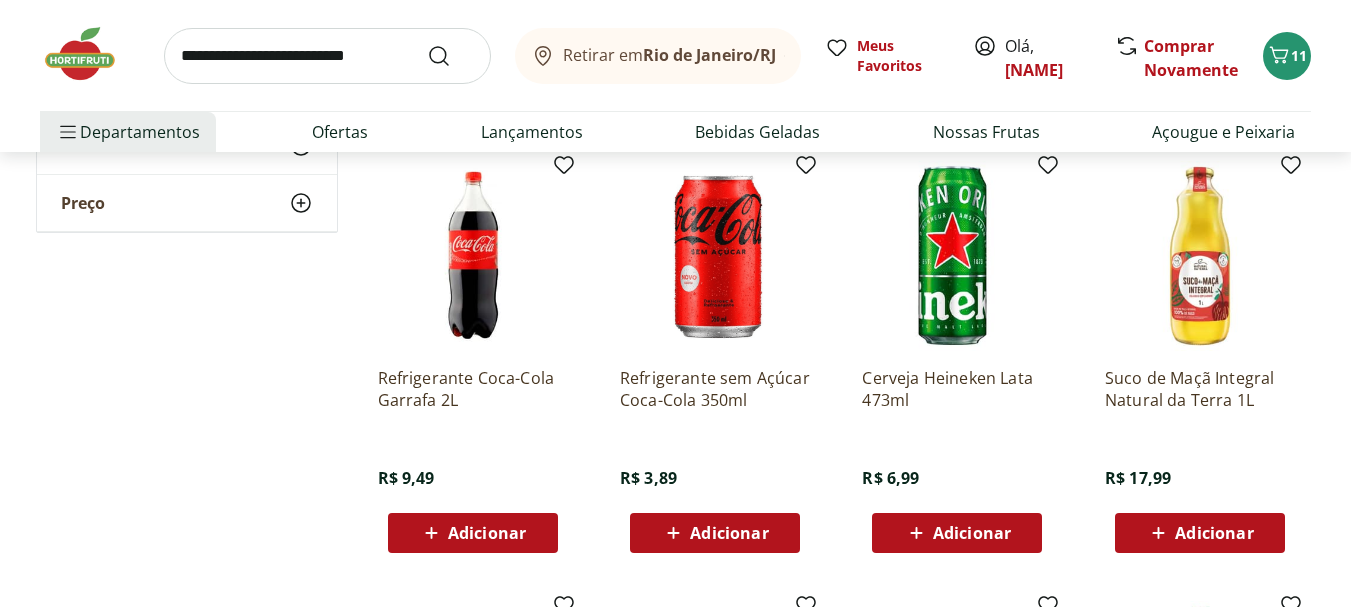 scroll, scrollTop: 15804, scrollLeft: 0, axis: vertical 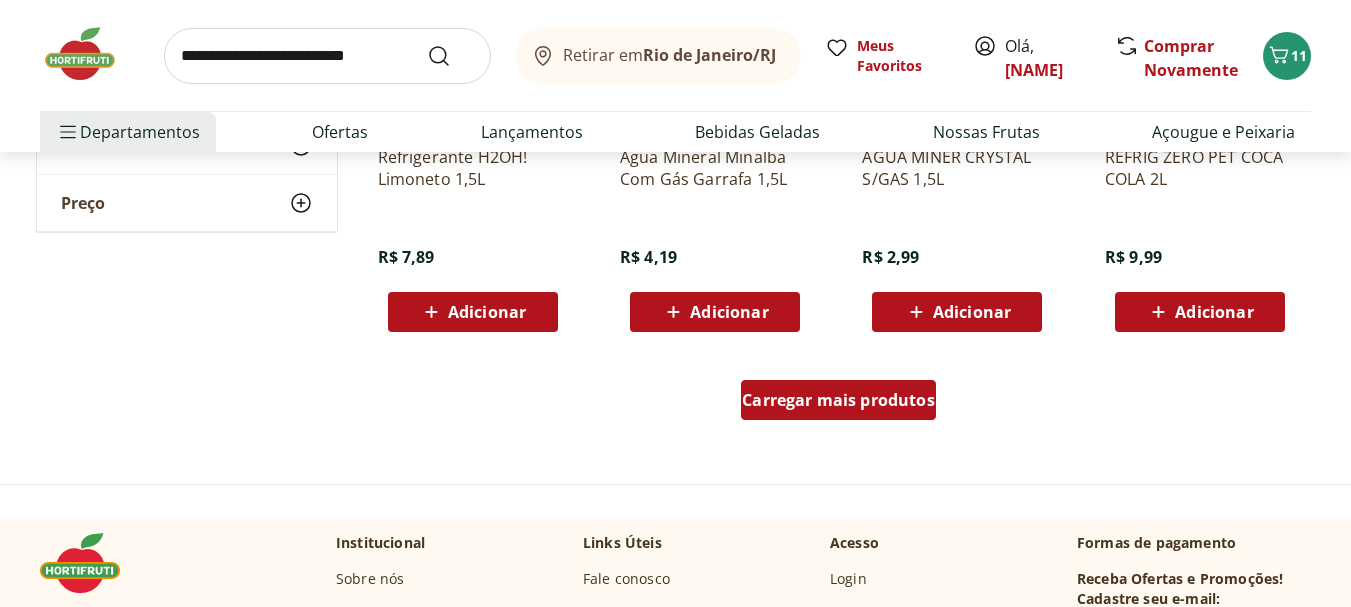 click on "Carregar mais produtos" at bounding box center (838, 400) 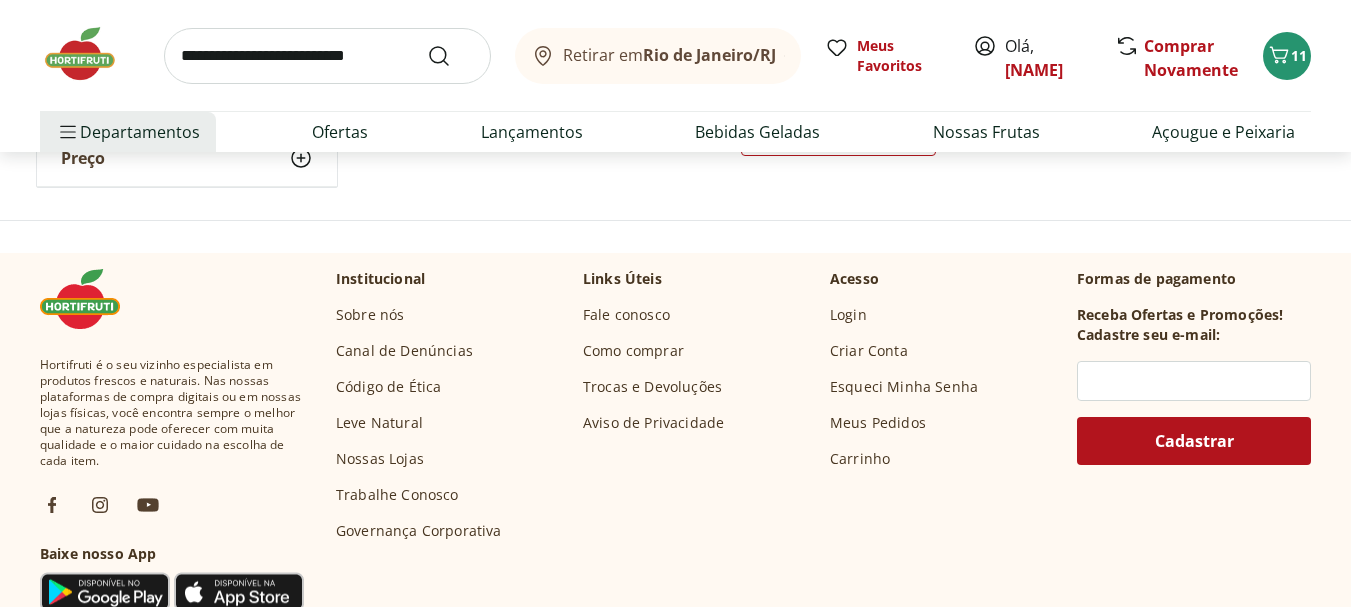 scroll, scrollTop: 17900, scrollLeft: 0, axis: vertical 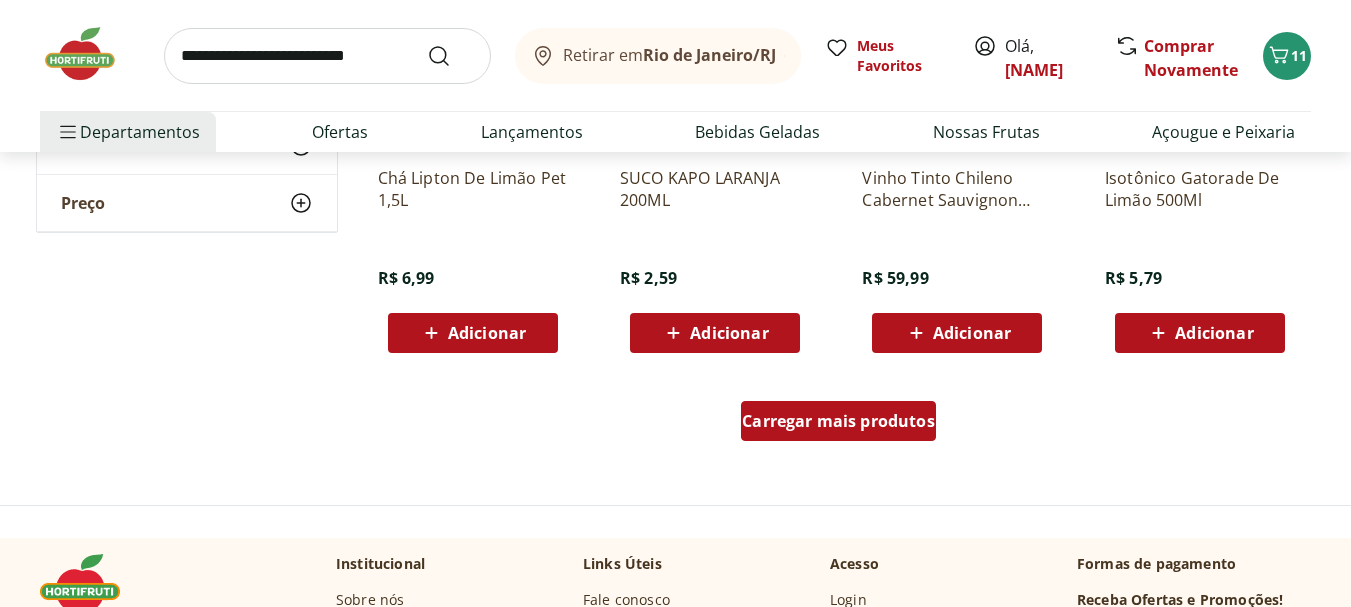 click on "Carregar mais produtos" at bounding box center (838, 421) 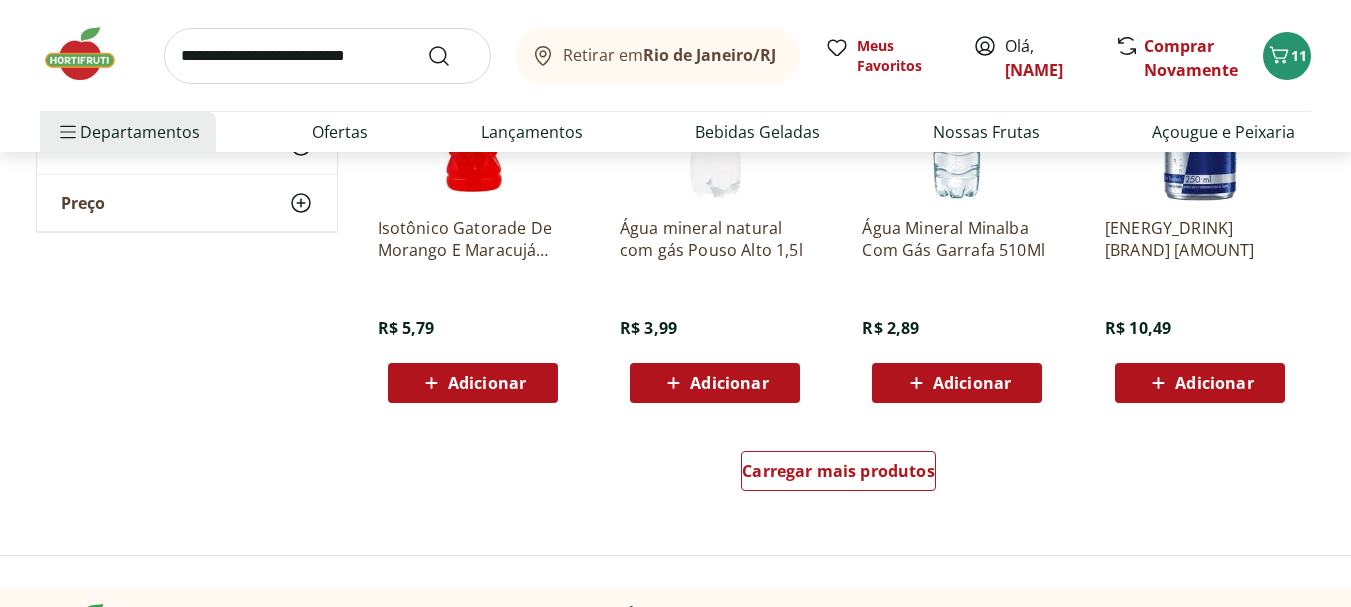 scroll, scrollTop: 19551, scrollLeft: 0, axis: vertical 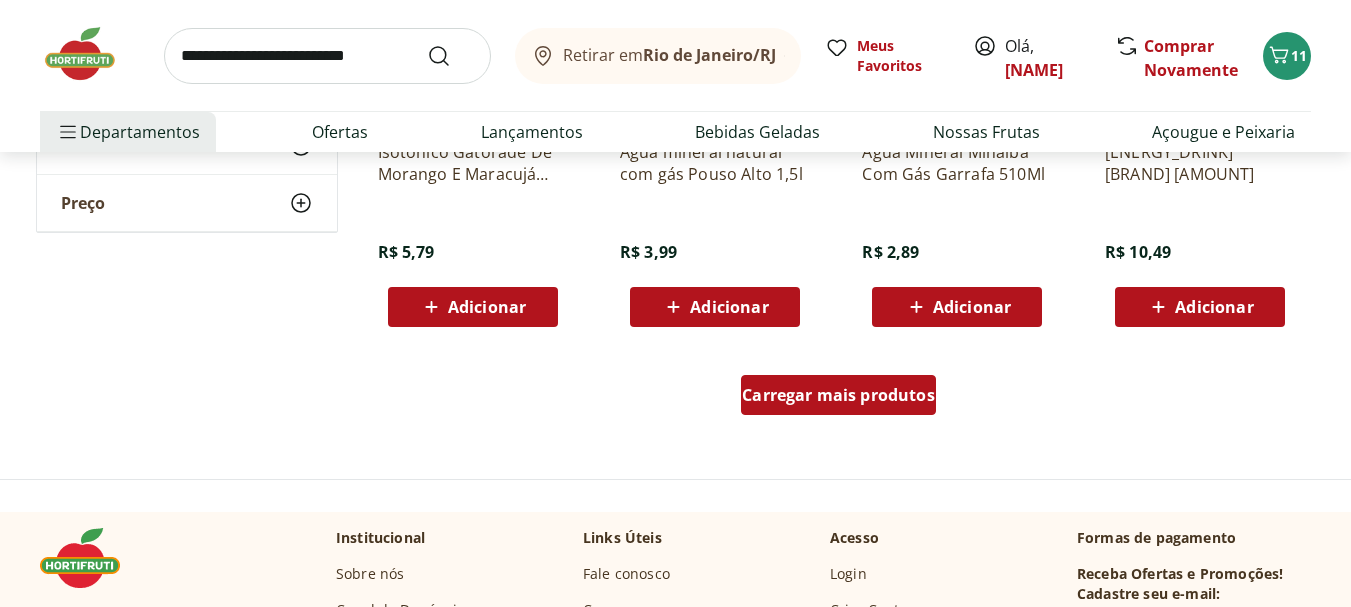click on "Carregar mais produtos" at bounding box center (838, 395) 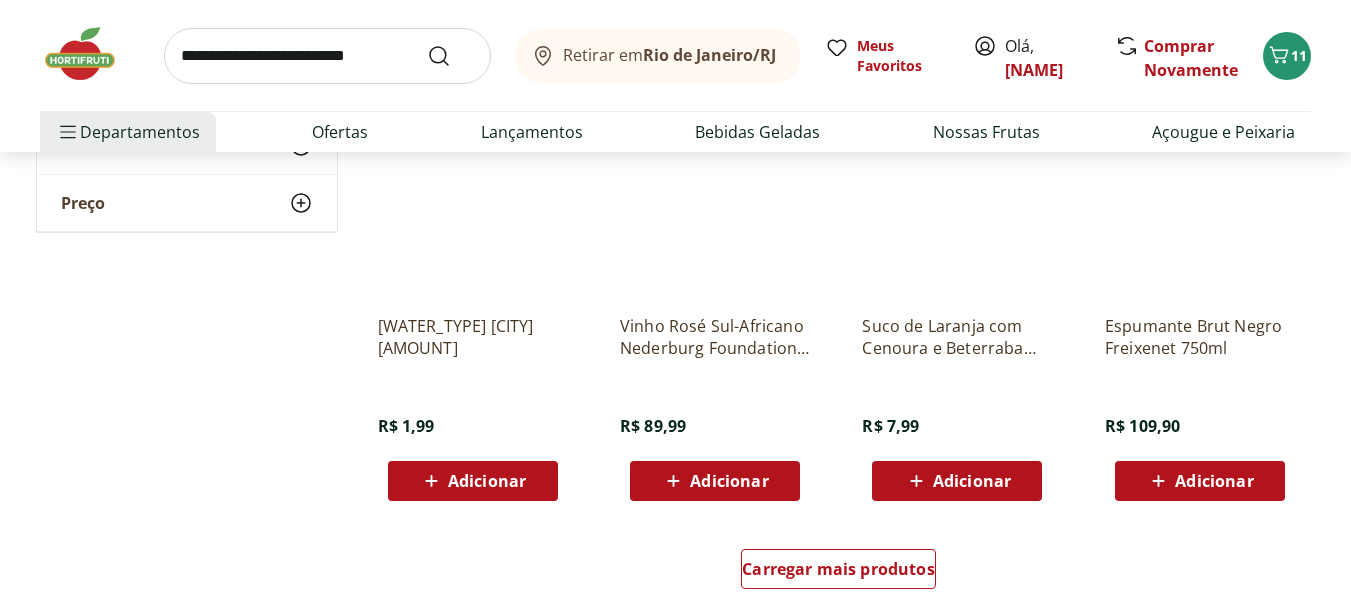scroll, scrollTop: 20842, scrollLeft: 0, axis: vertical 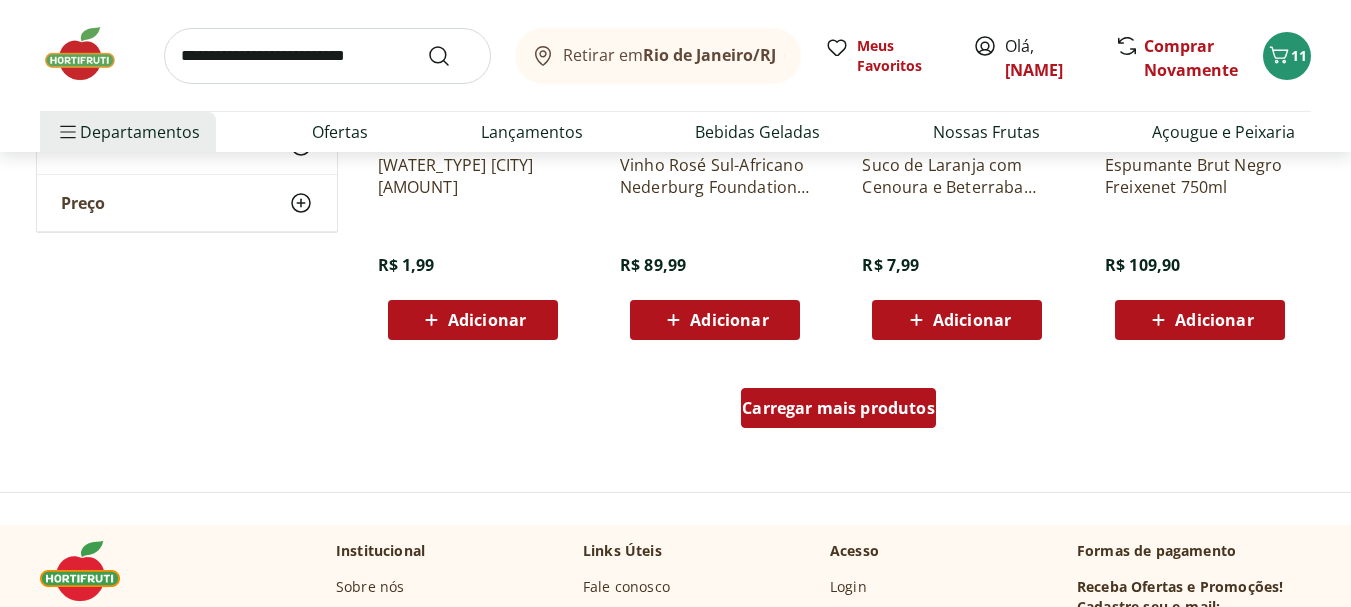click on "Carregar mais produtos" at bounding box center [838, 408] 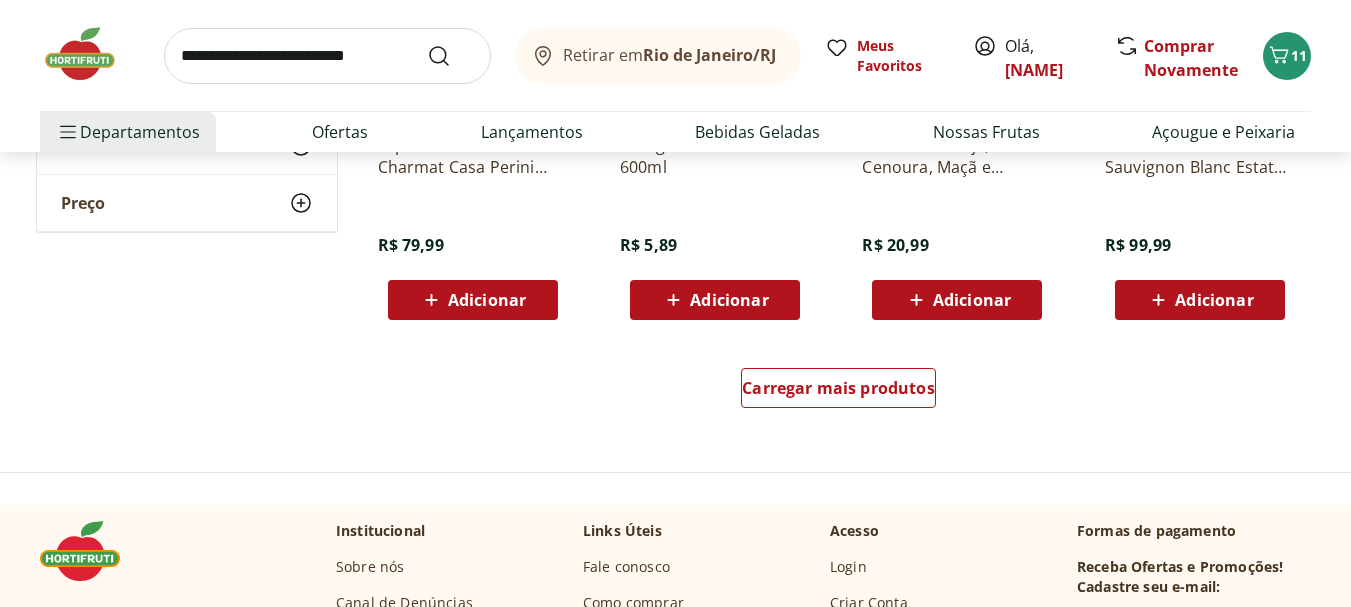 scroll, scrollTop: 22294, scrollLeft: 0, axis: vertical 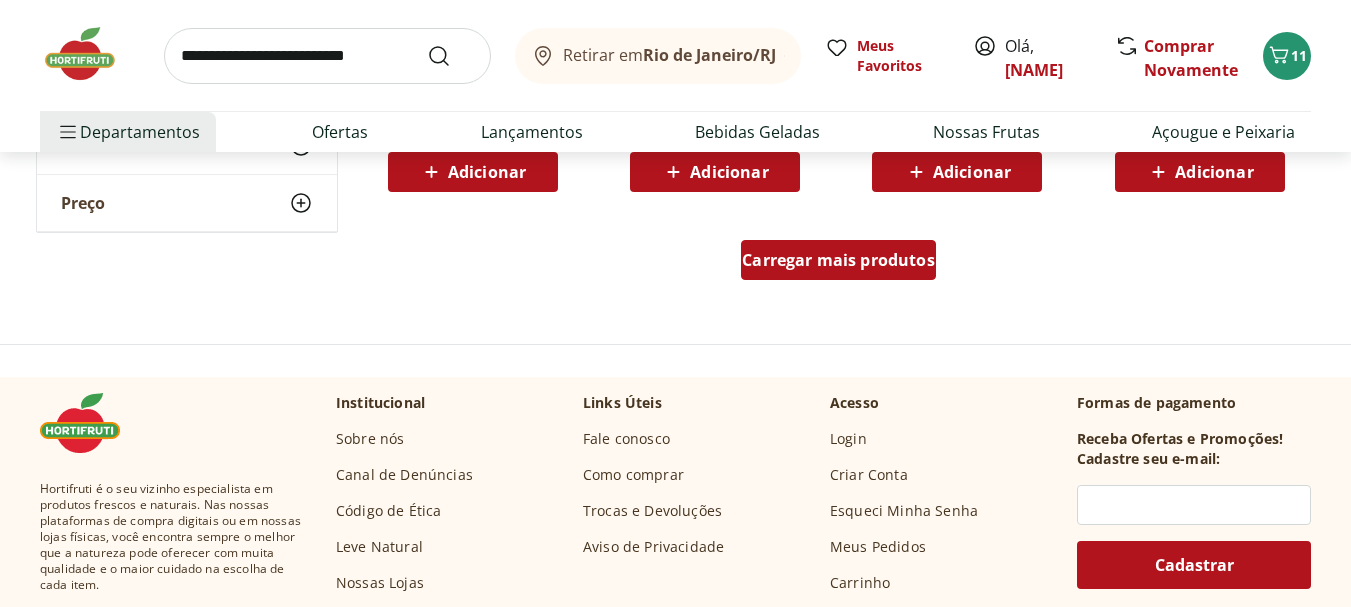 click on "Carregar mais produtos" at bounding box center (838, 260) 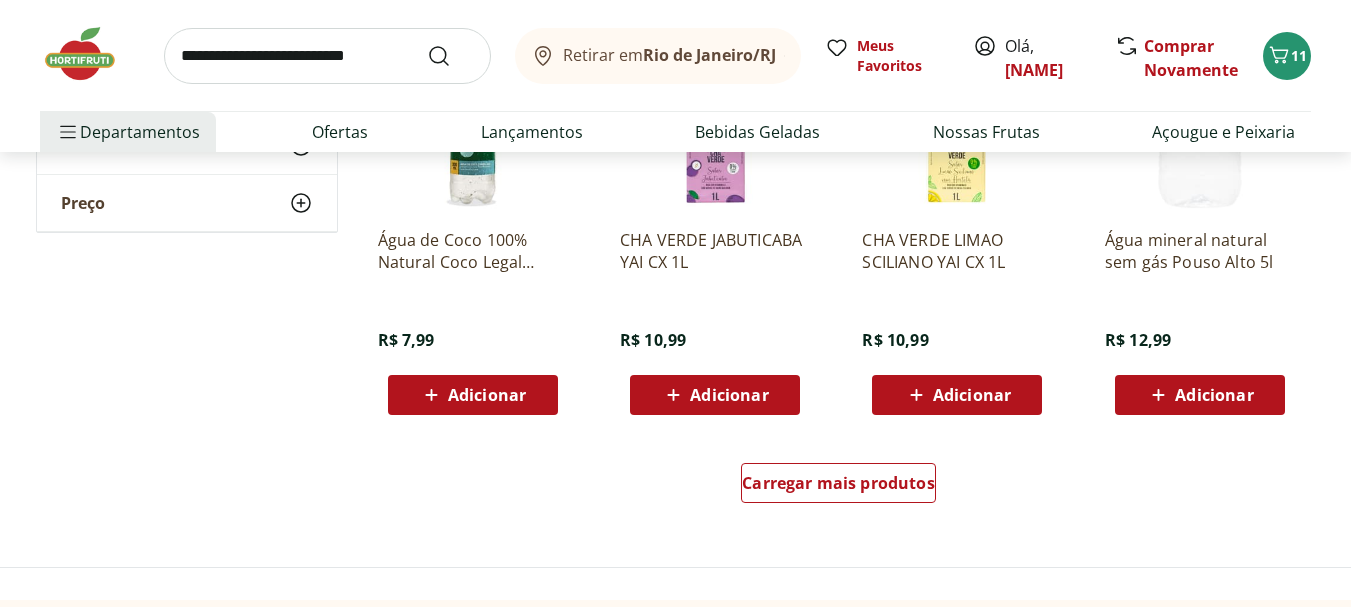 scroll, scrollTop: 23601, scrollLeft: 0, axis: vertical 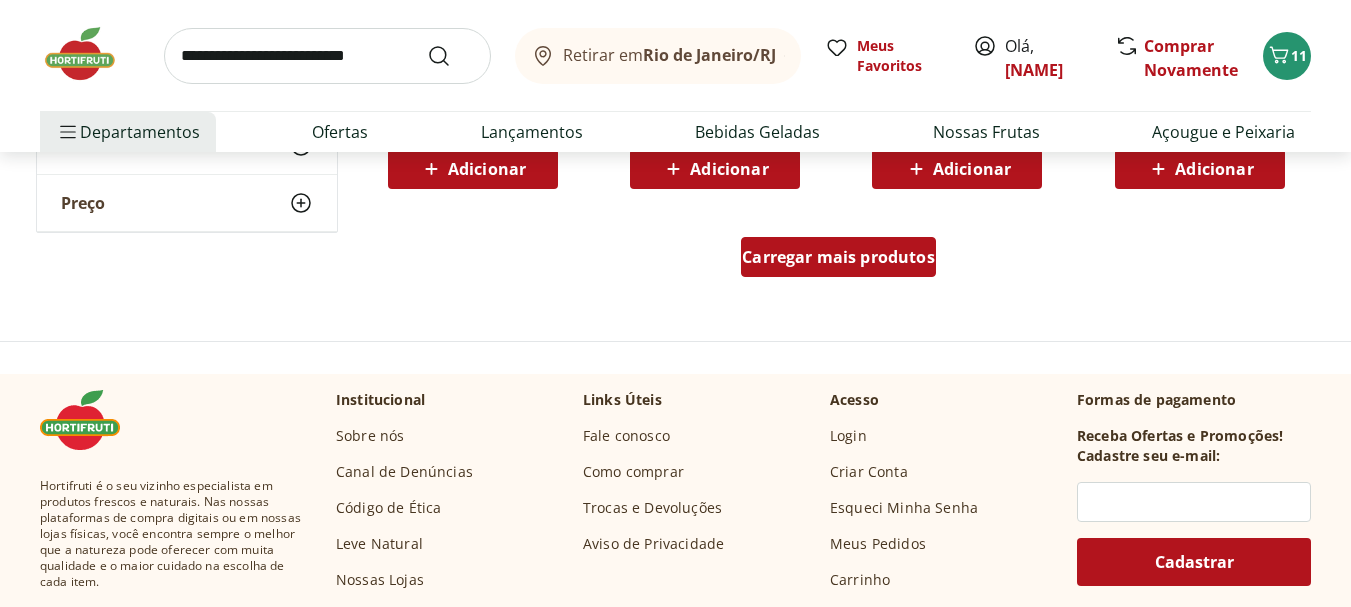 click on "Carregar mais produtos" at bounding box center (838, 257) 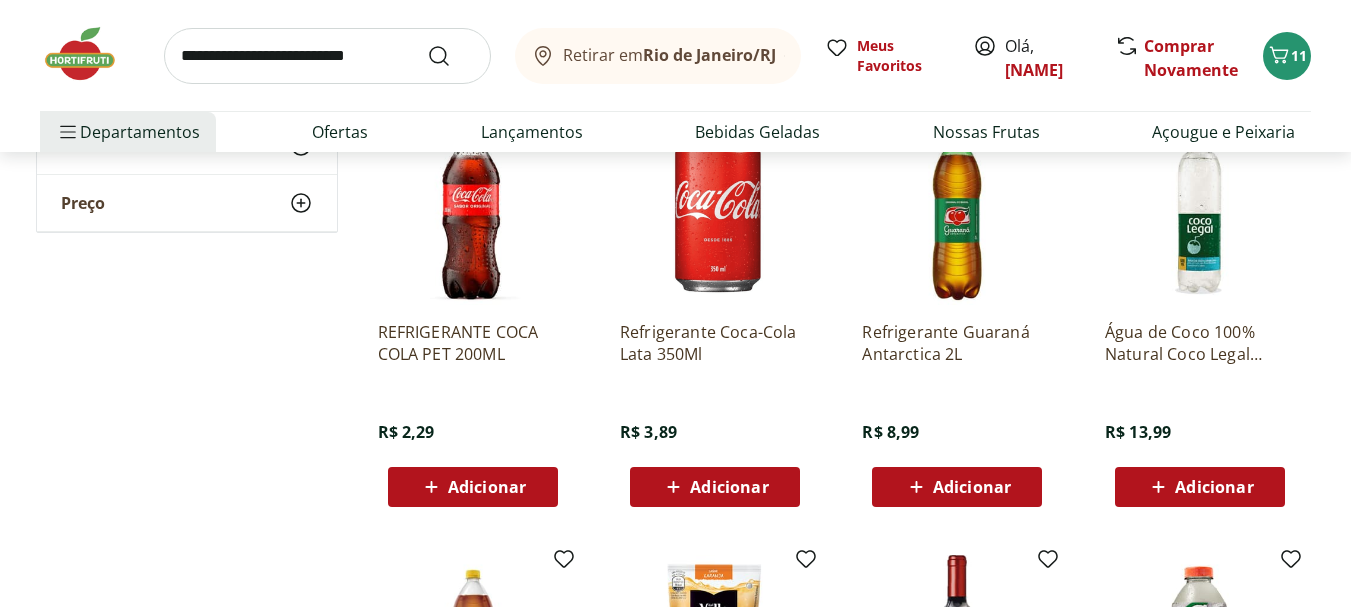 scroll, scrollTop: 17485, scrollLeft: 0, axis: vertical 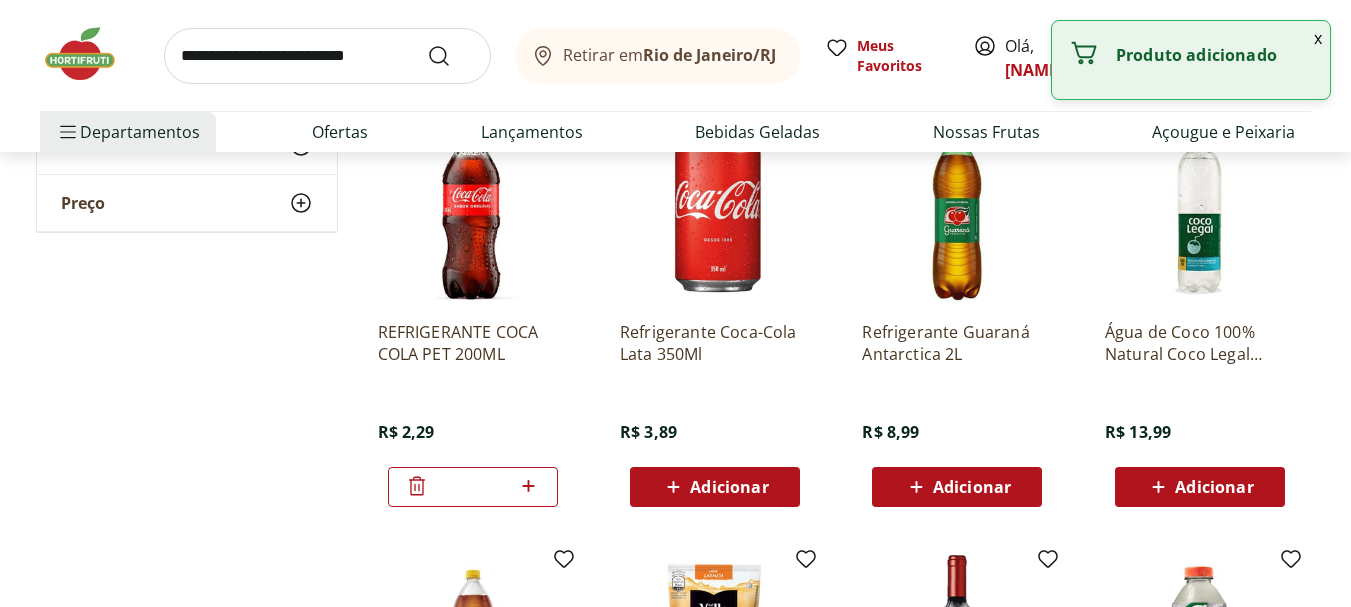 click 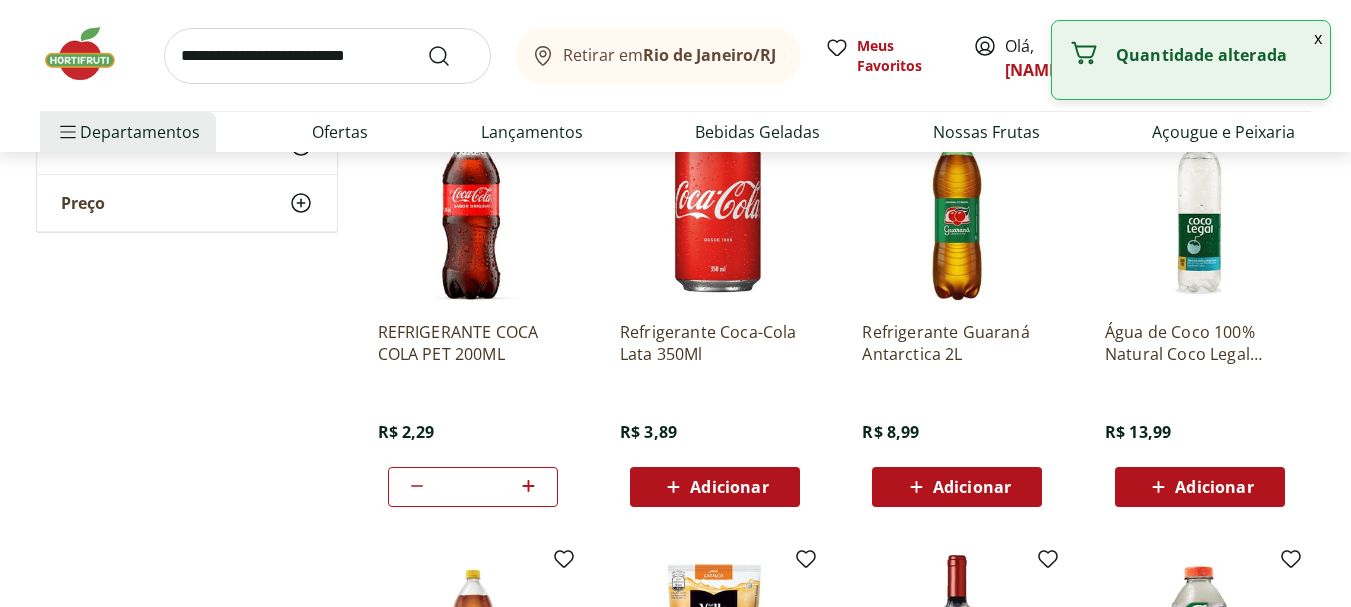 click 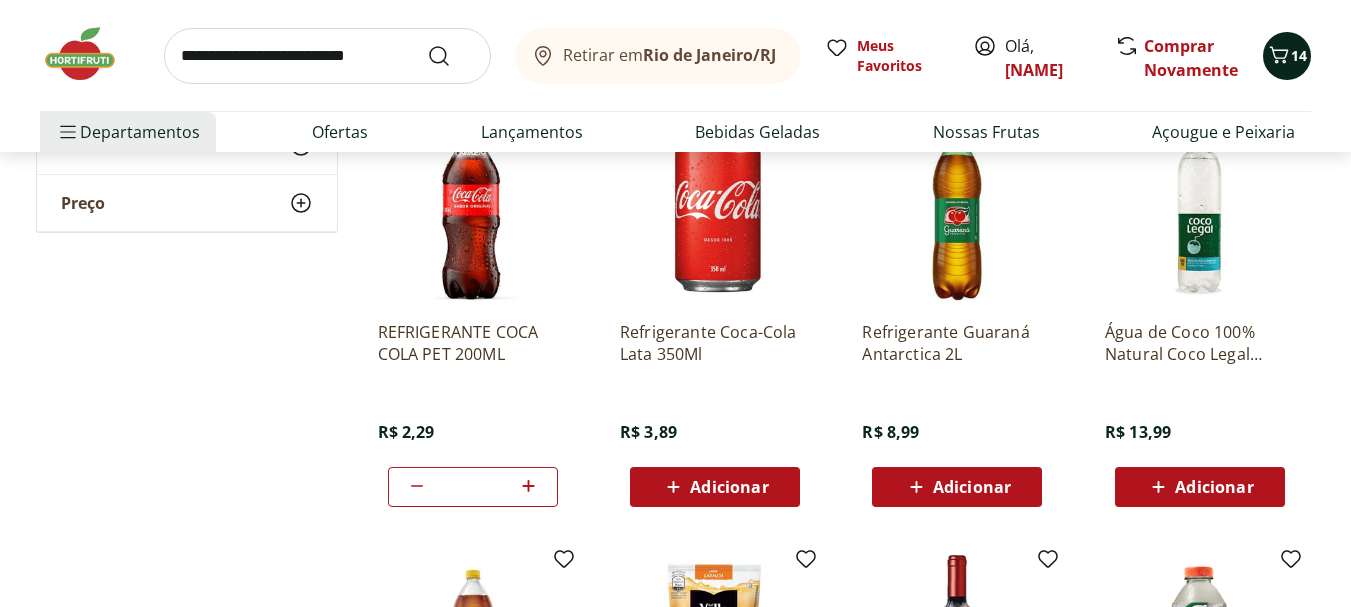 click 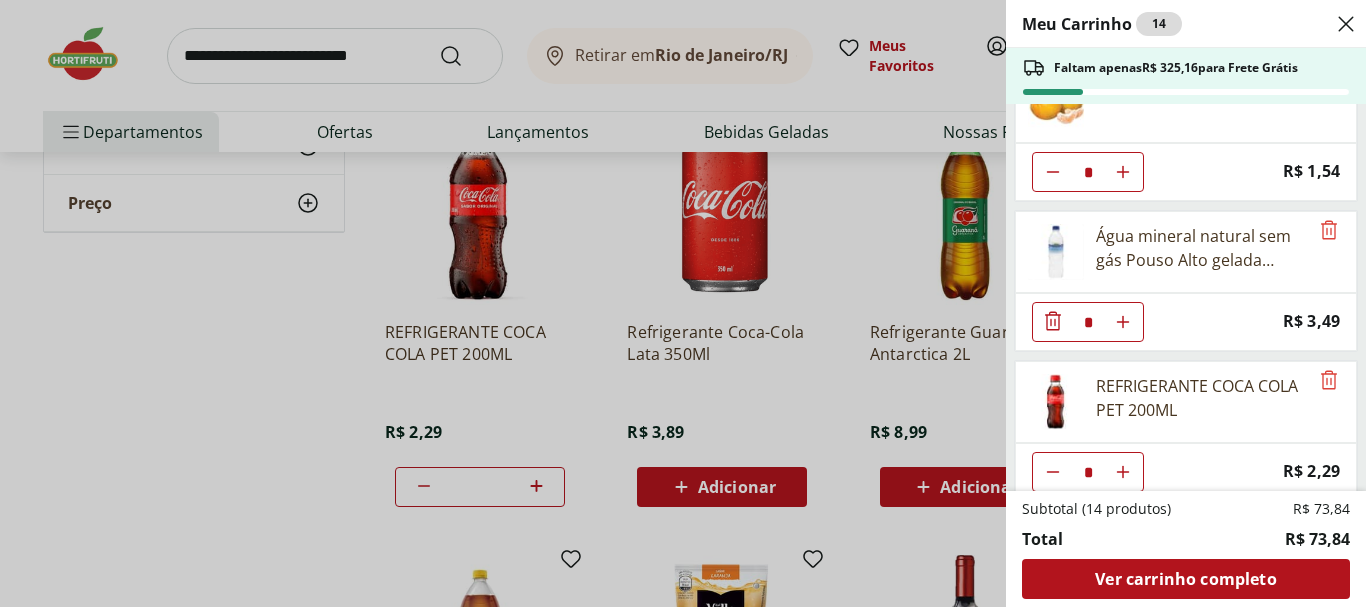 scroll, scrollTop: 821, scrollLeft: 0, axis: vertical 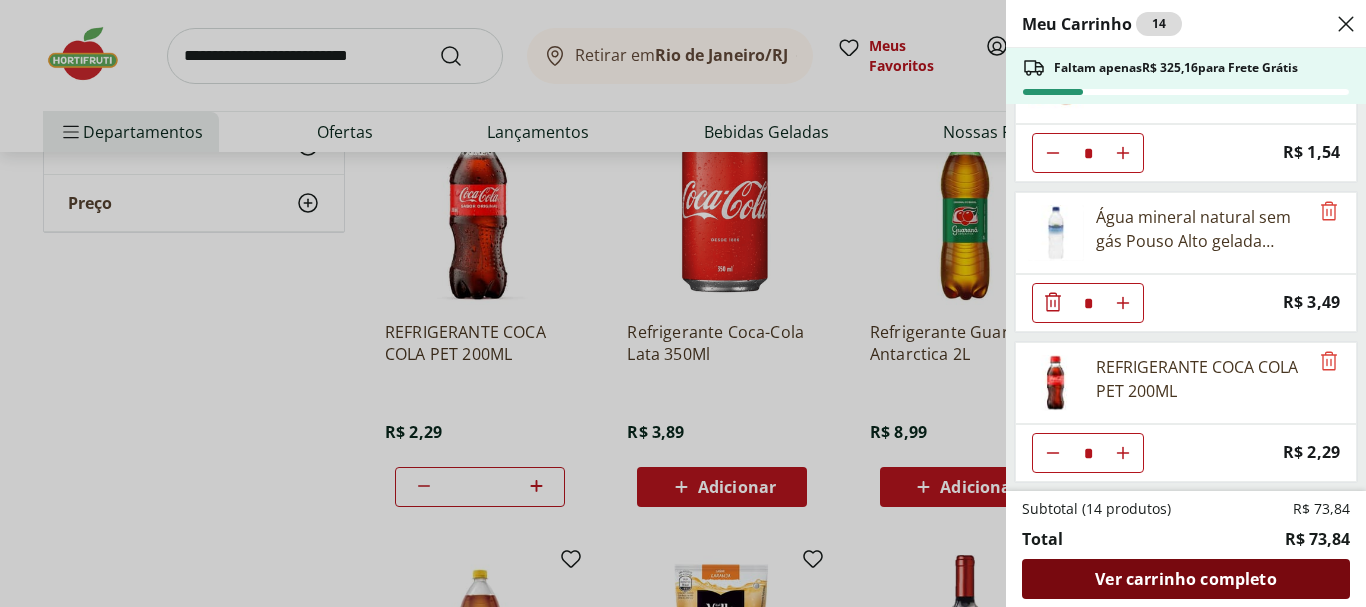 click on "Ver carrinho completo" at bounding box center (1185, 579) 